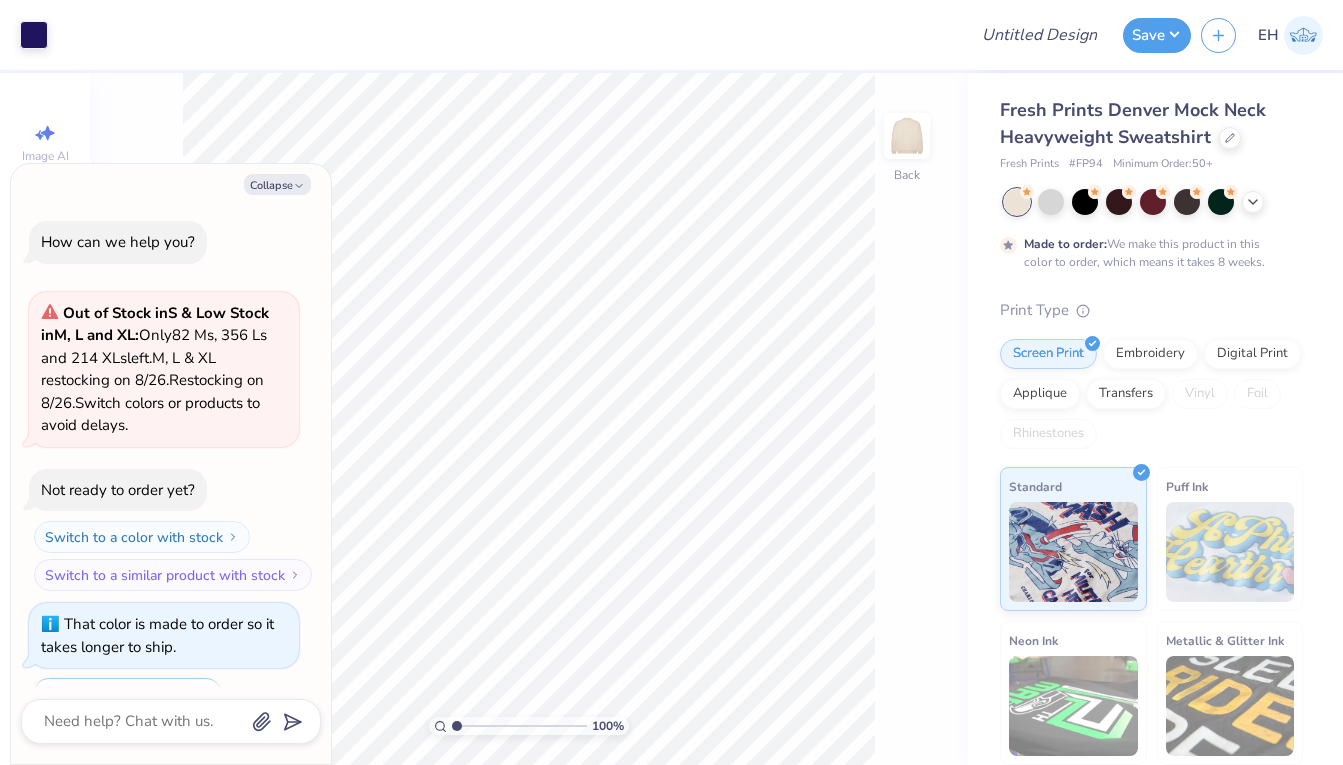 scroll, scrollTop: 0, scrollLeft: 0, axis: both 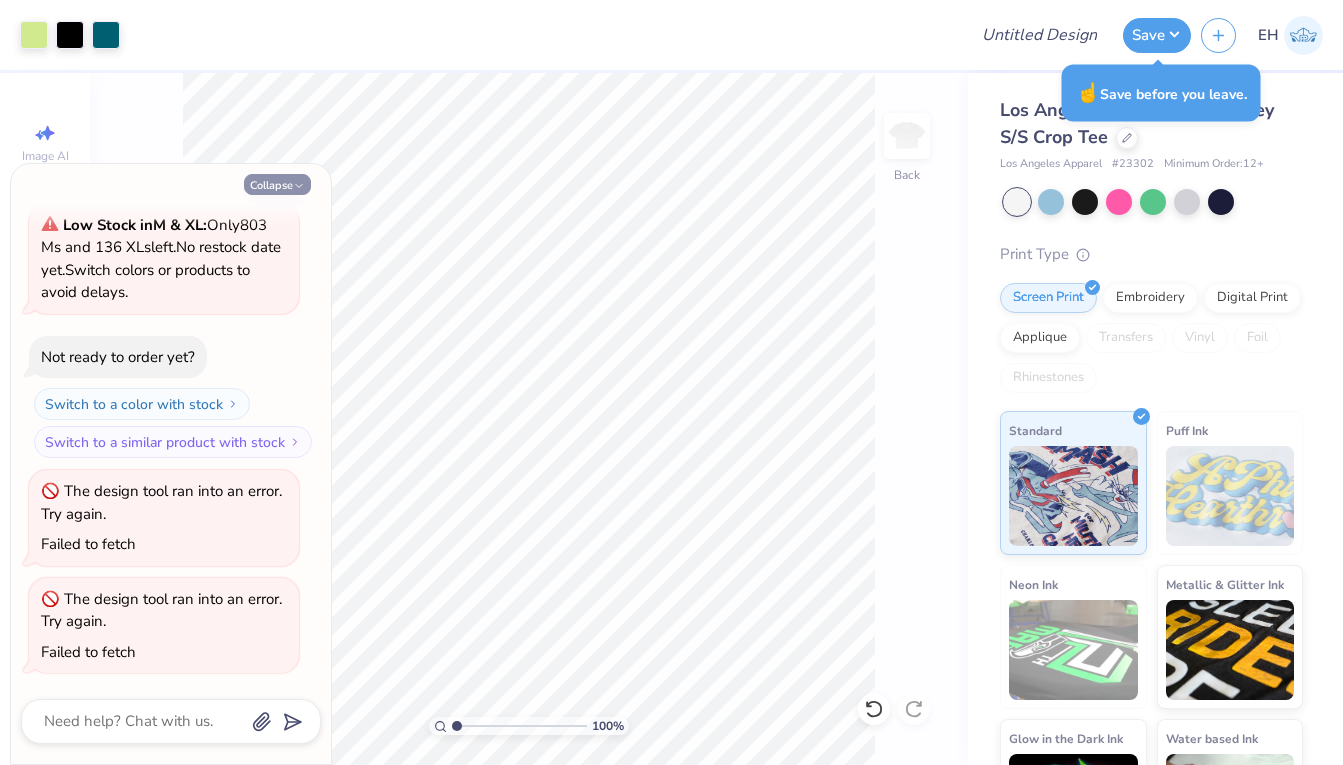 click on "Collapse" at bounding box center [277, 184] 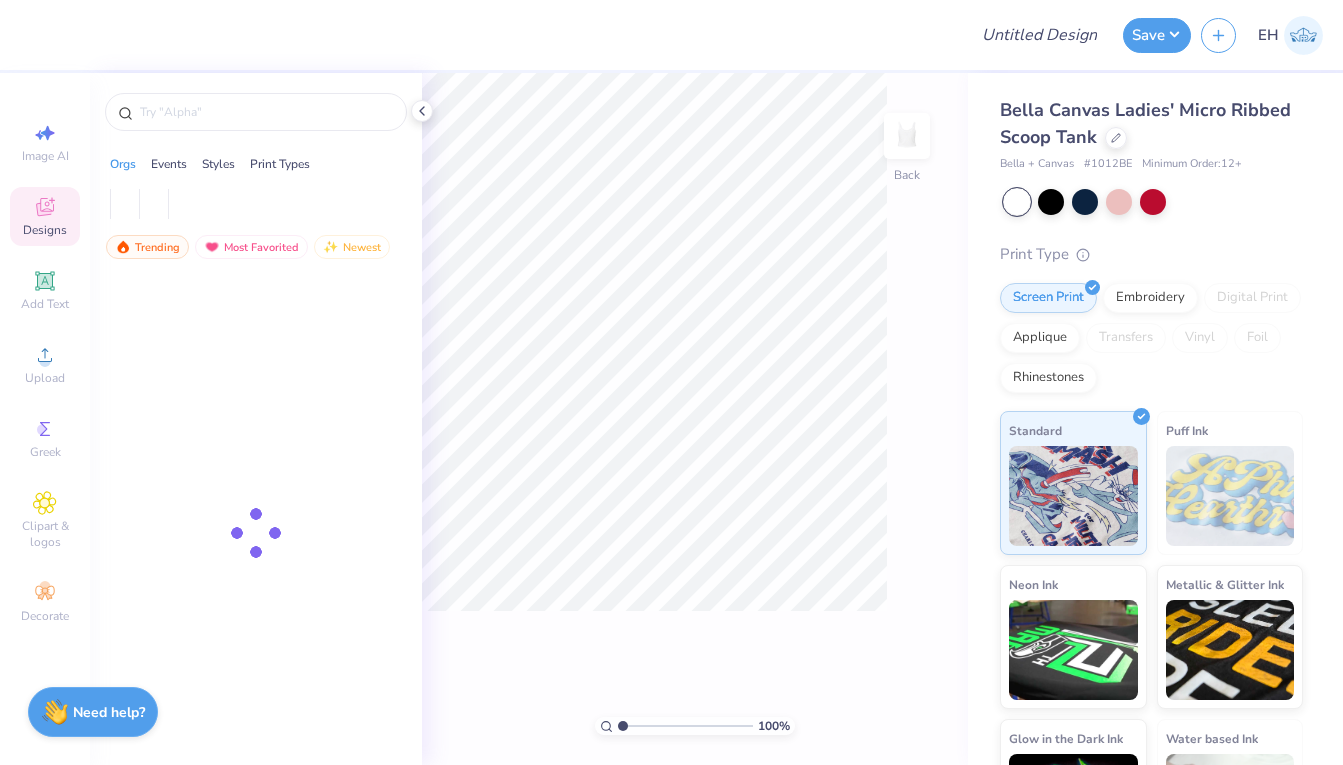 scroll, scrollTop: 0, scrollLeft: 0, axis: both 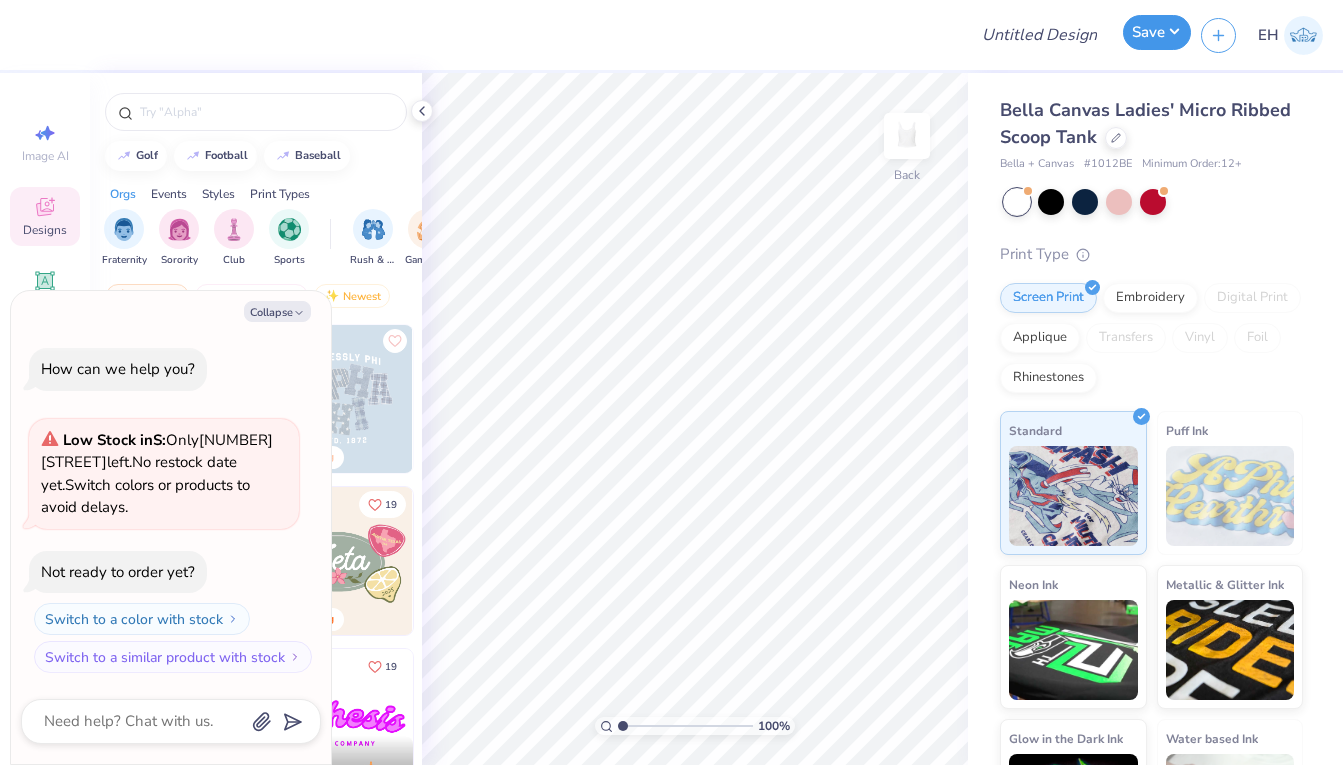 click on "Save" at bounding box center [1157, 32] 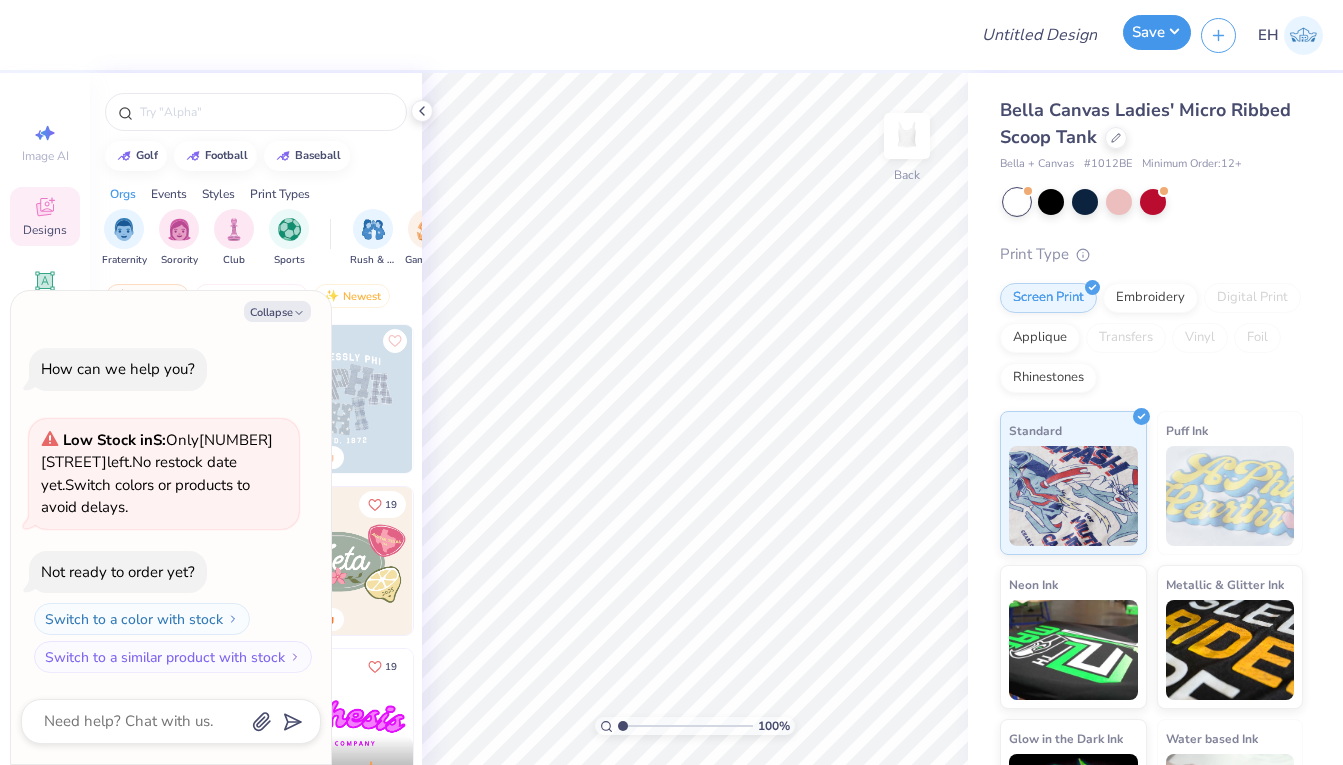 type on "x" 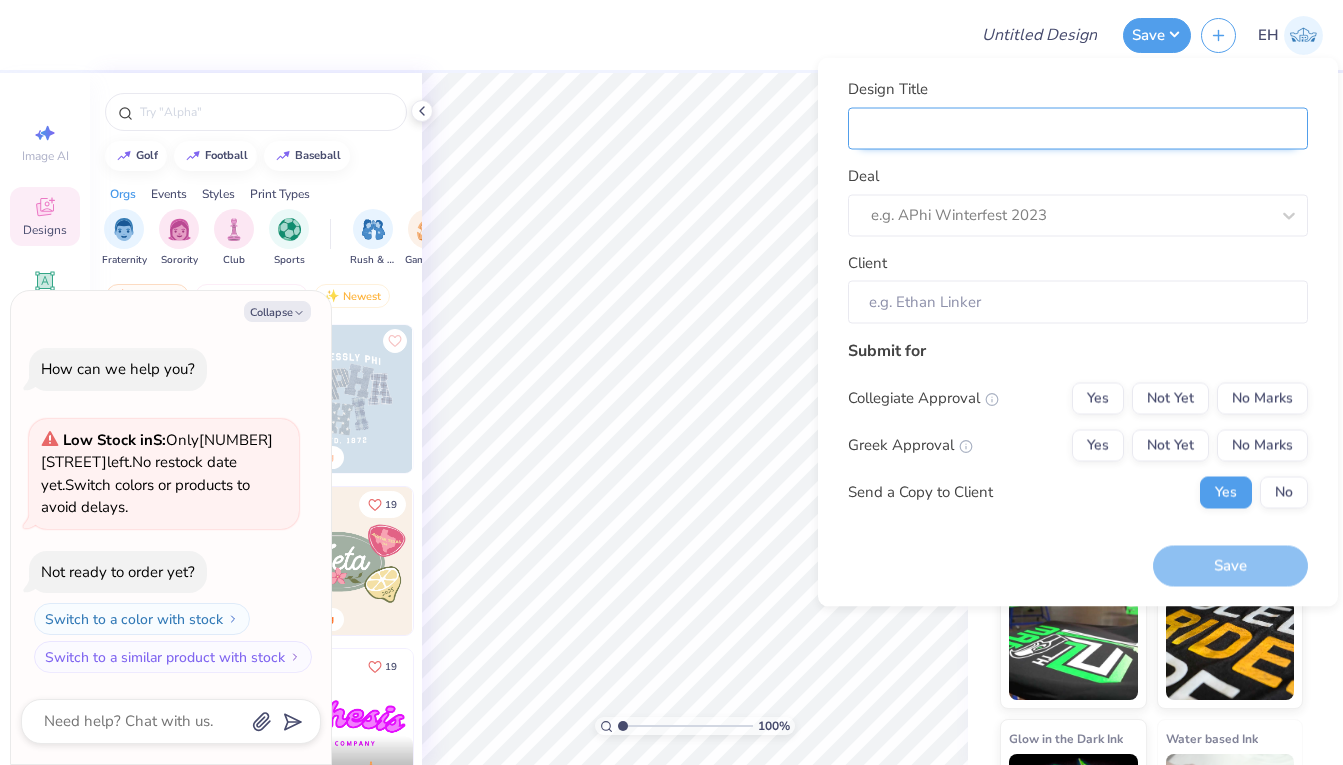 click on "Design Title" at bounding box center [1078, 128] 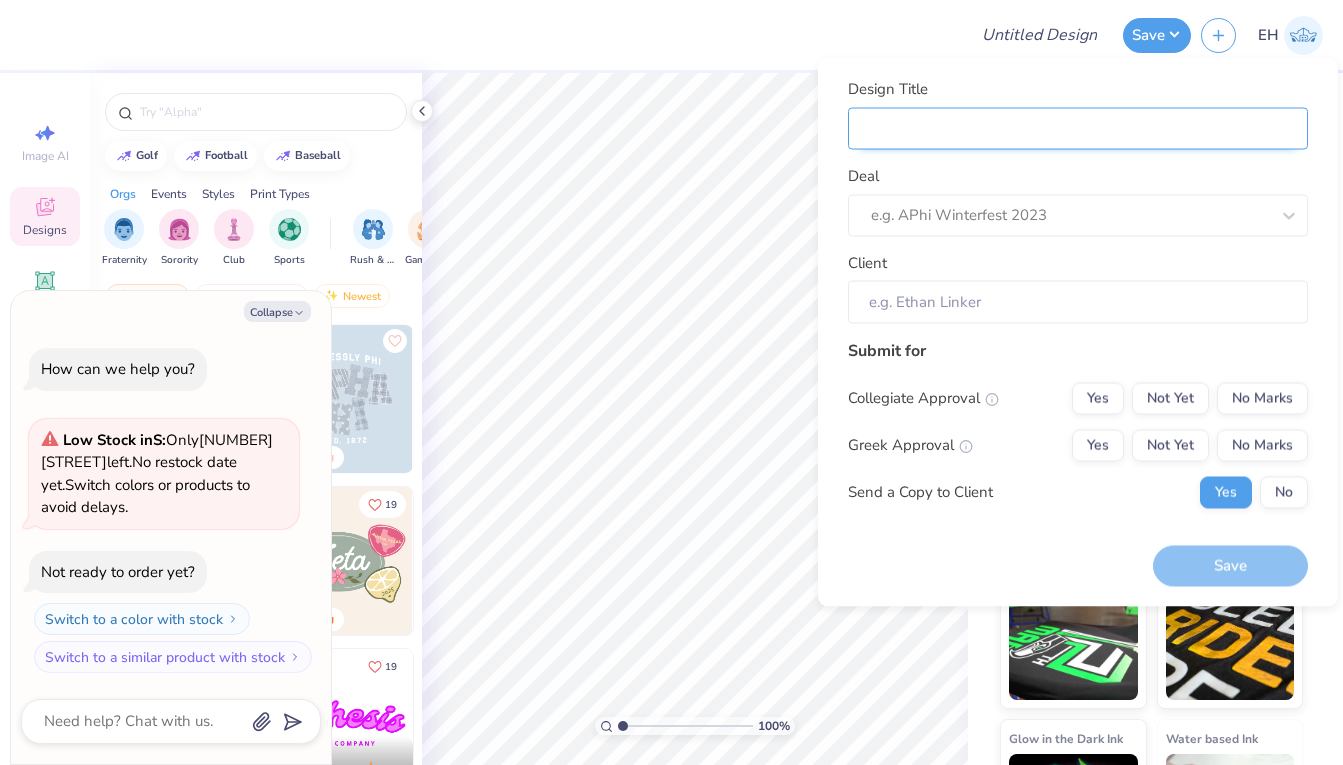 type on "S" 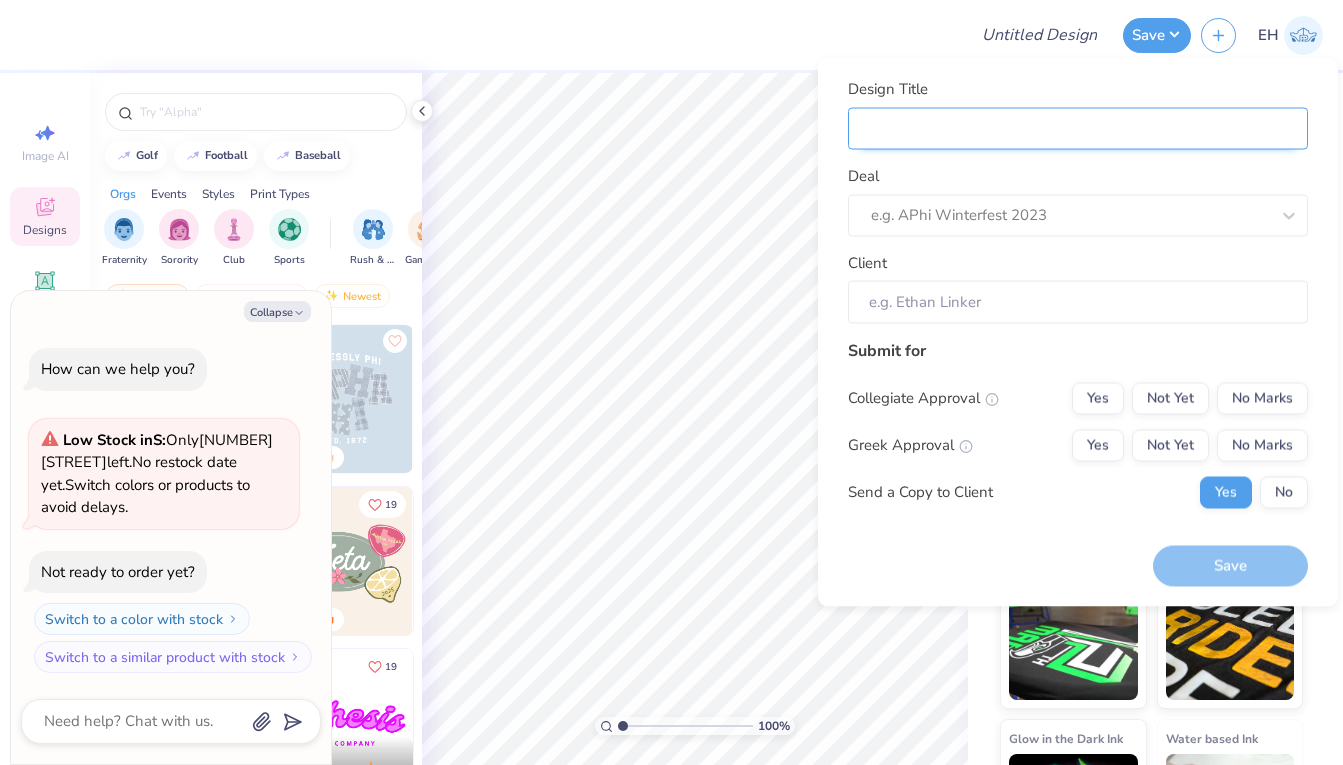 type on "x" 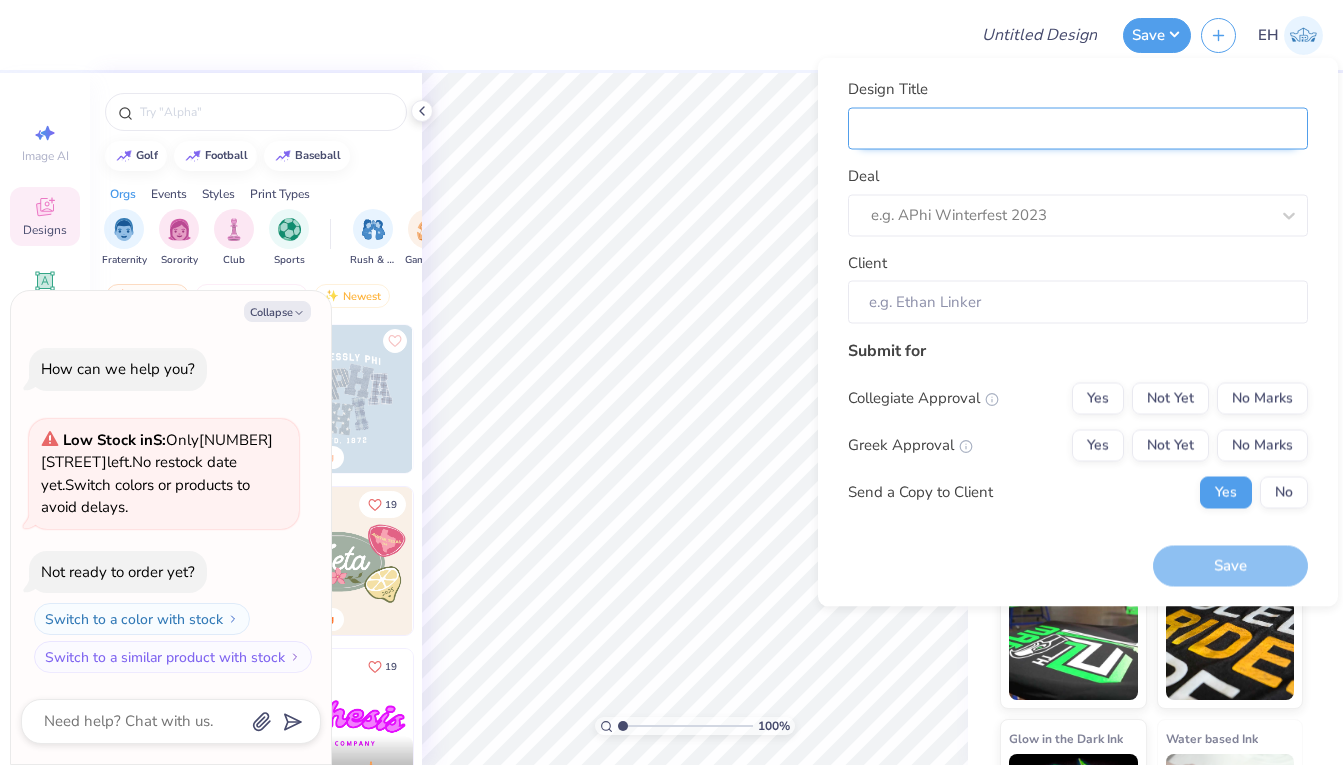 type on "S" 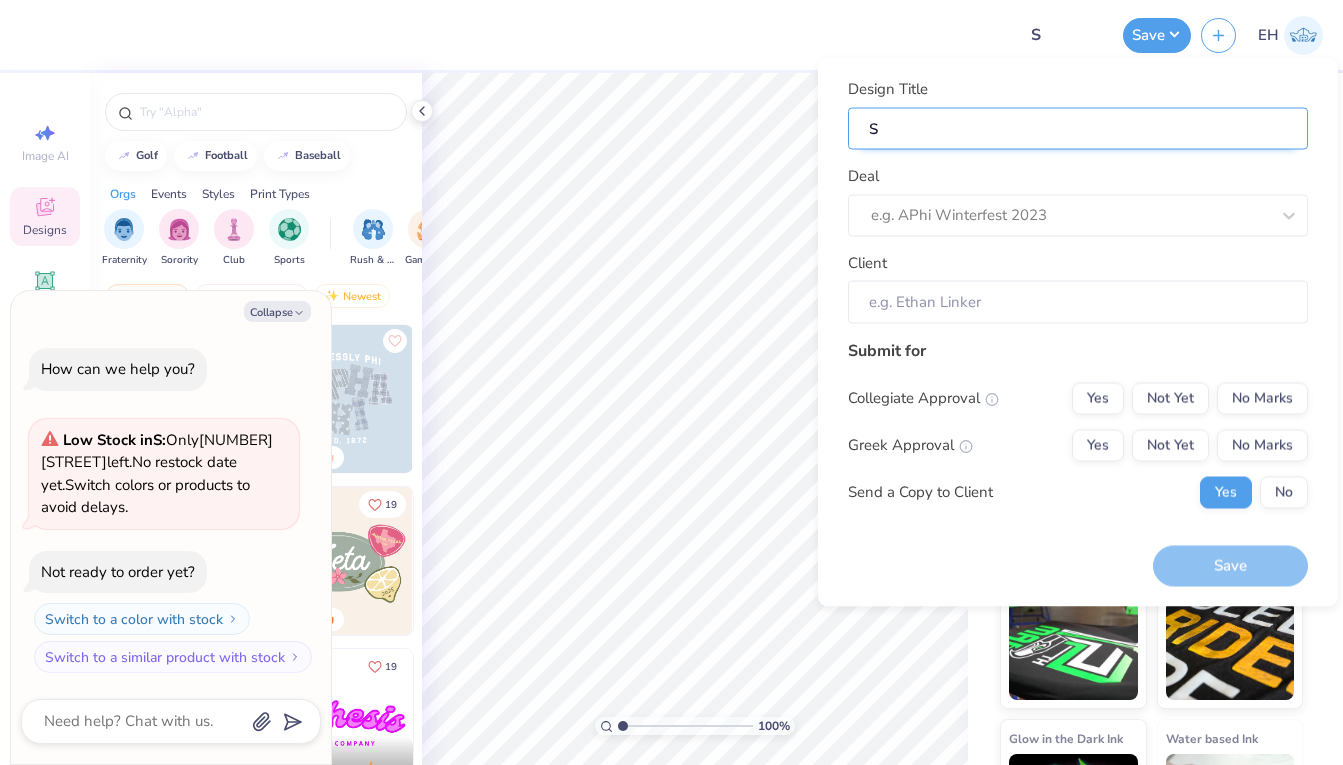 type on "Su" 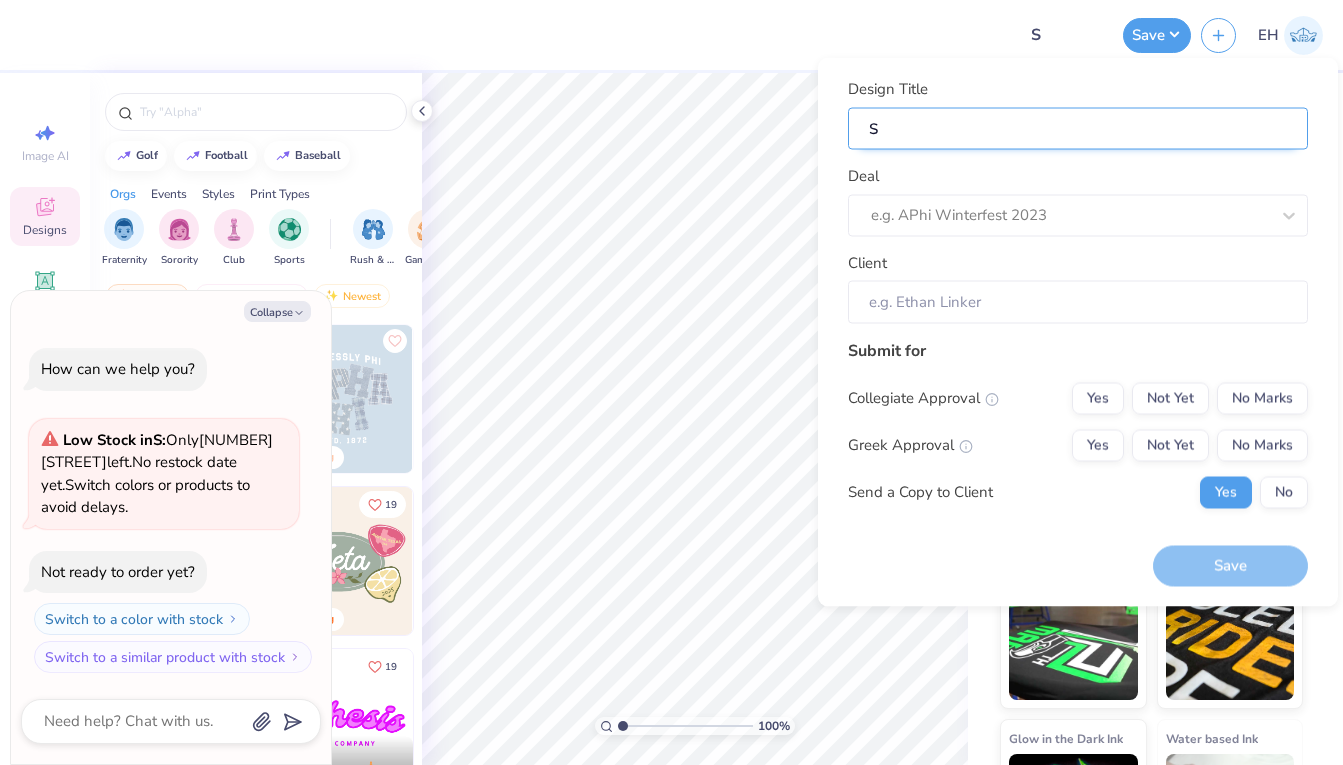type on "x" 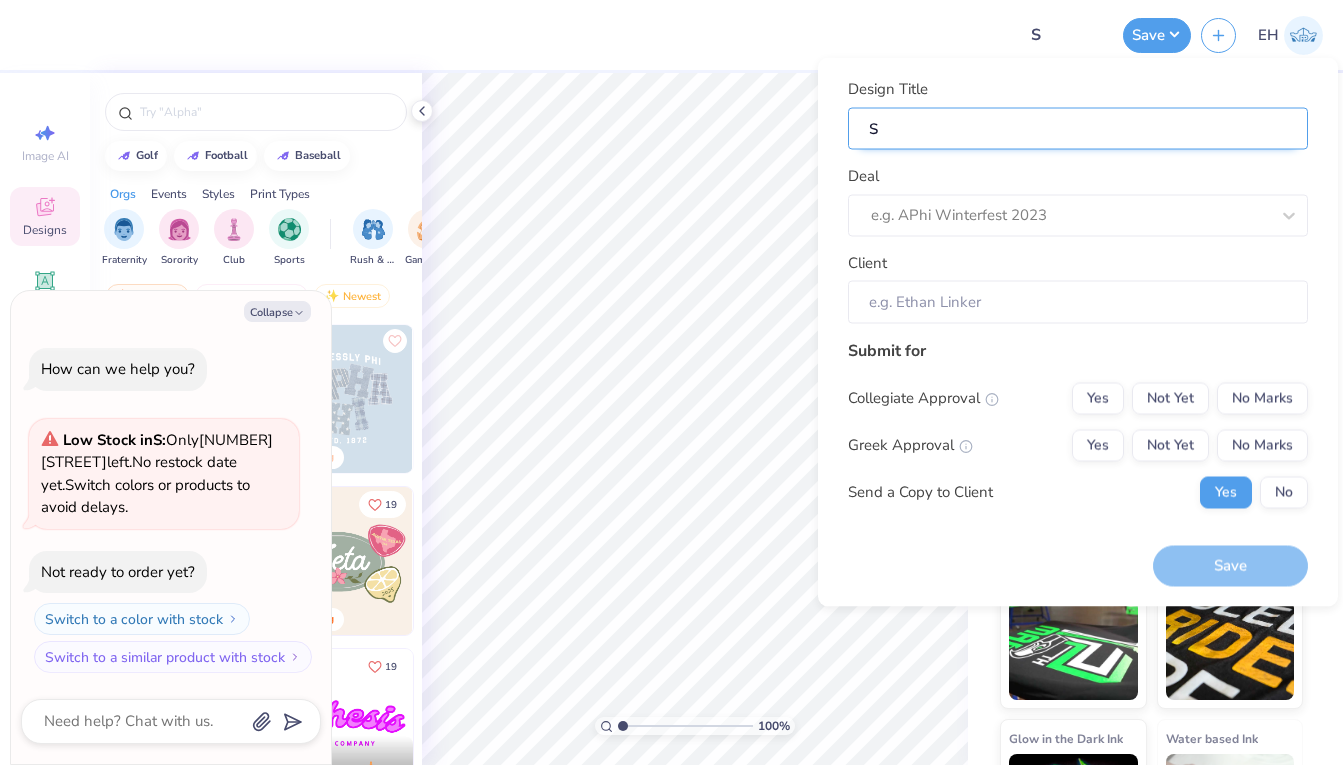 type on "Su" 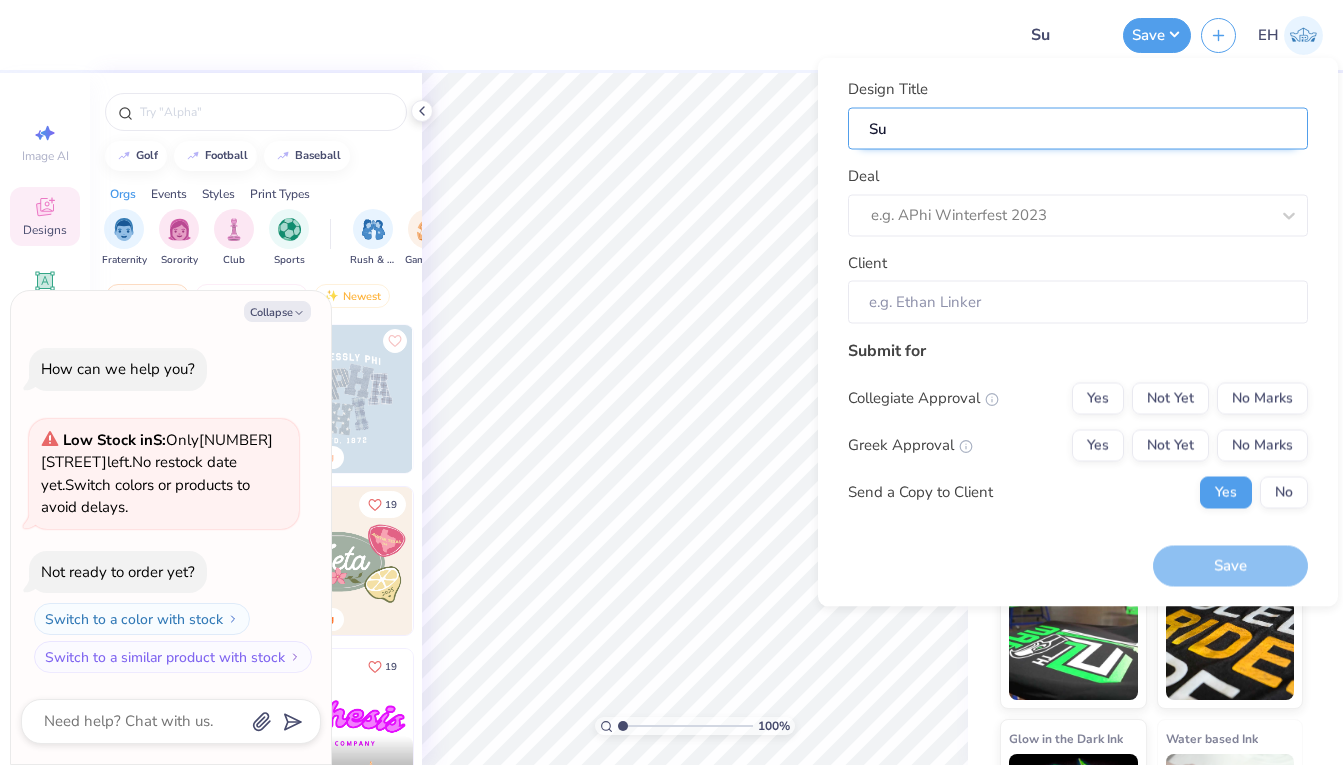 type on "Sup" 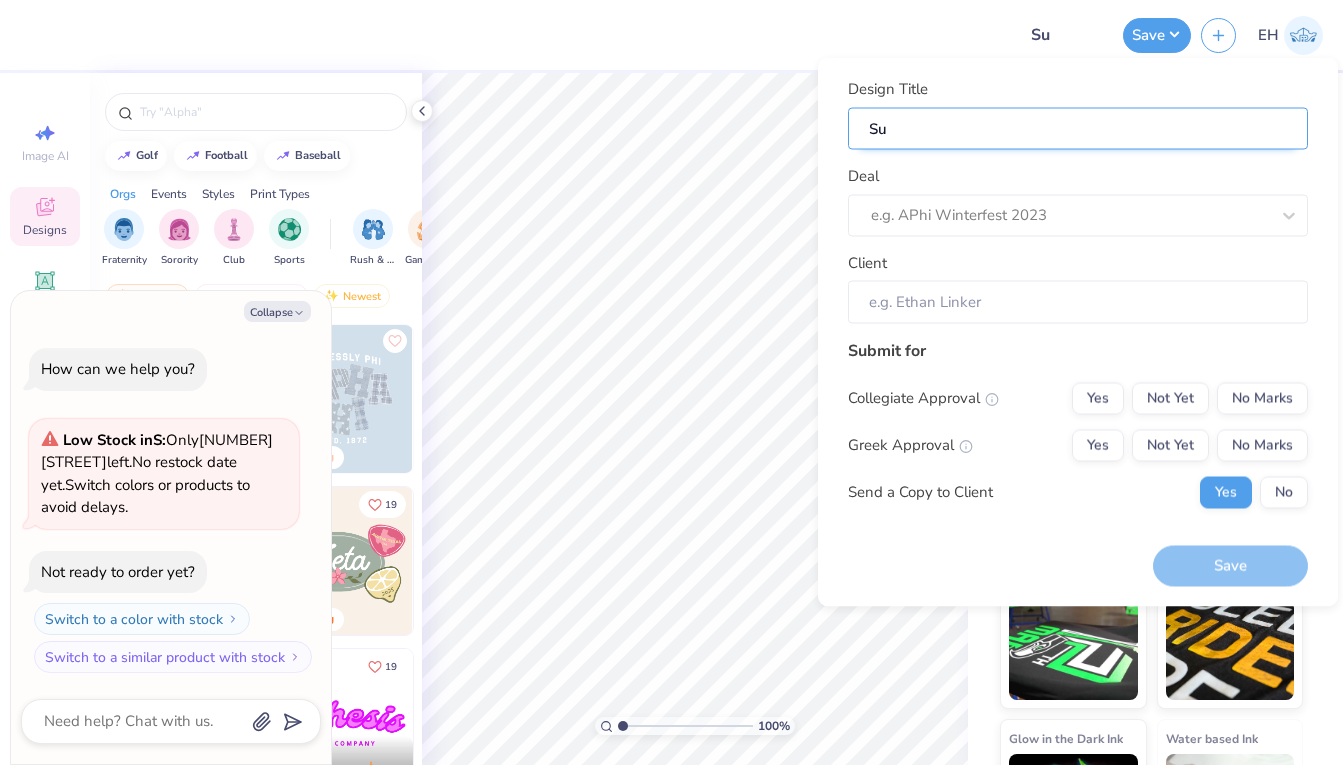type on "x" 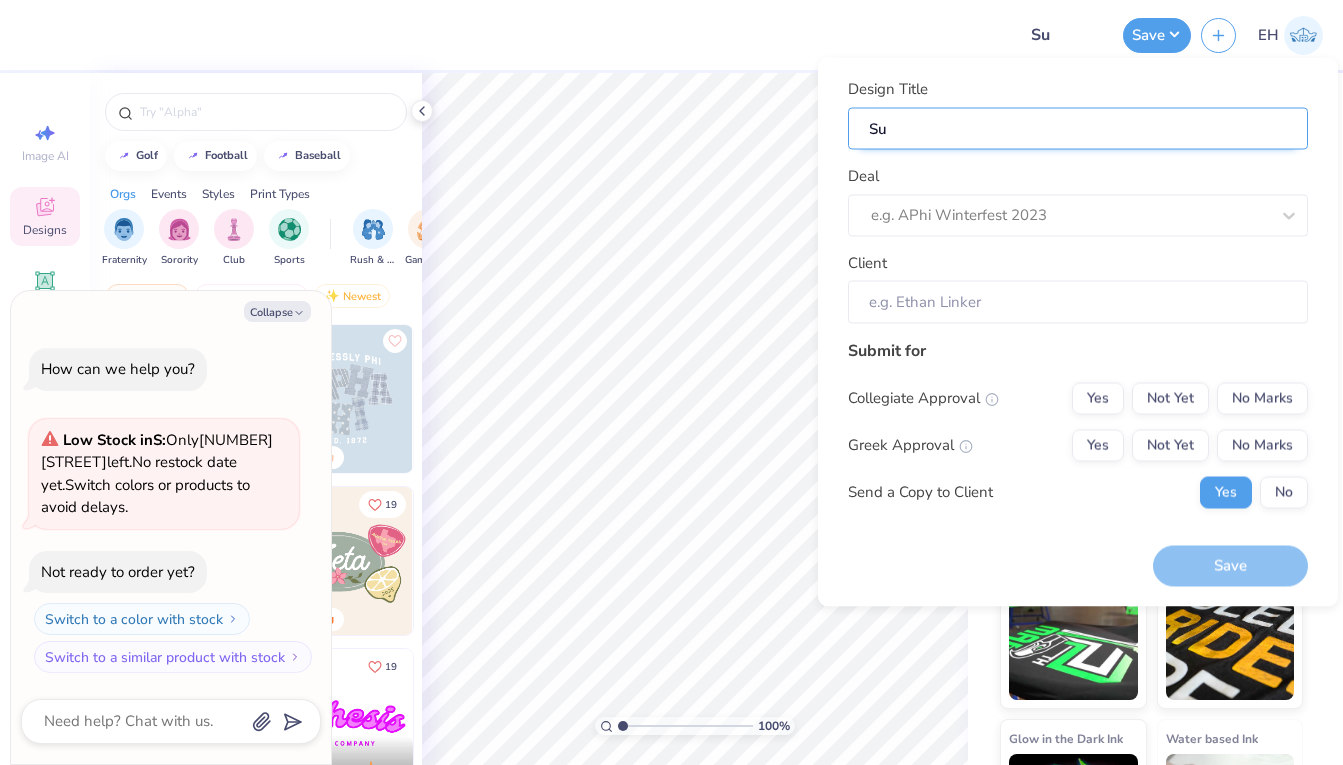 type on "Sup" 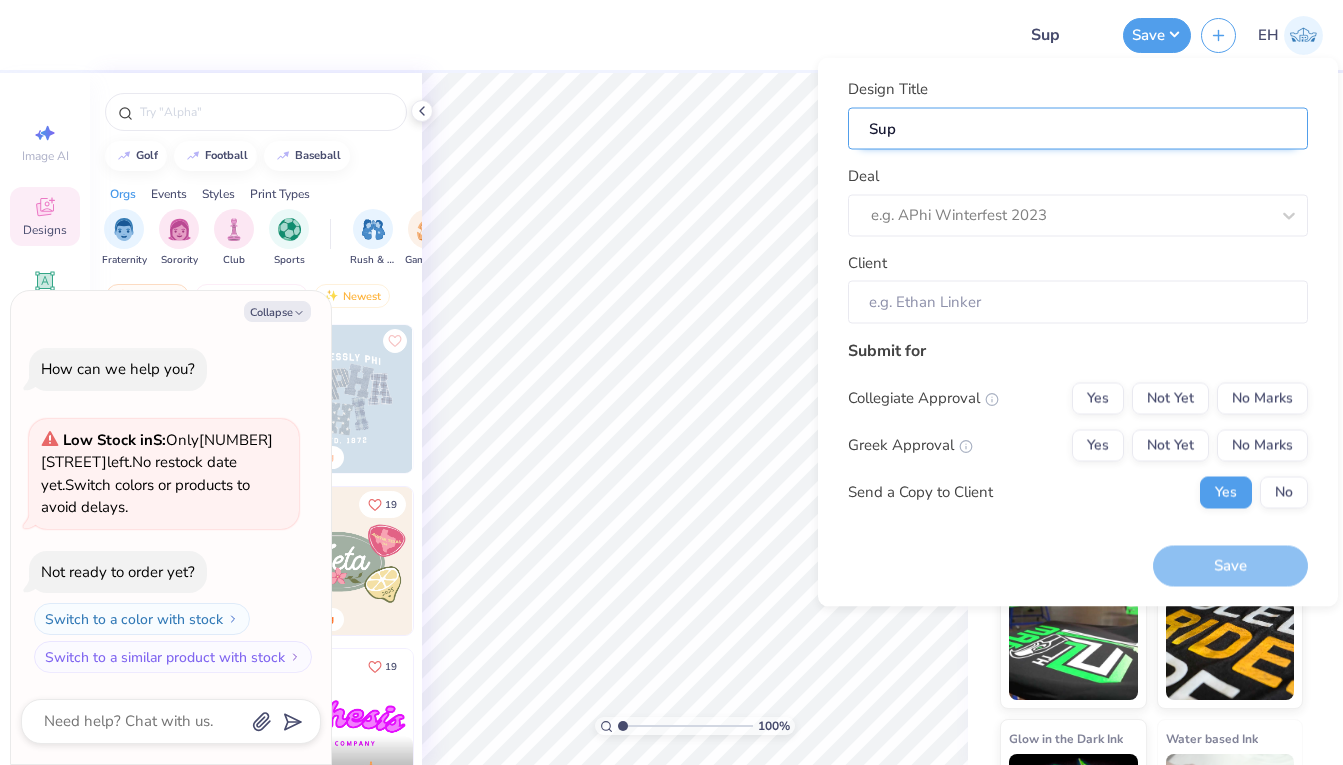 type on "Sups" 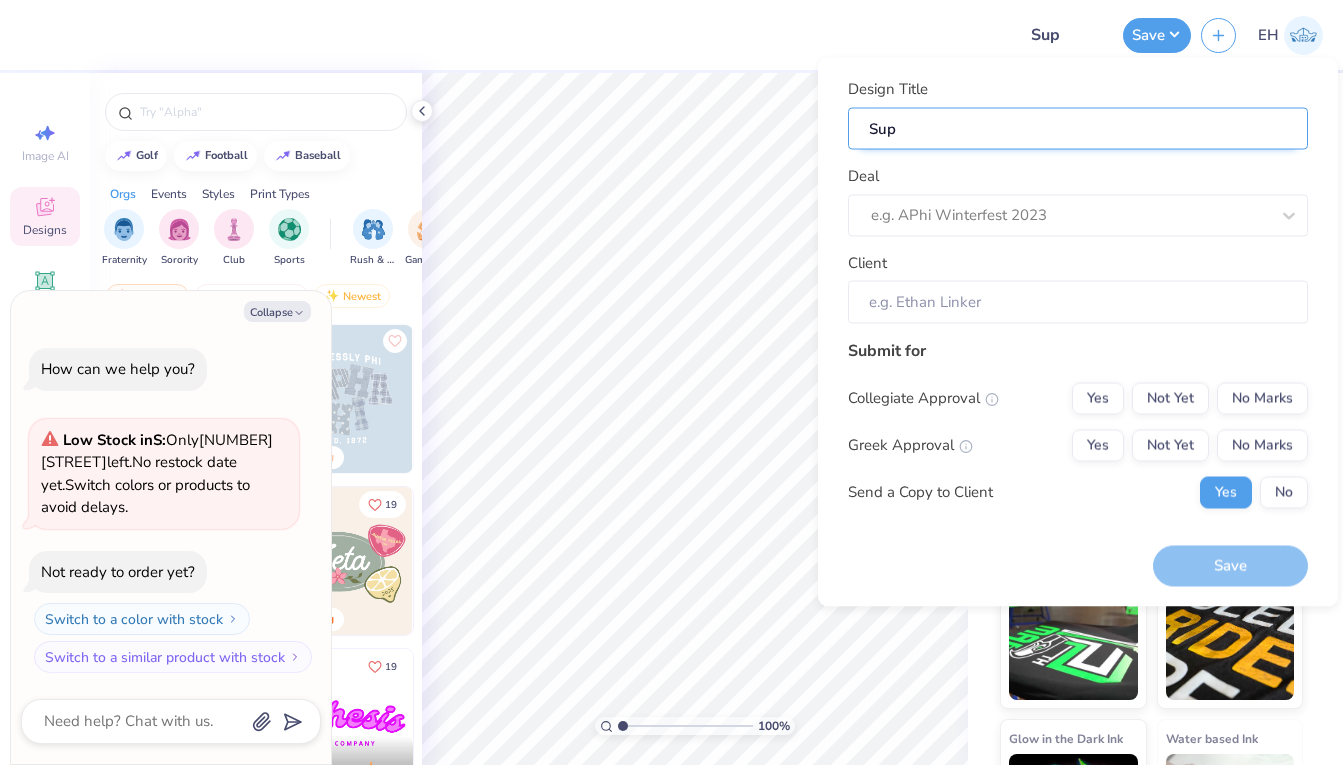 type on "x" 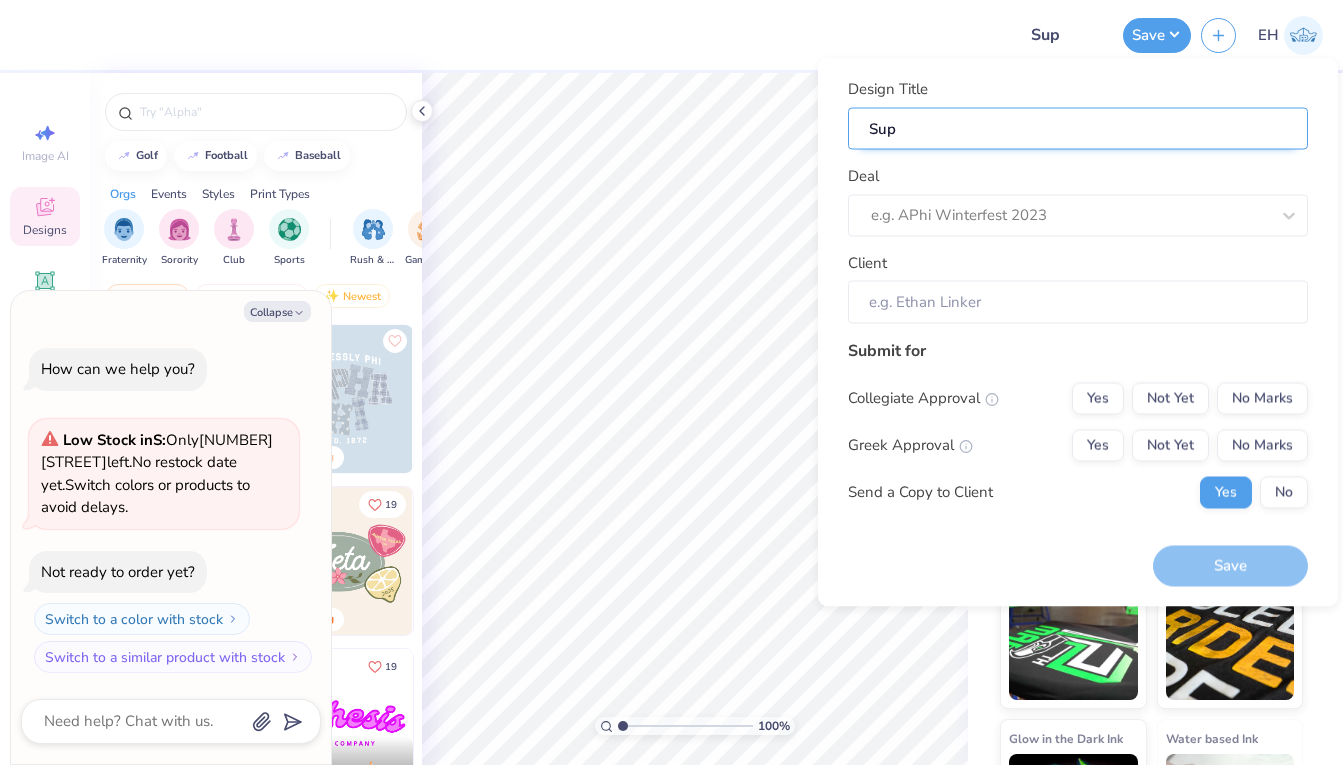 type on "Sups" 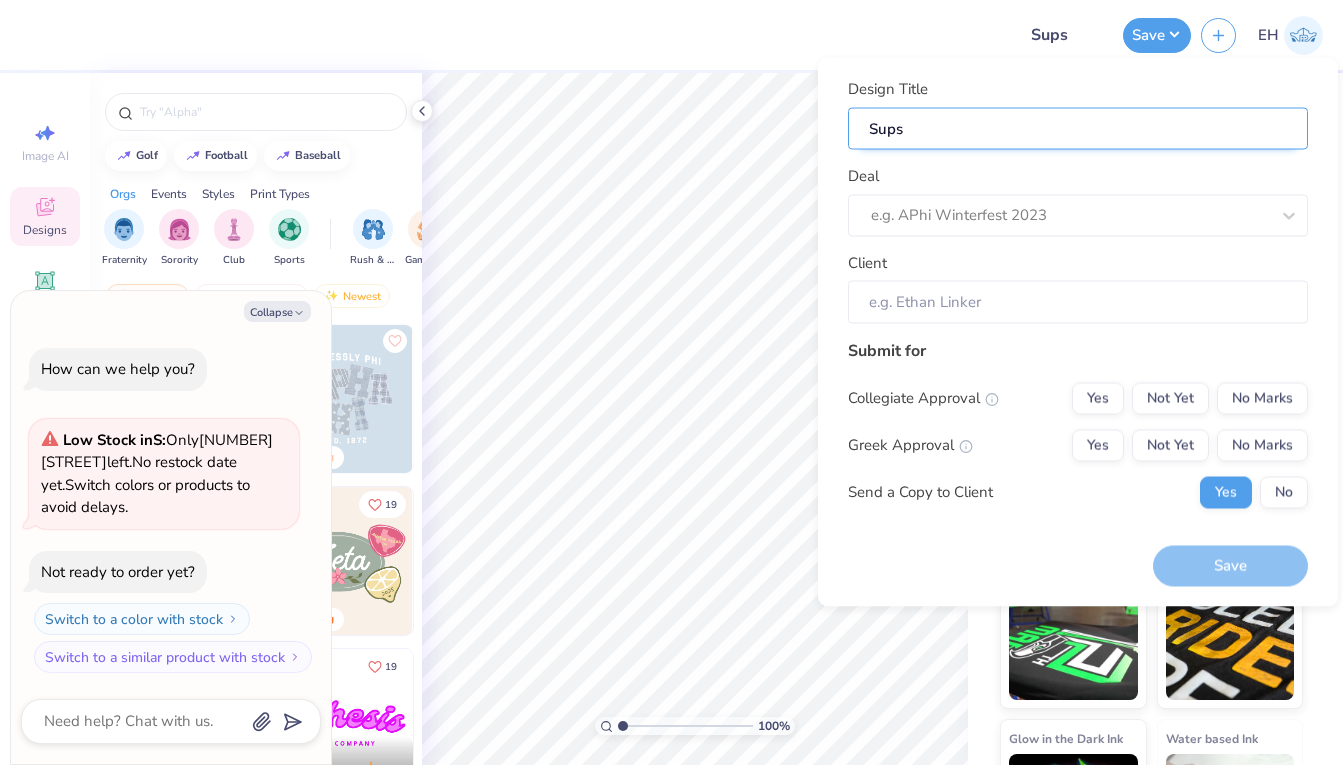 type on "Sups" 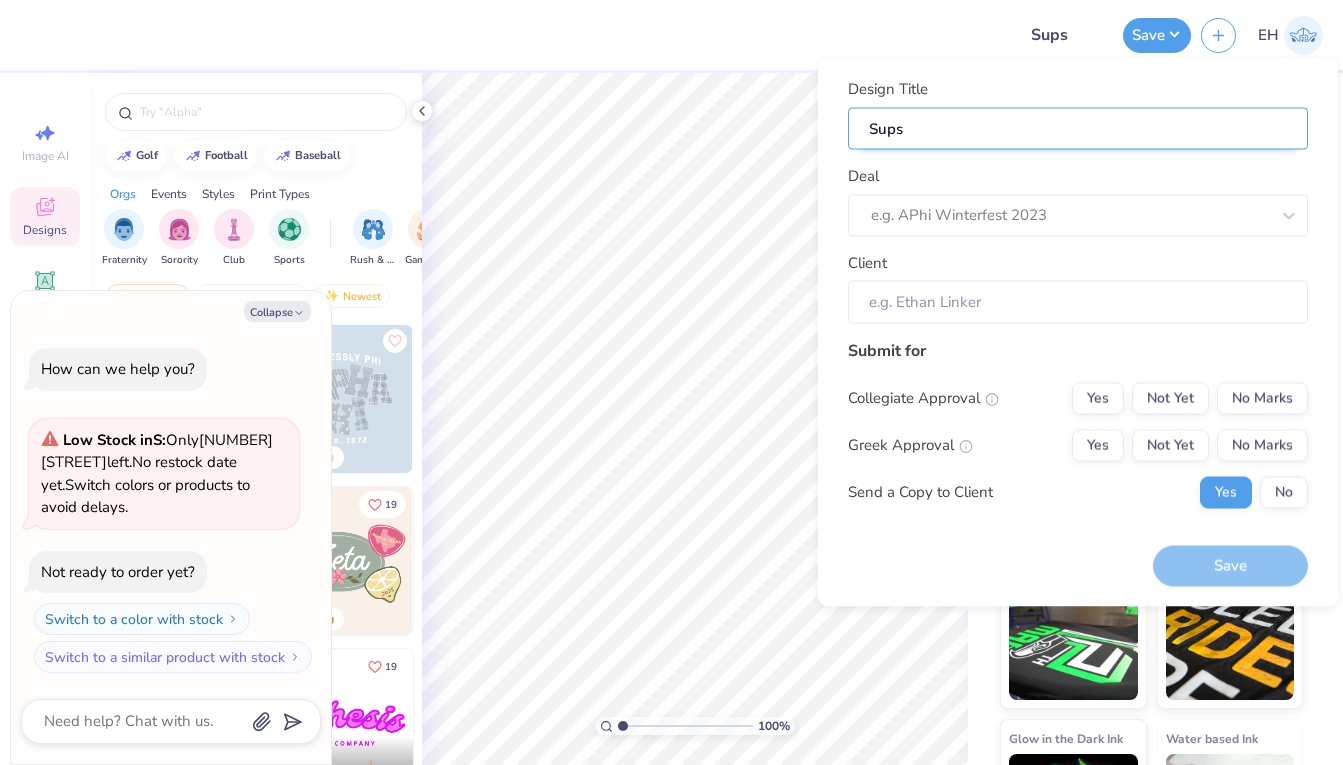 type on "x" 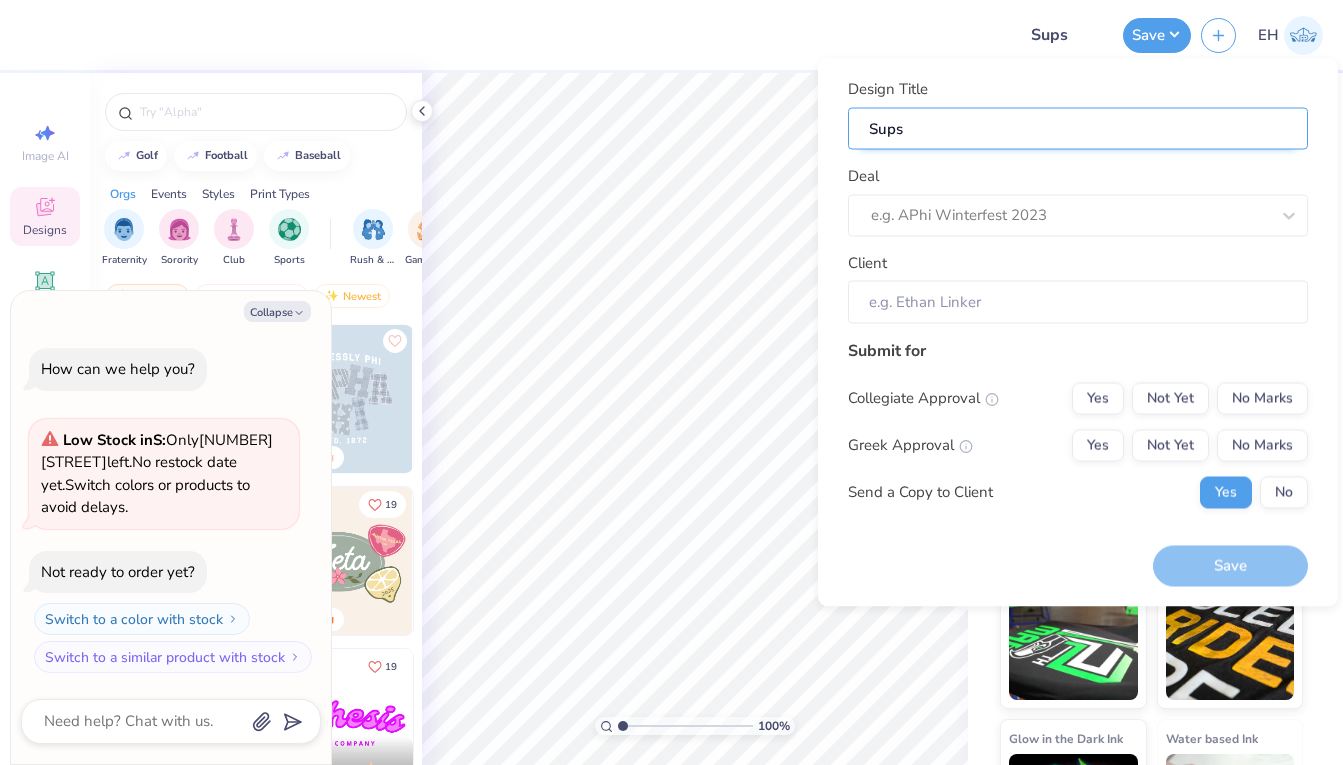 type on "Sups" 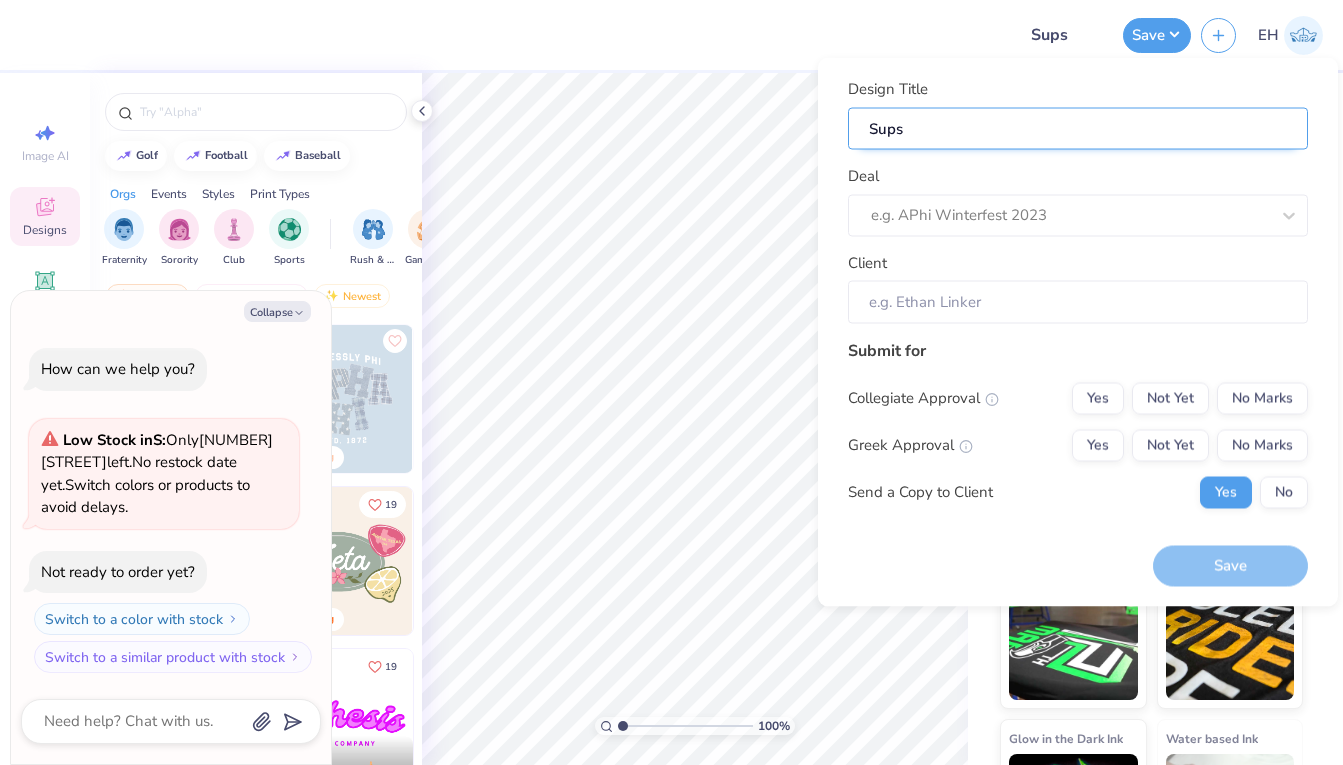 type on "Sups T" 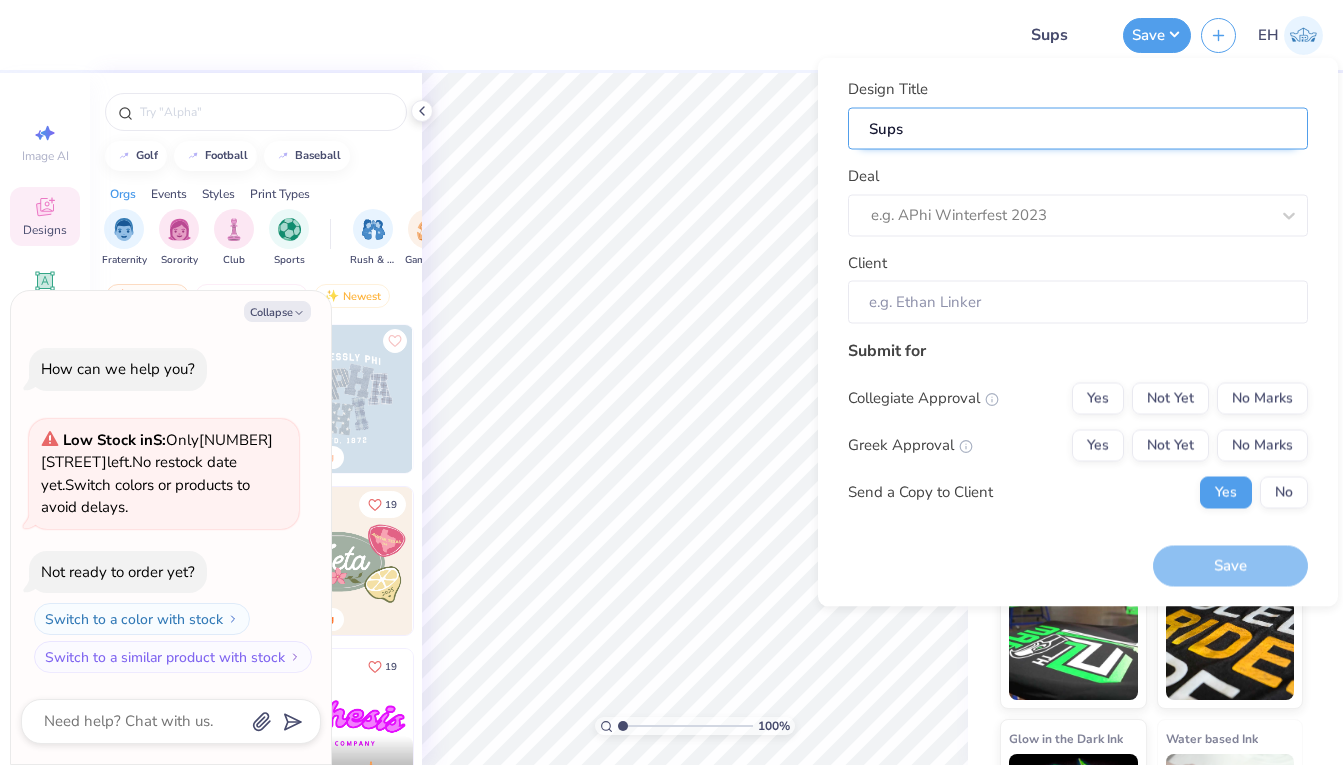 type on "x" 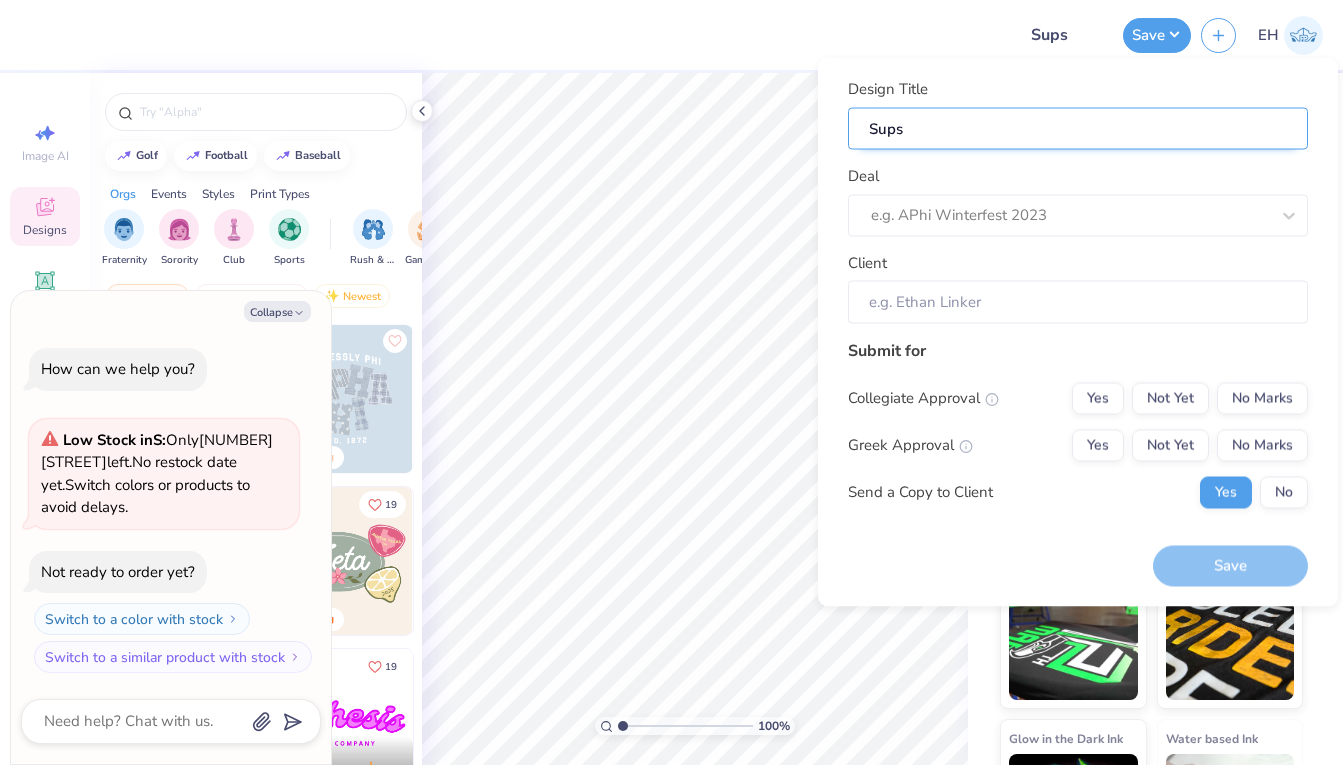 type on "Sups T" 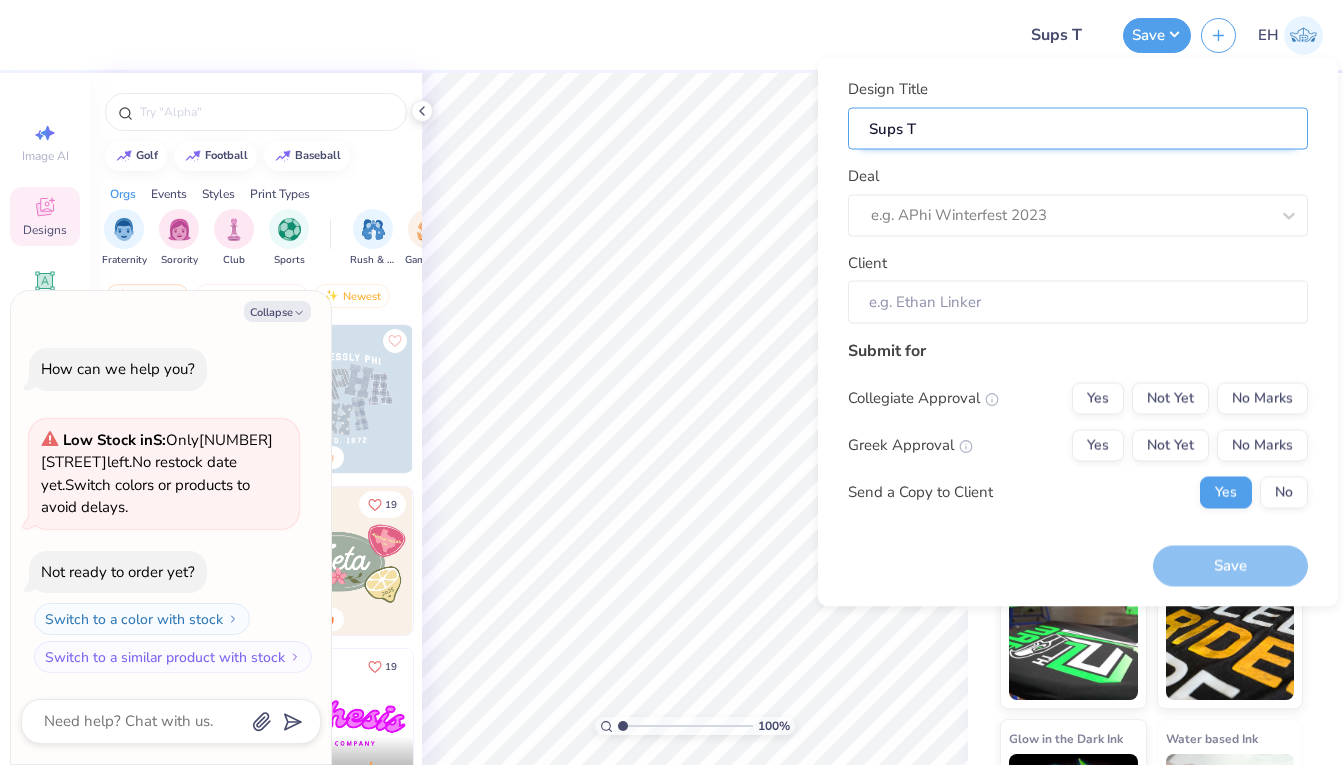 type on "Sups Ta" 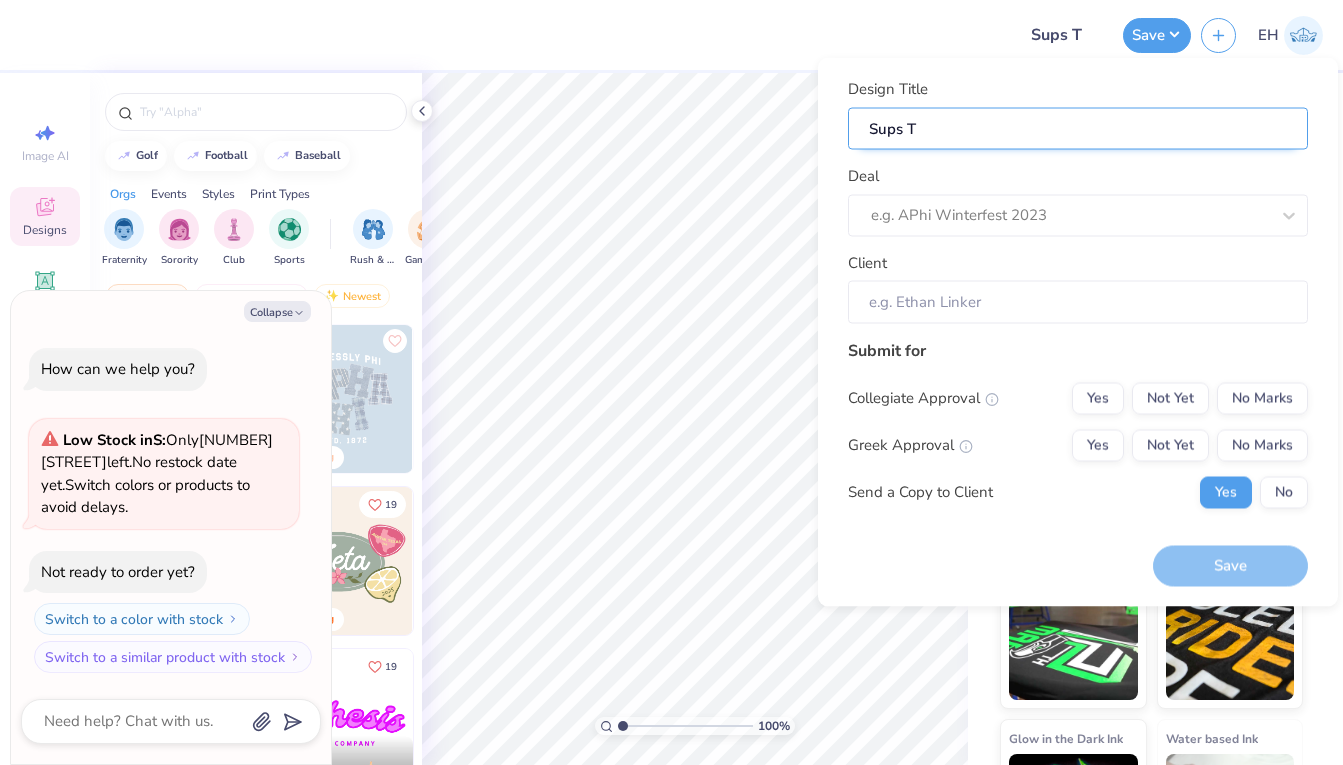 type on "x" 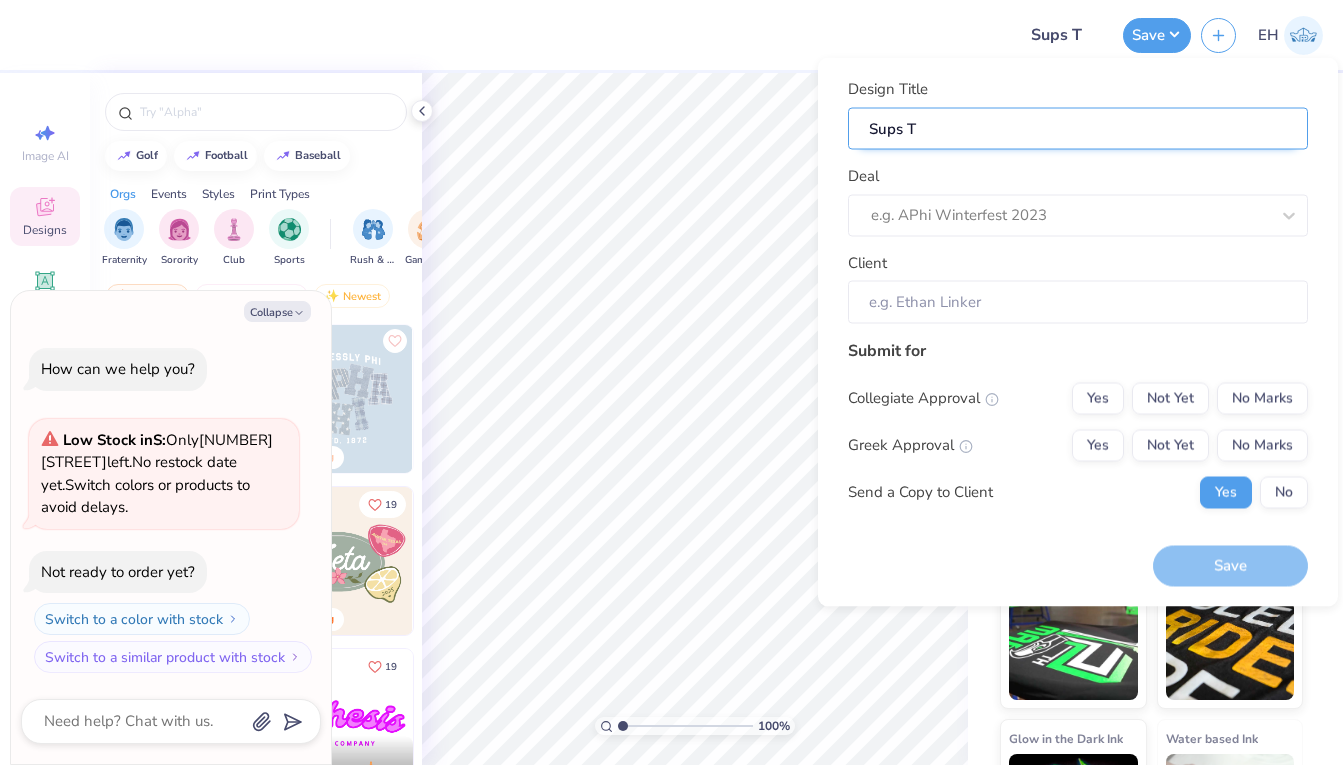 type on "Sups Ta" 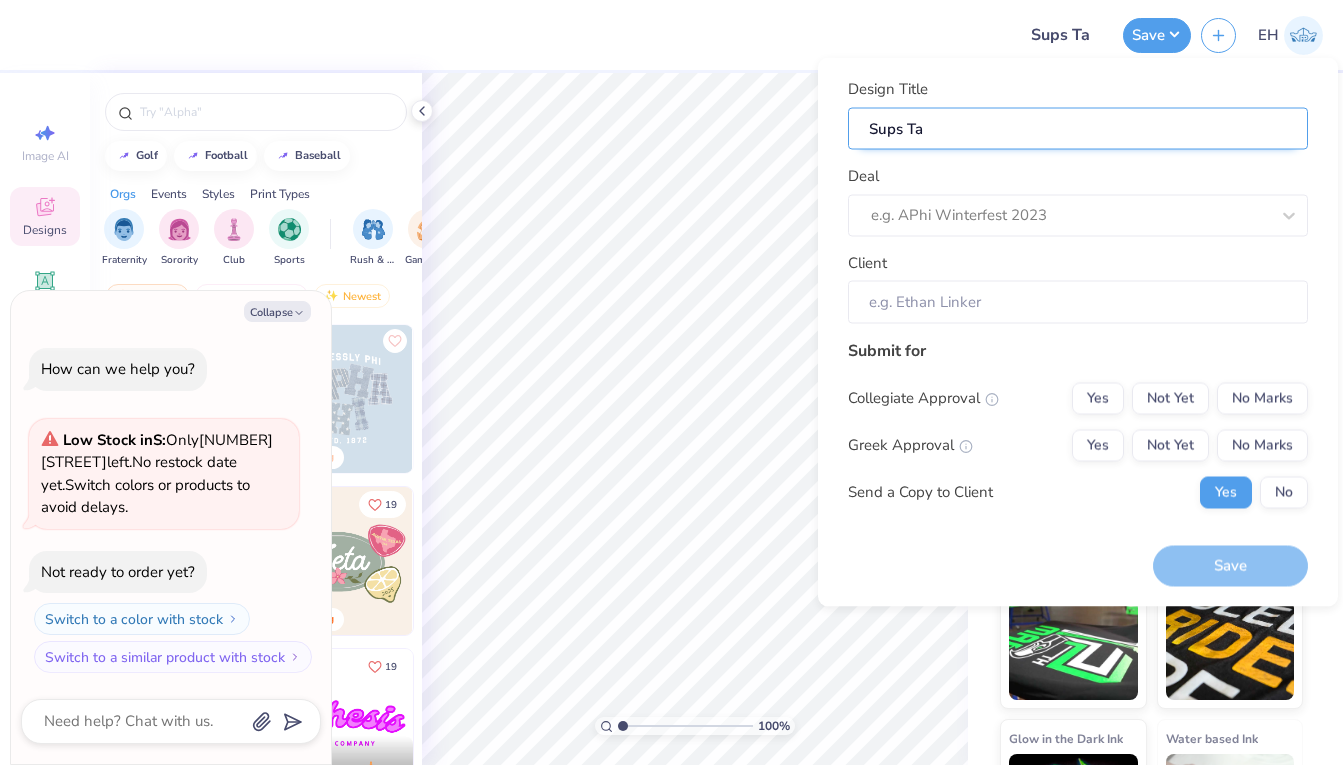 type on "Sups Tan" 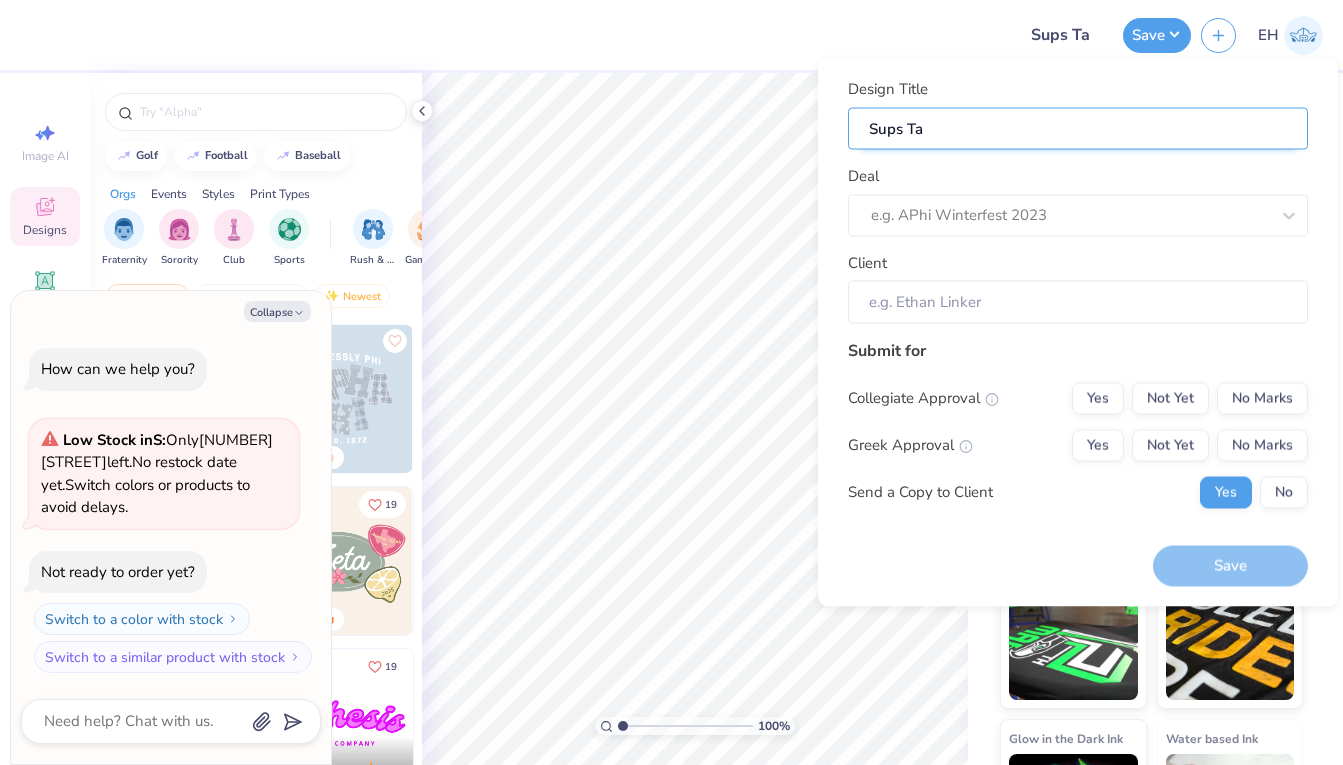 type on "x" 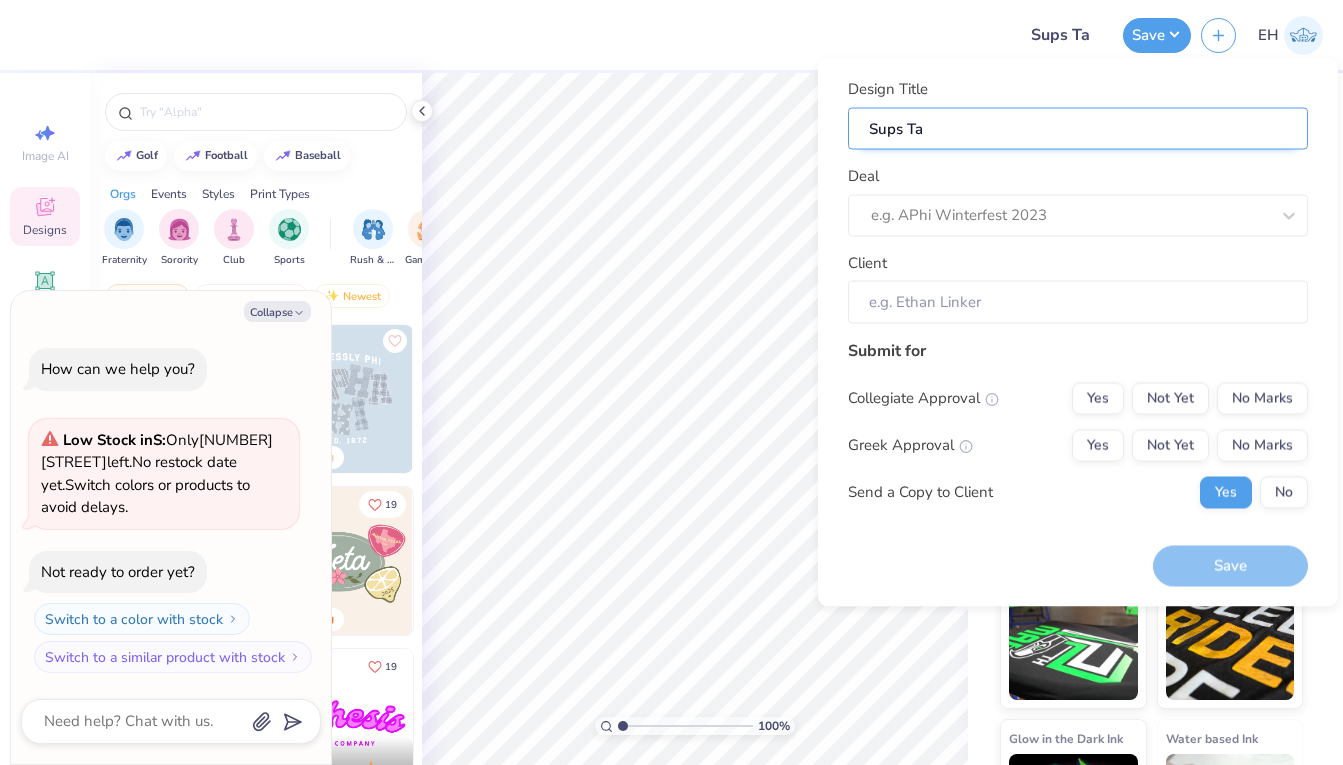 type on "Sups Tan" 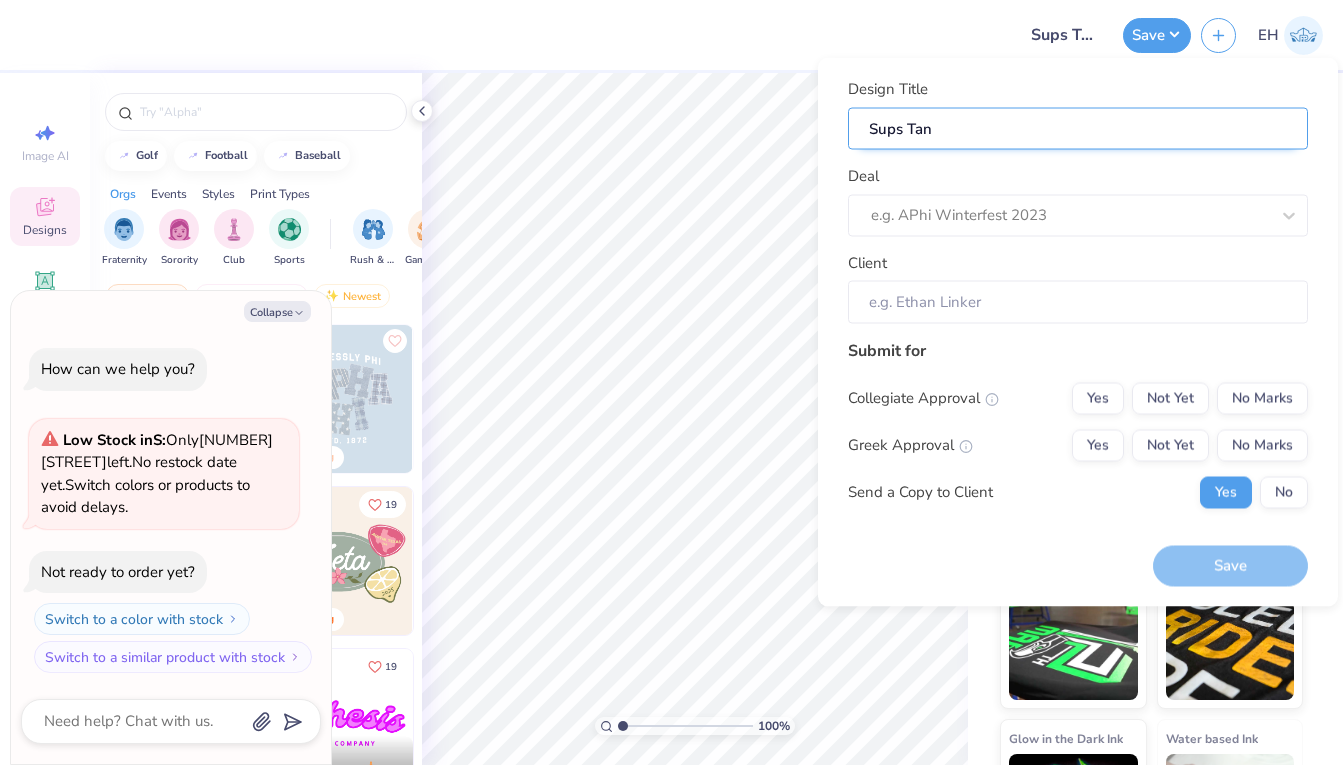 type on "Sups Tank" 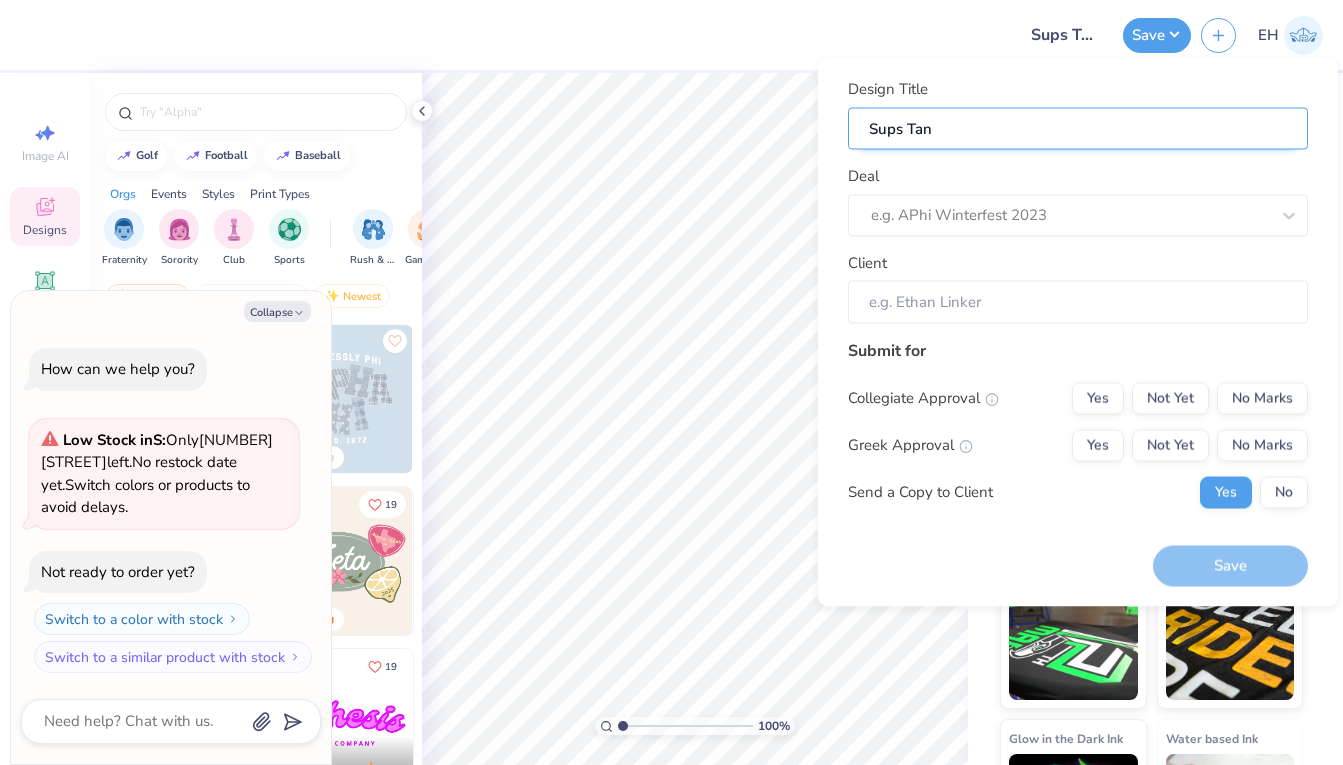 type on "x" 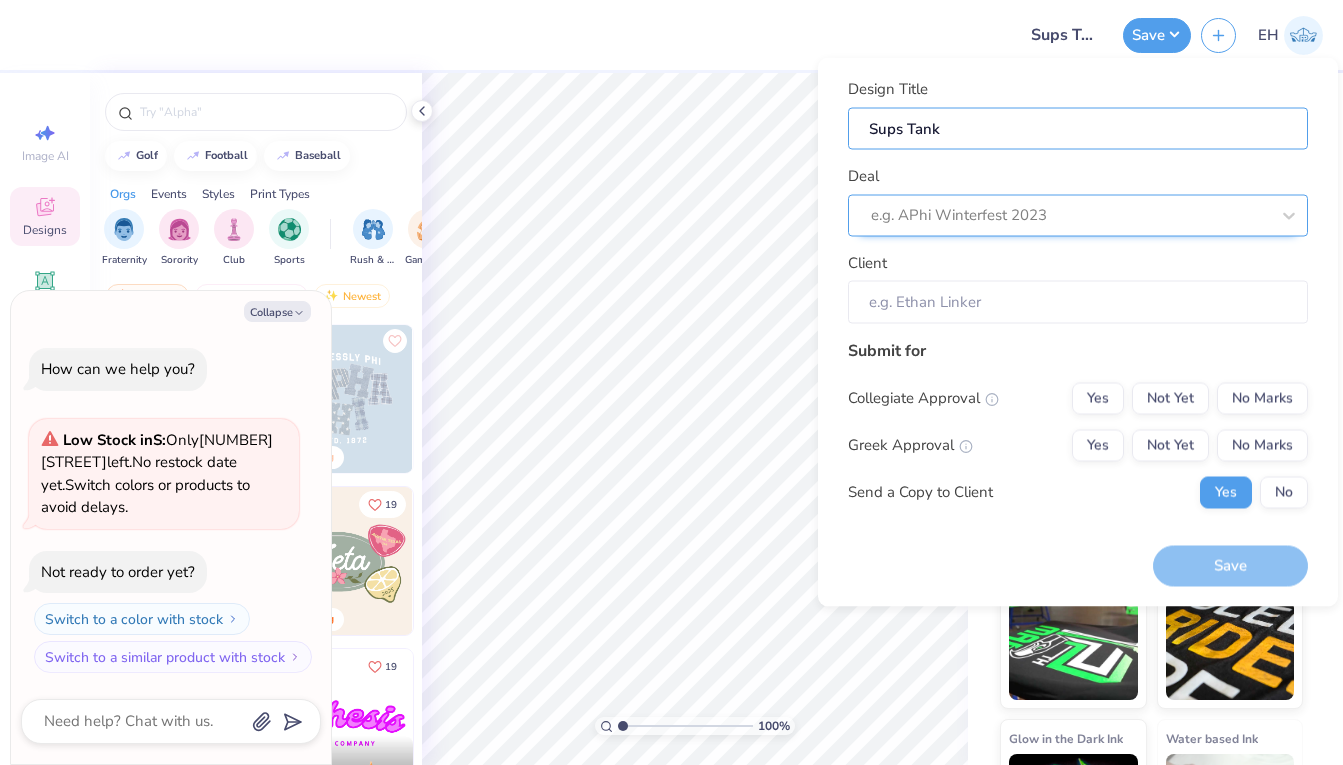 type on "Sups Tank" 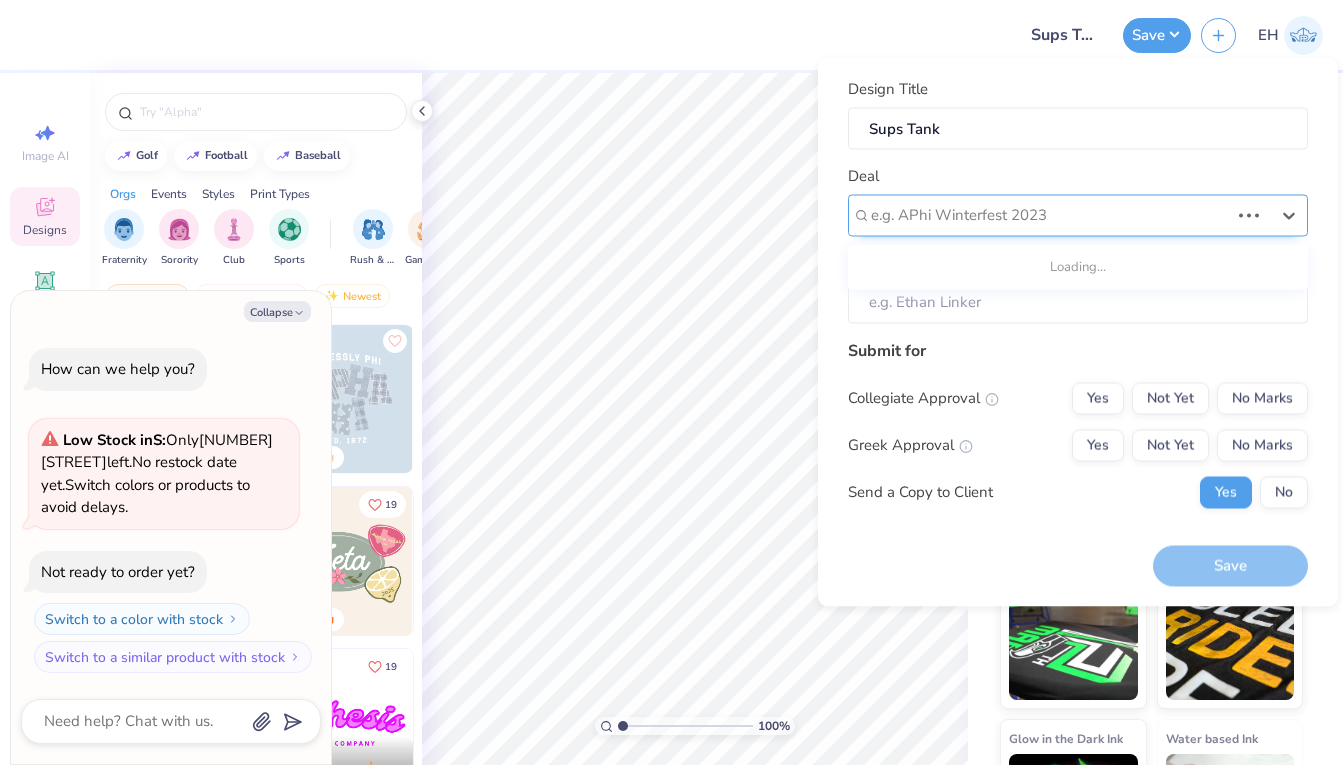 click at bounding box center [1050, 215] 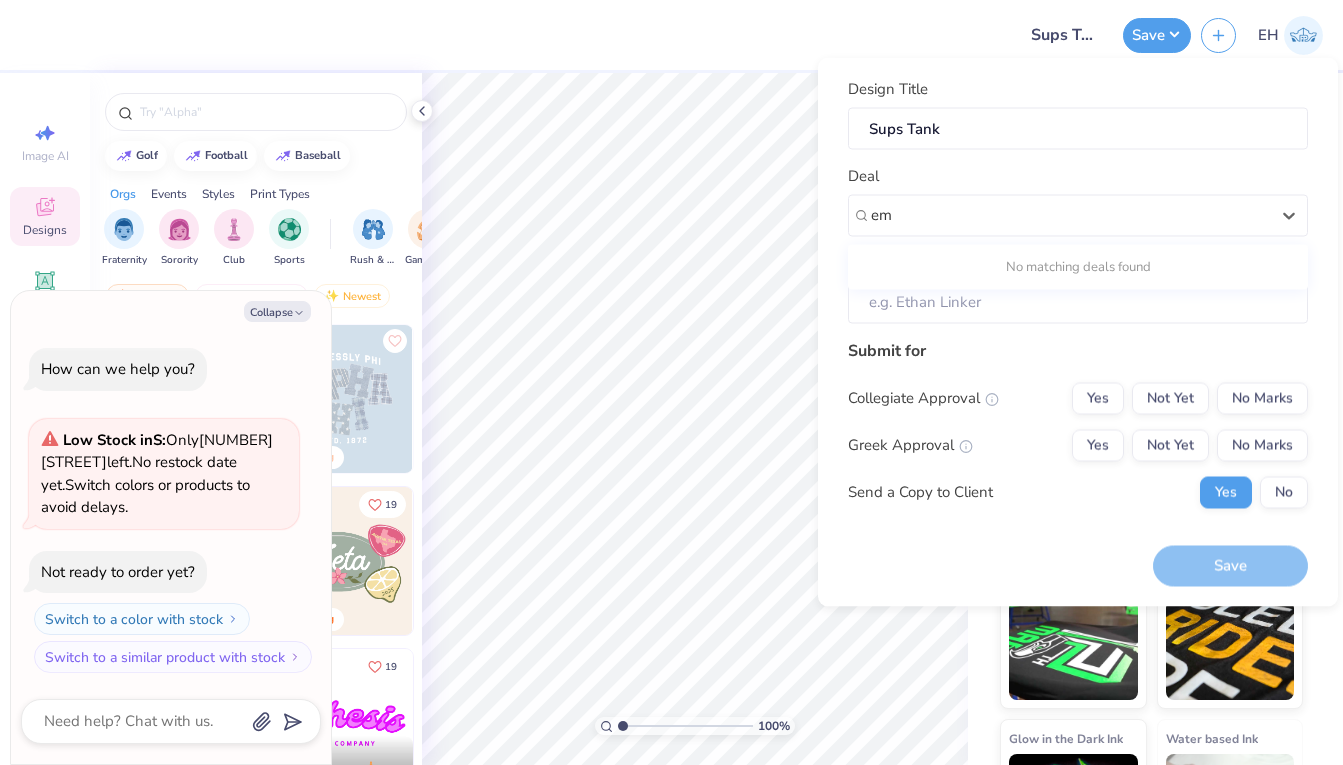 type on "e" 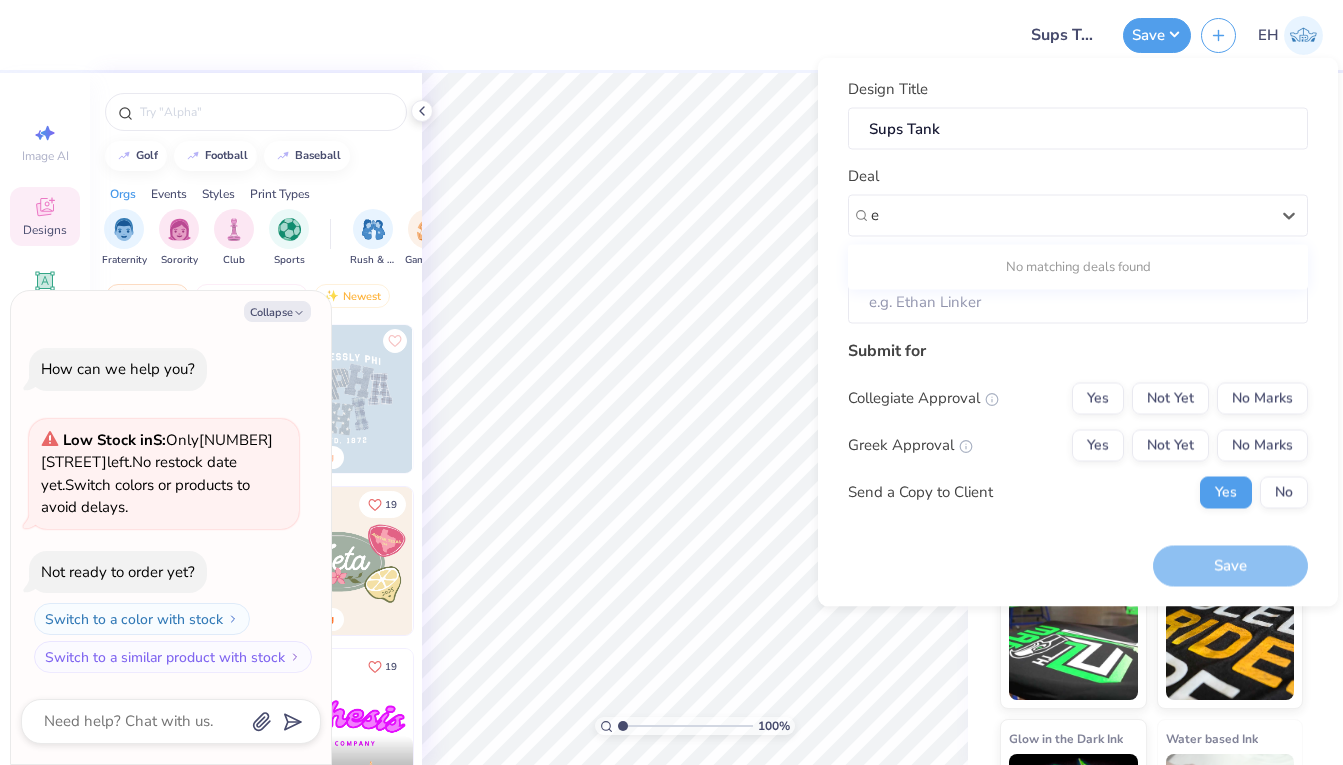 type 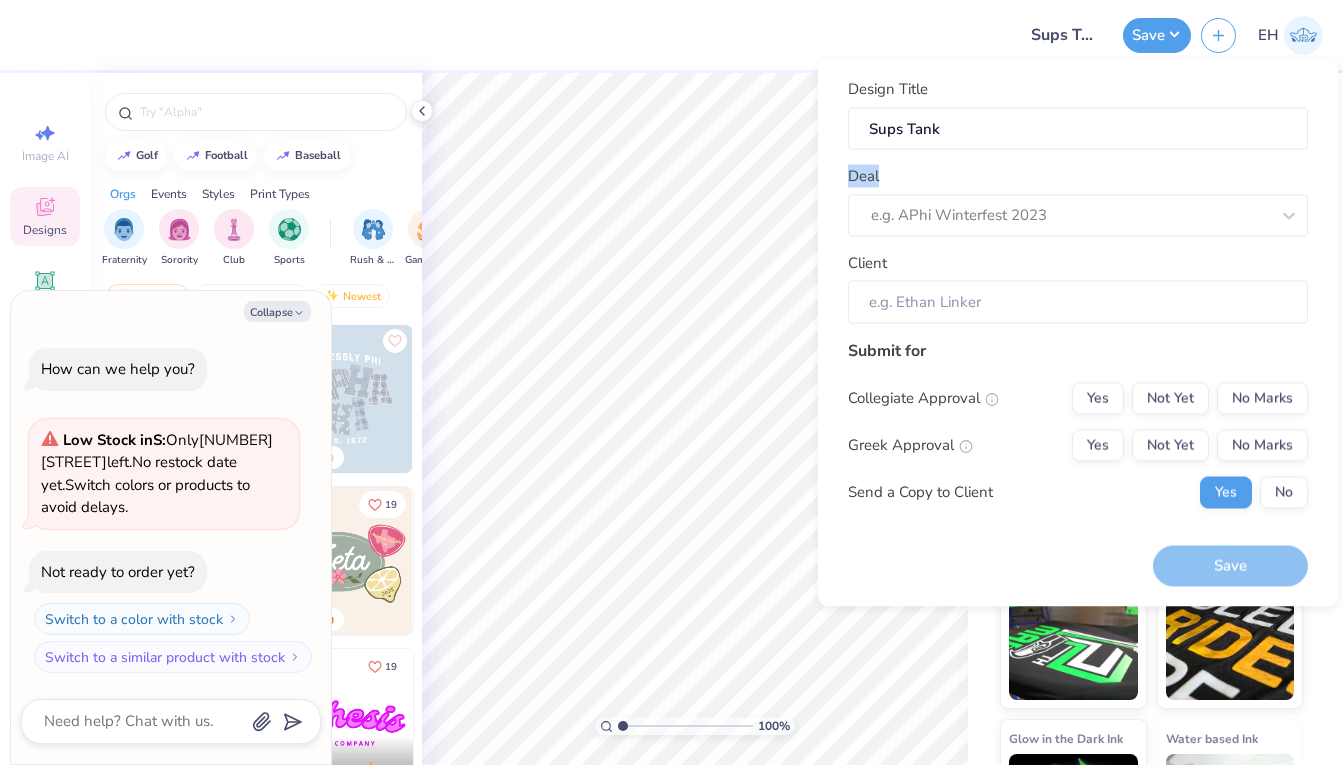 click on "Deal e.g. APhi Winterfest 2023" at bounding box center (1078, 201) 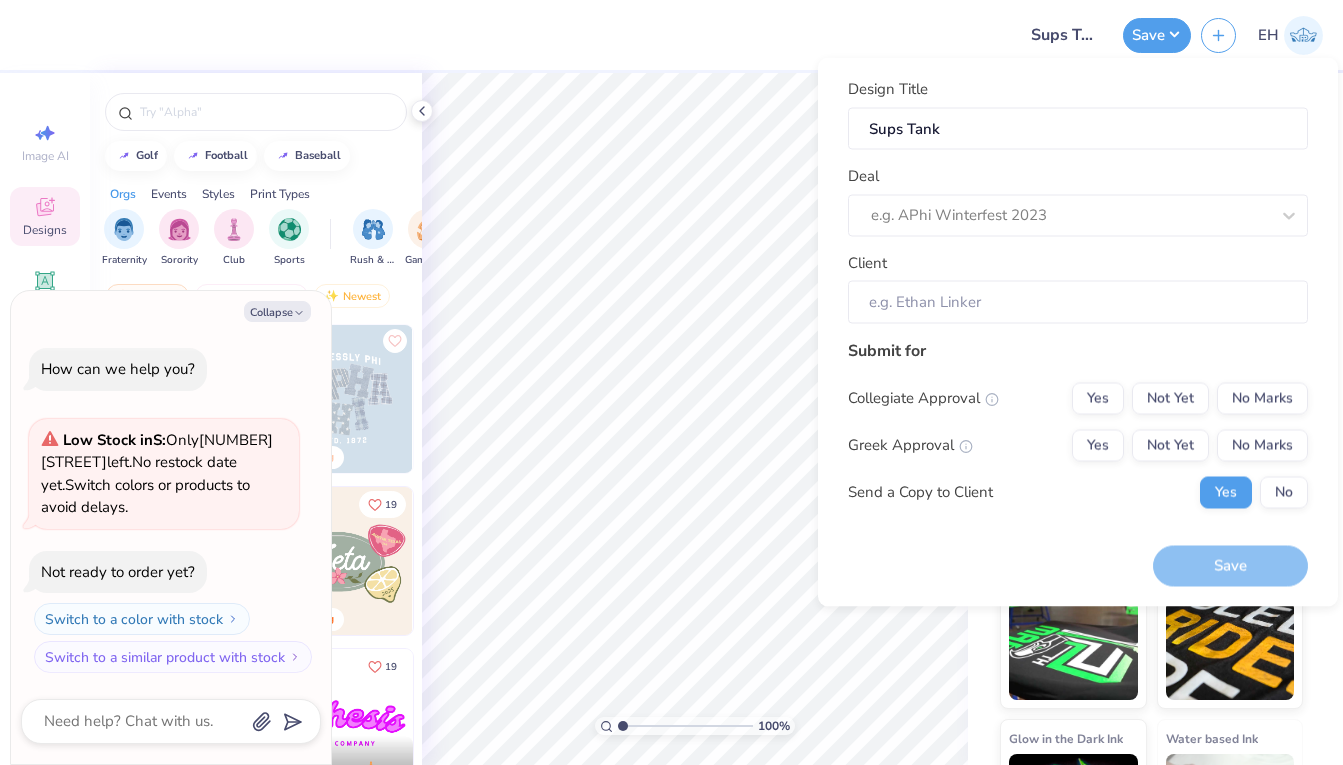 click on "Deal e.g. APhi Winterfest 2023" at bounding box center (1078, 201) 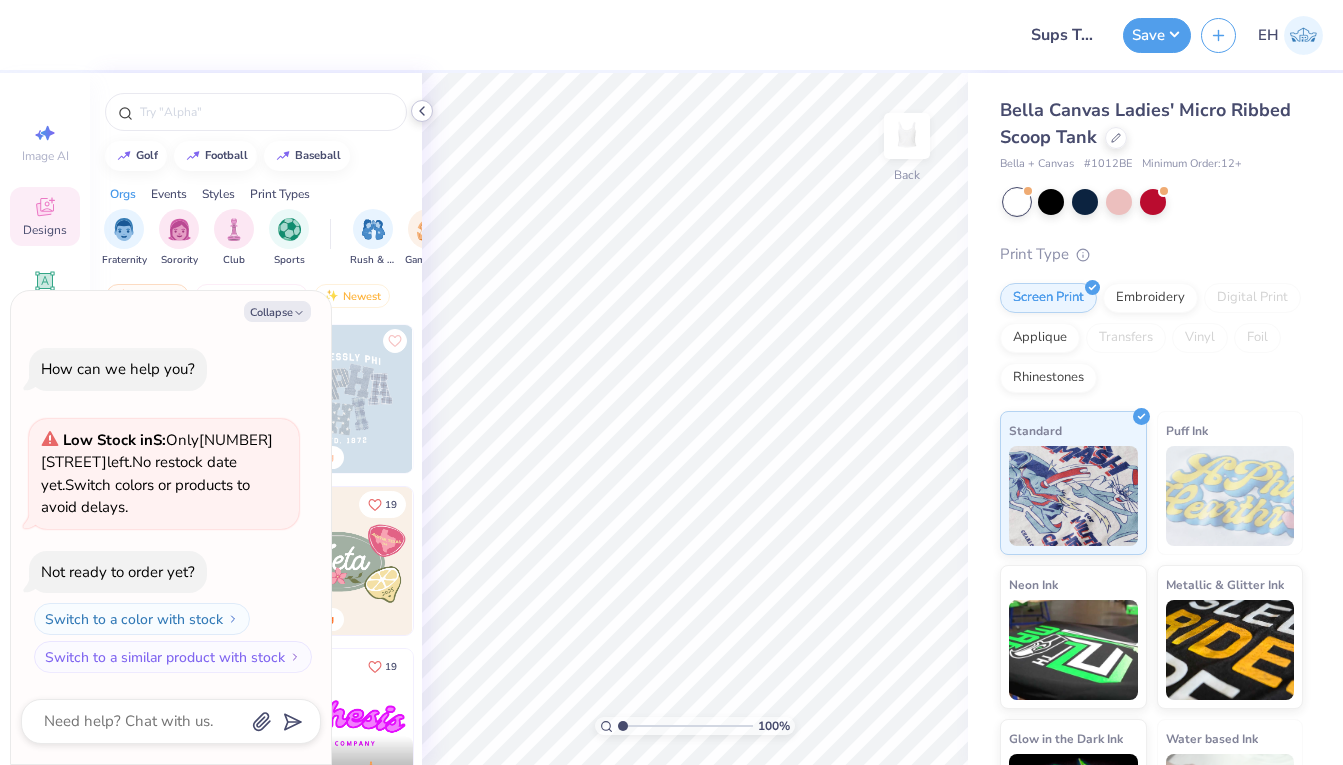 click 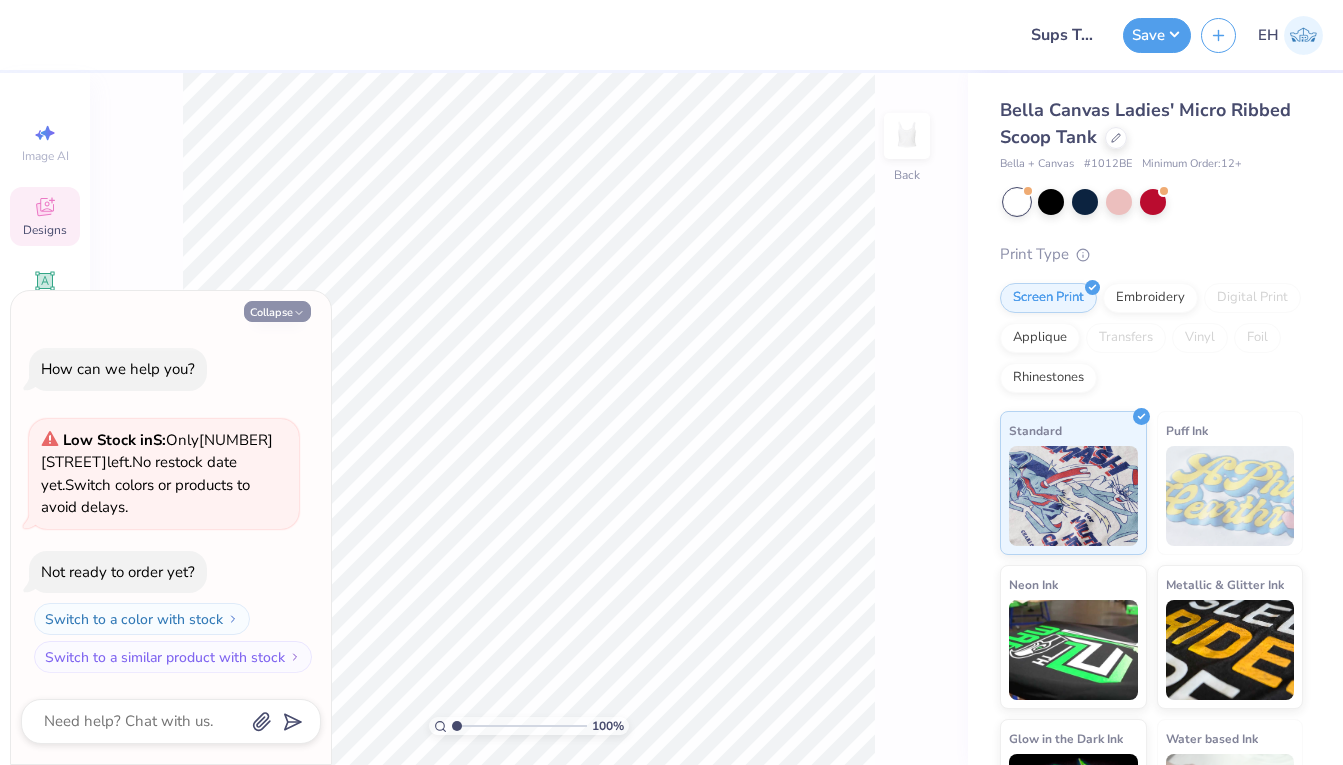 click on "Collapse" at bounding box center [277, 311] 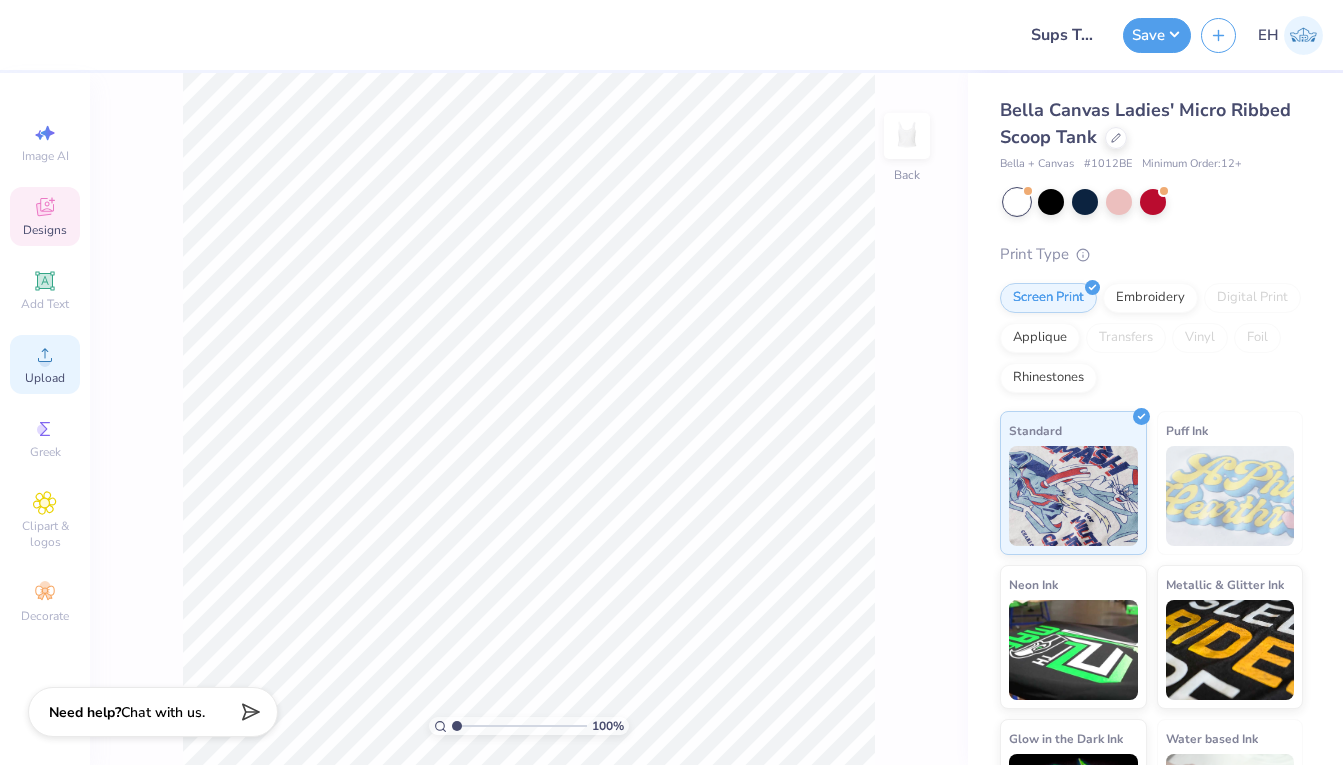 click 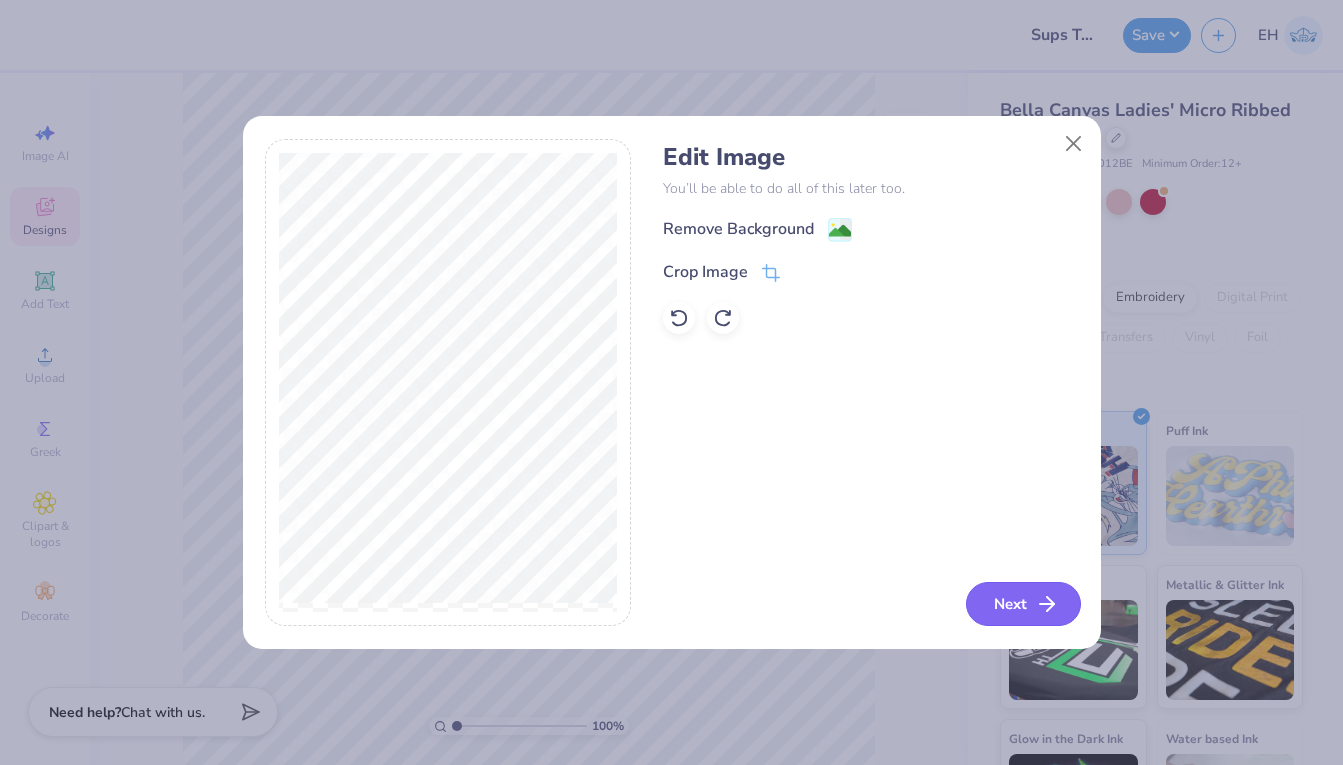 click 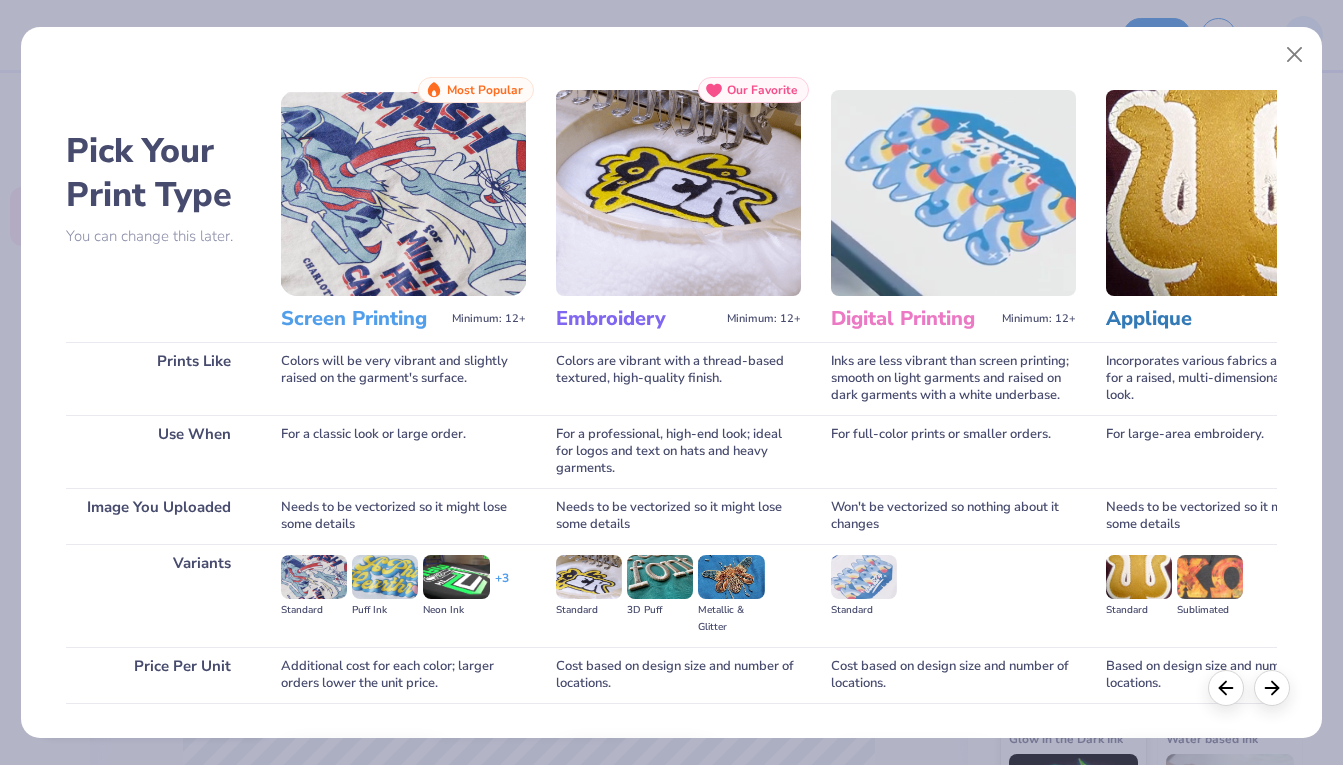 scroll, scrollTop: 132, scrollLeft: 0, axis: vertical 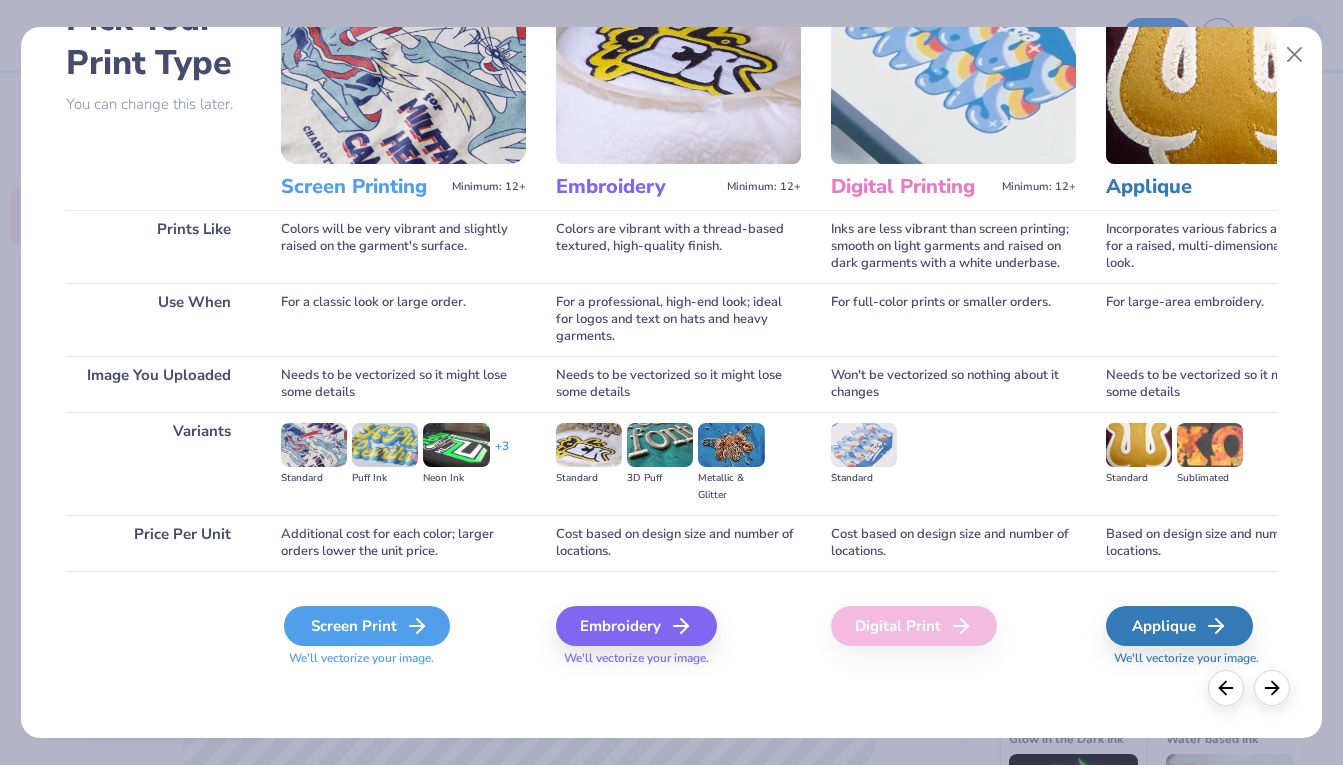 click on "Screen Print" at bounding box center (367, 626) 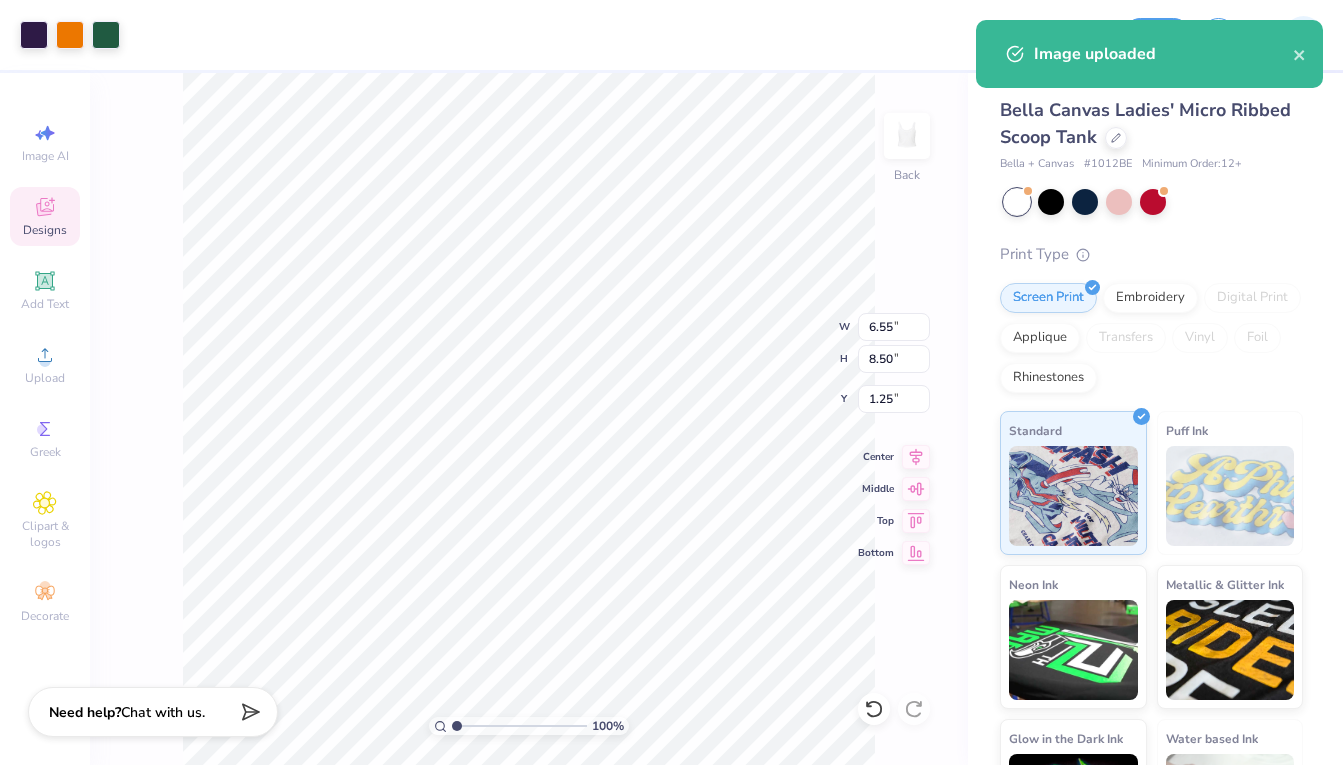 type on "4.01" 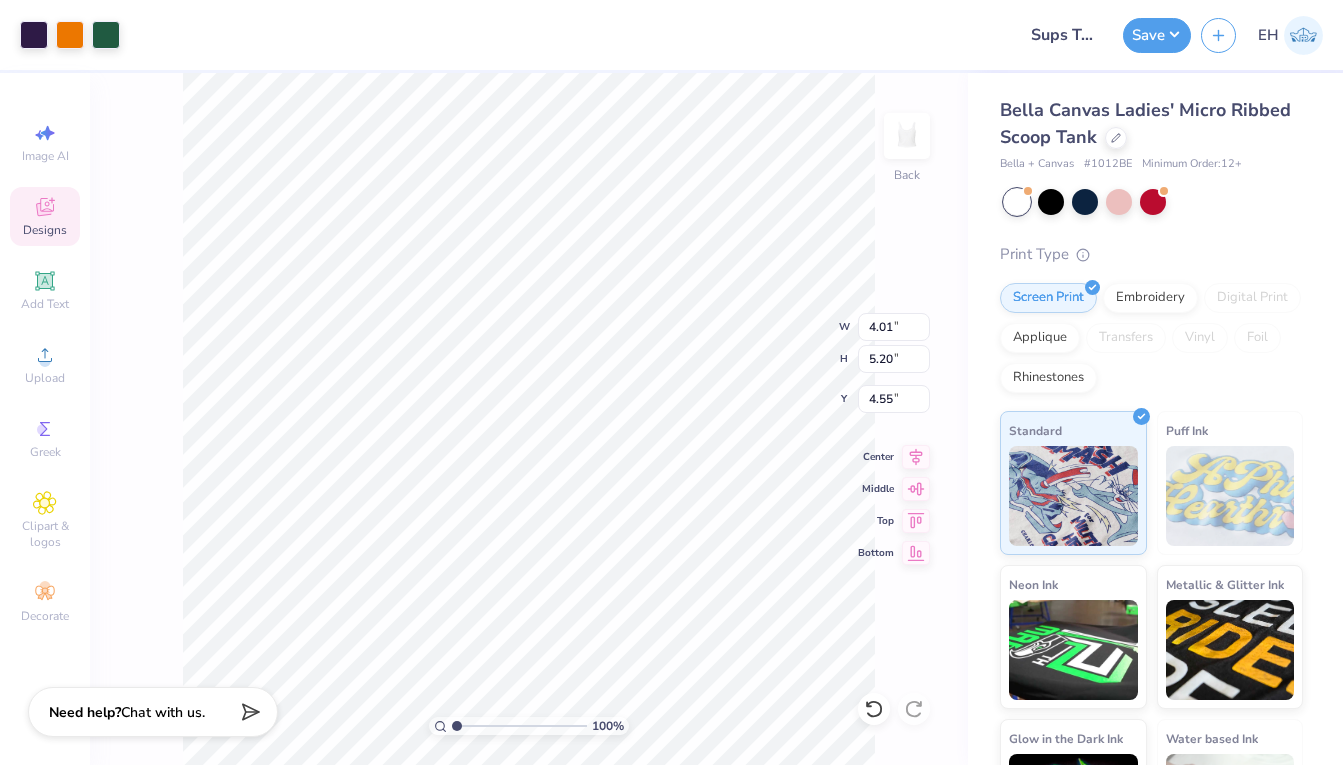 type on "2.86" 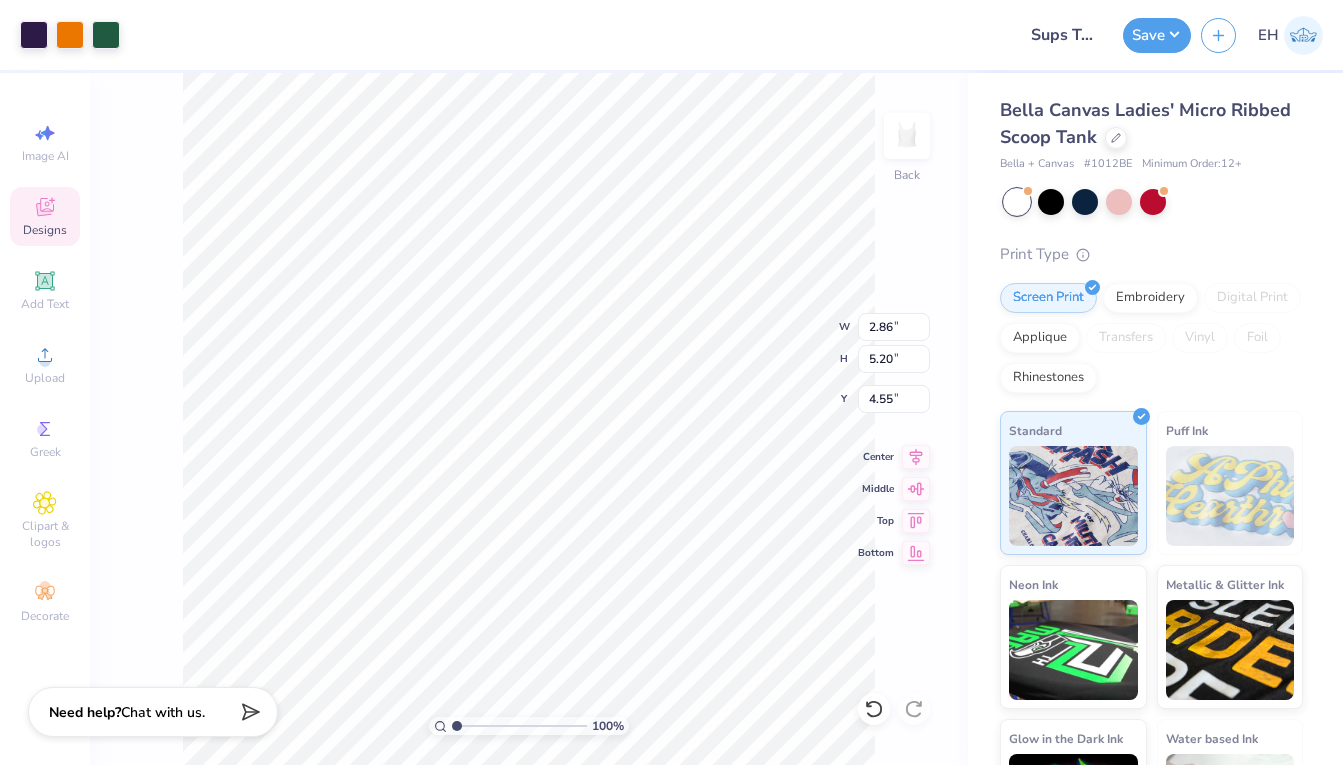 type on "3.71" 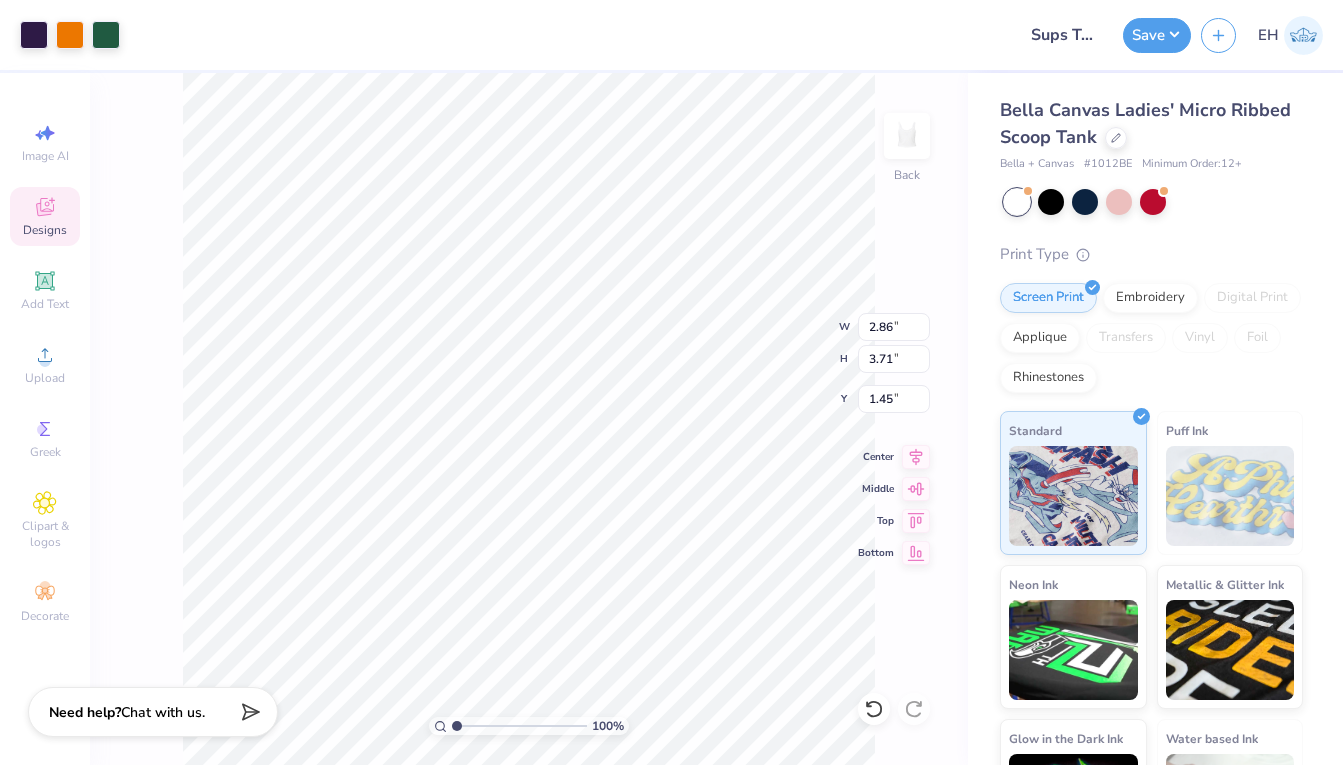 type on "0.72" 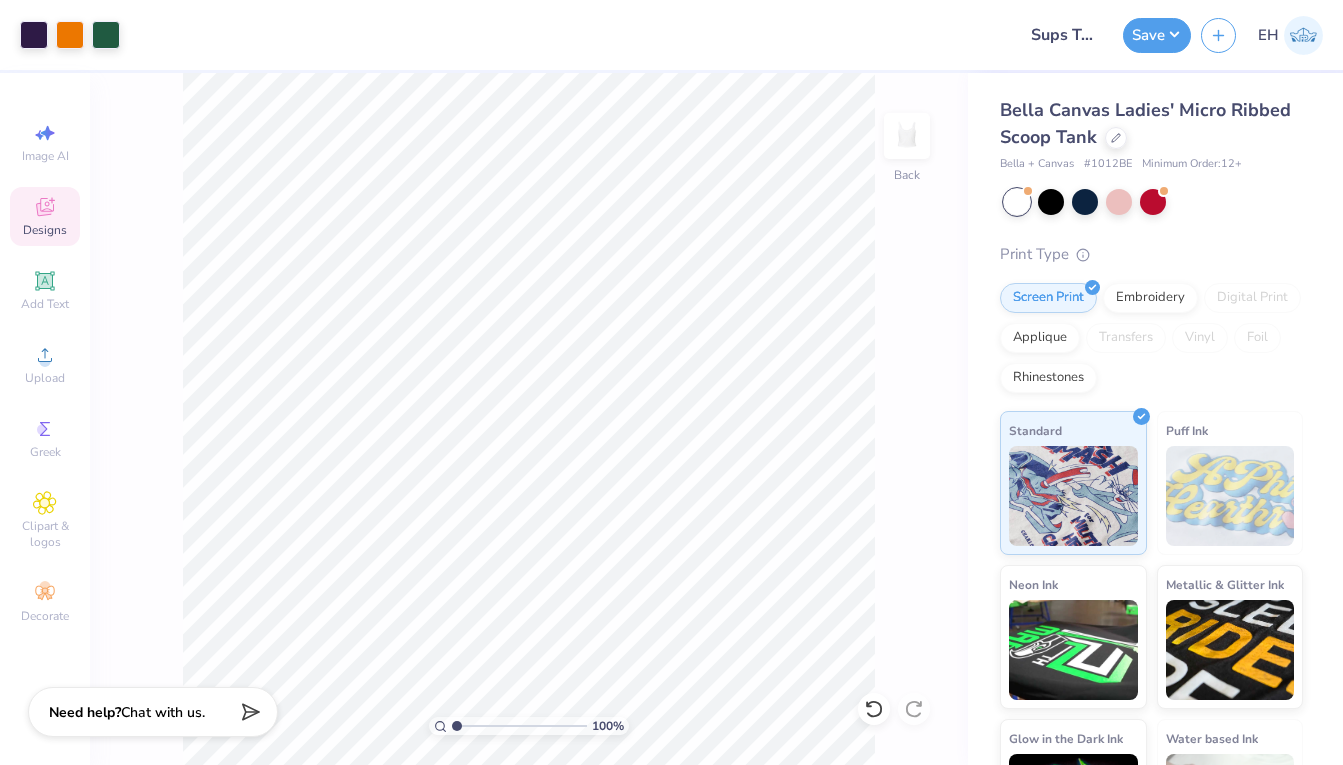 click 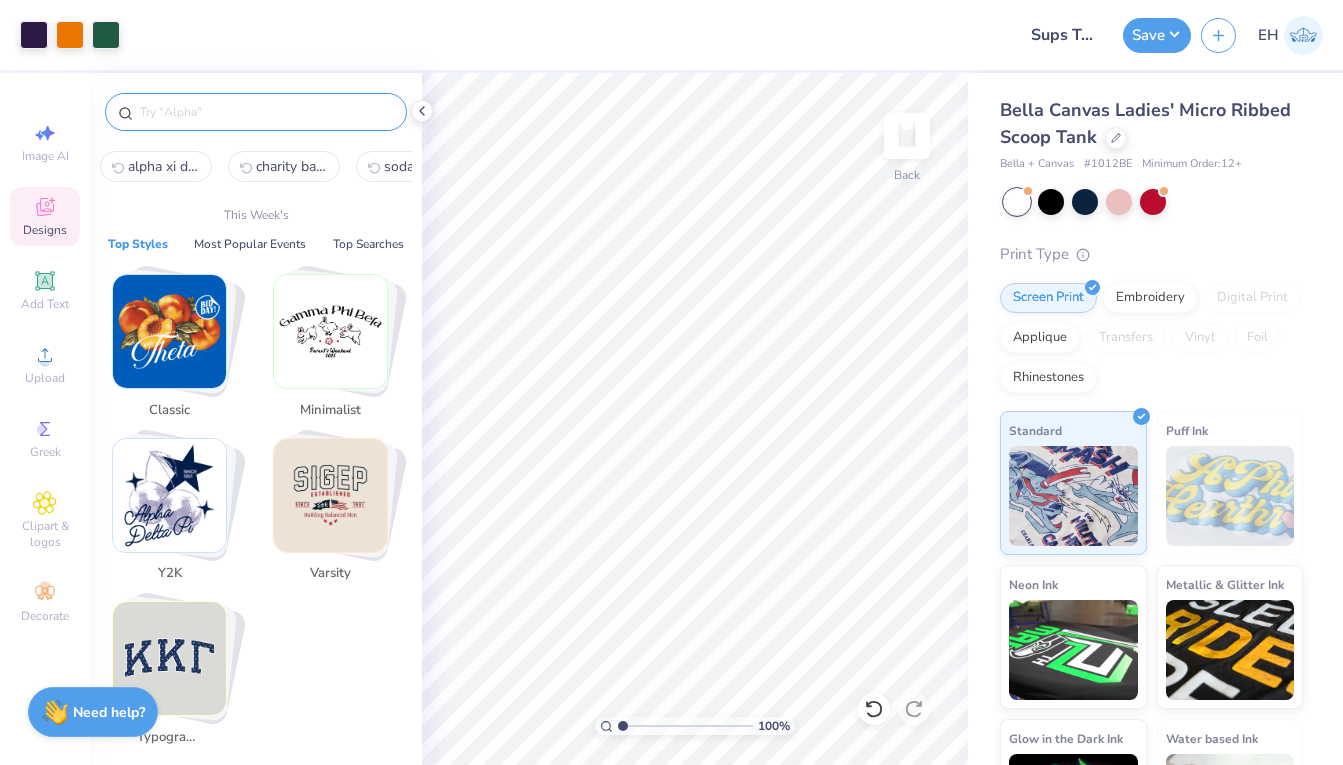 click at bounding box center [266, 112] 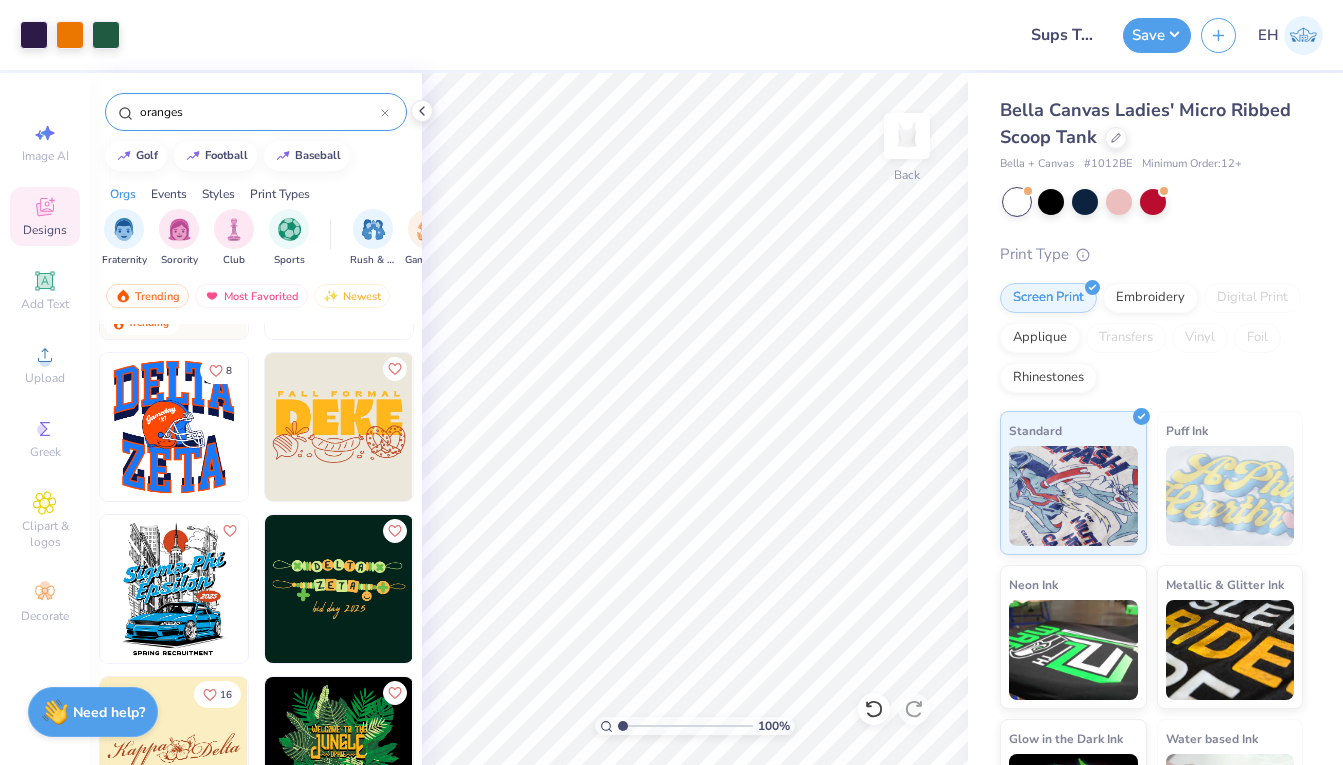 scroll, scrollTop: 488, scrollLeft: 0, axis: vertical 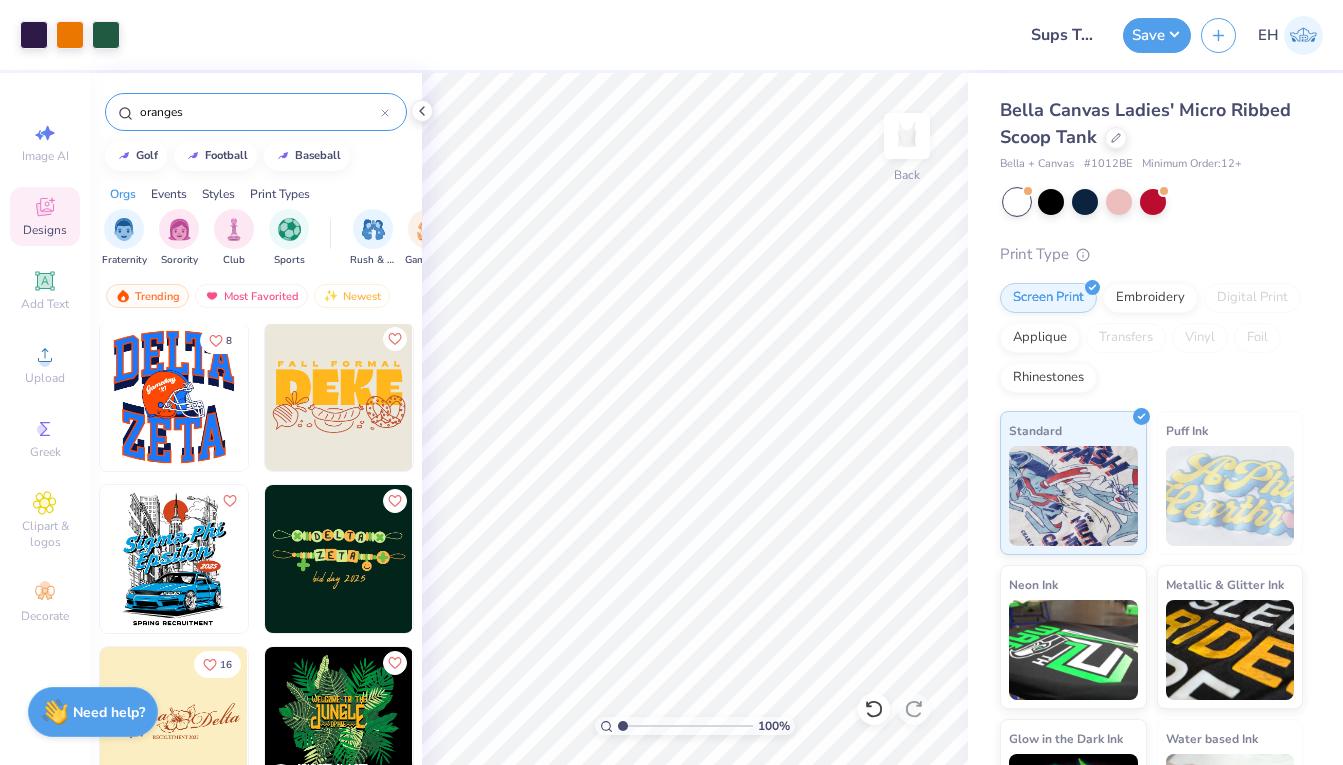 type on "oranges" 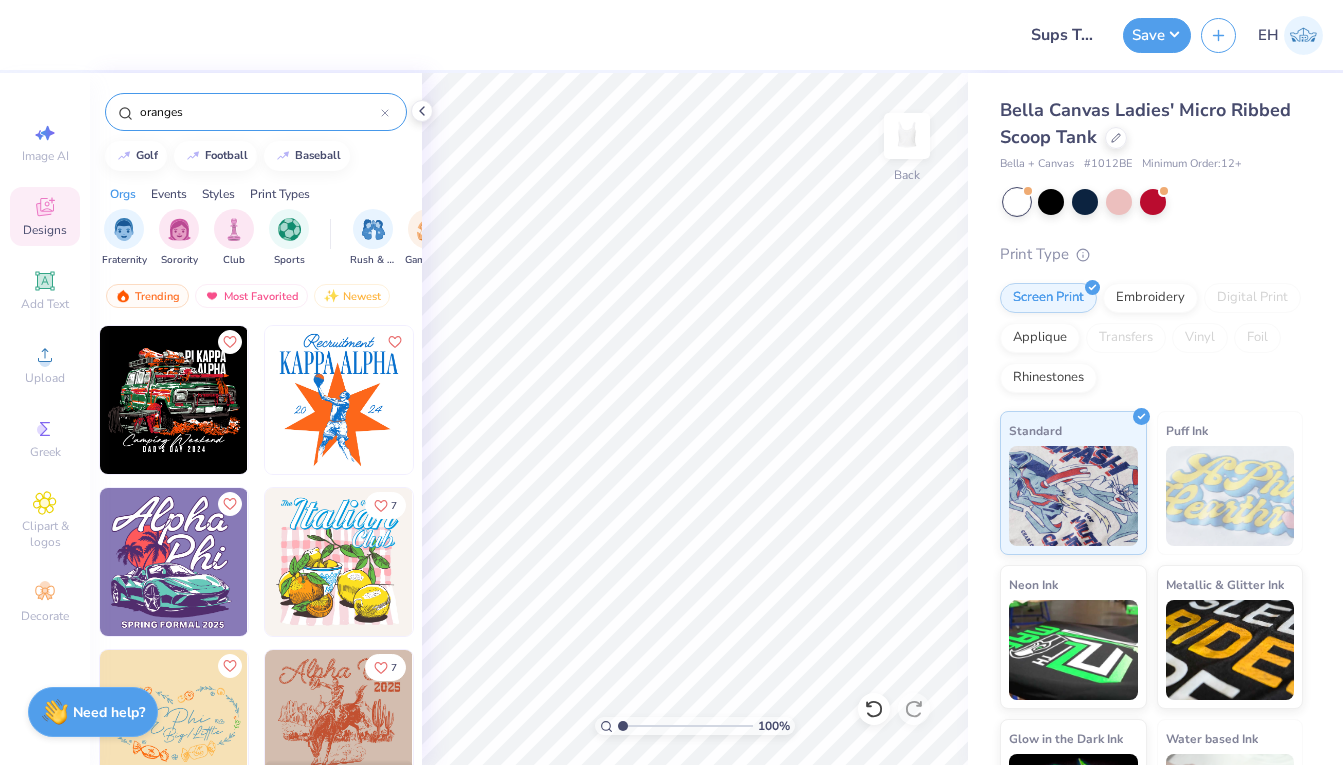 scroll, scrollTop: 4708, scrollLeft: 0, axis: vertical 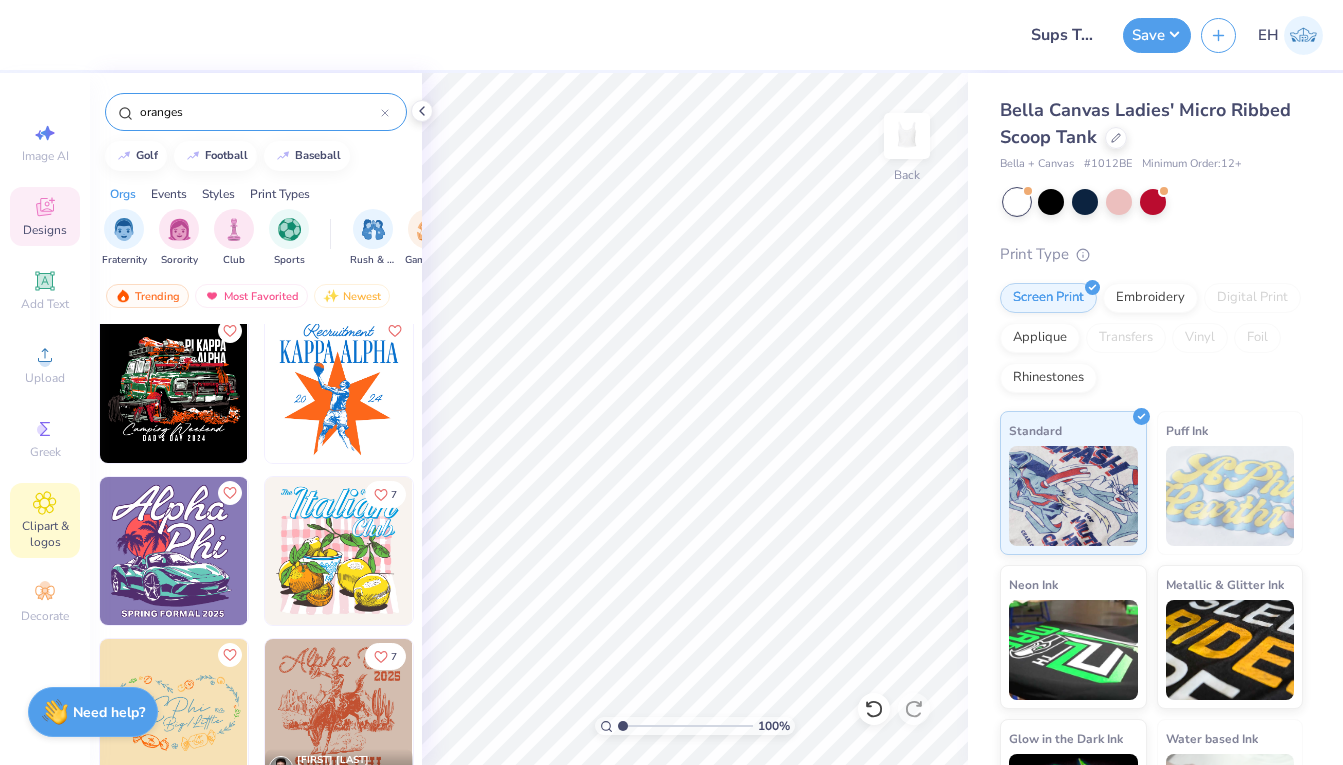 click 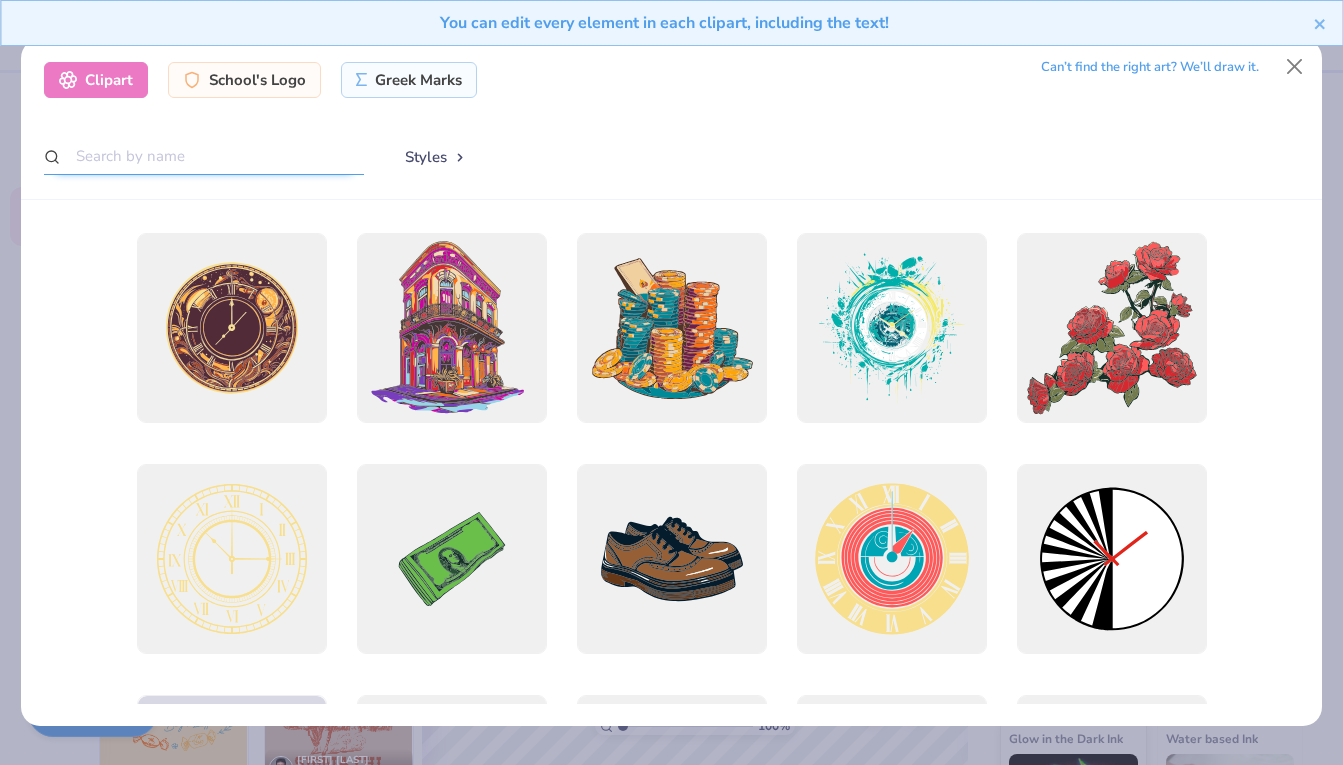 click at bounding box center (204, 156) 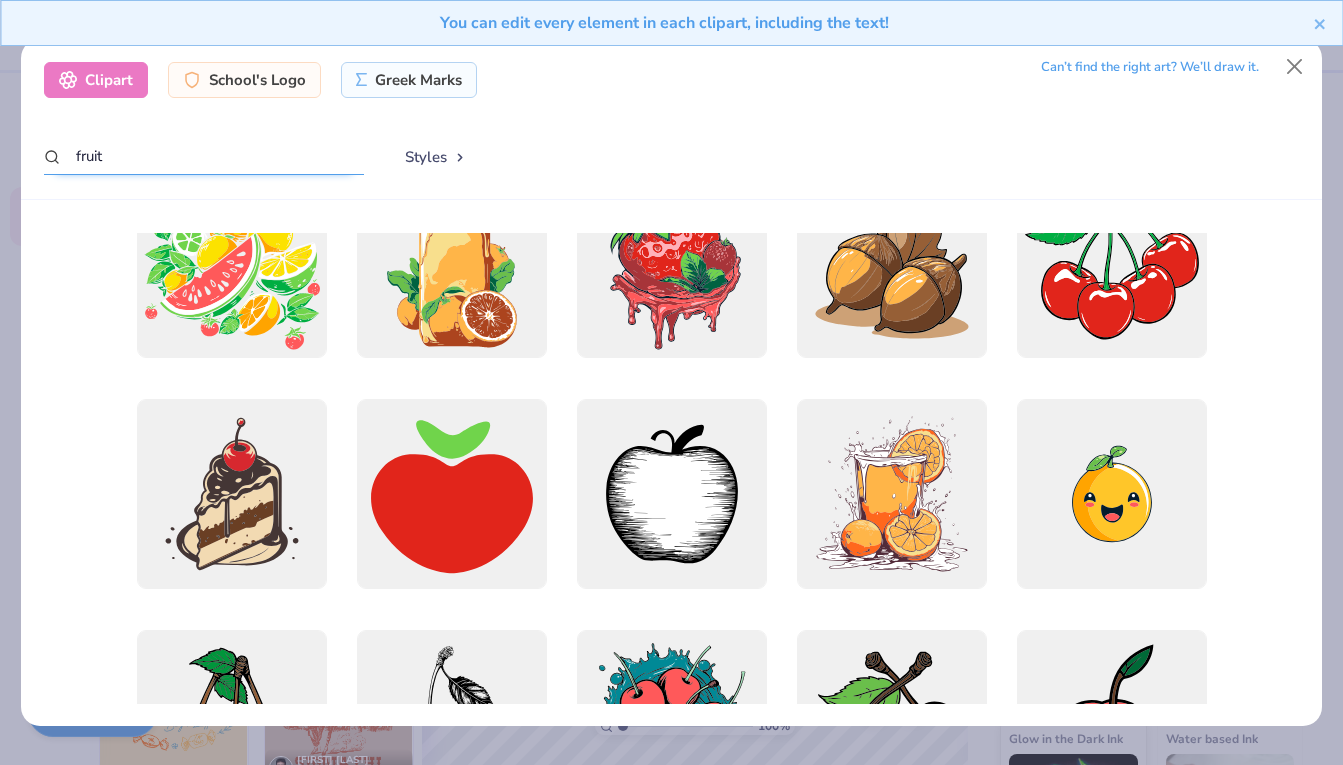 scroll, scrollTop: 0, scrollLeft: 0, axis: both 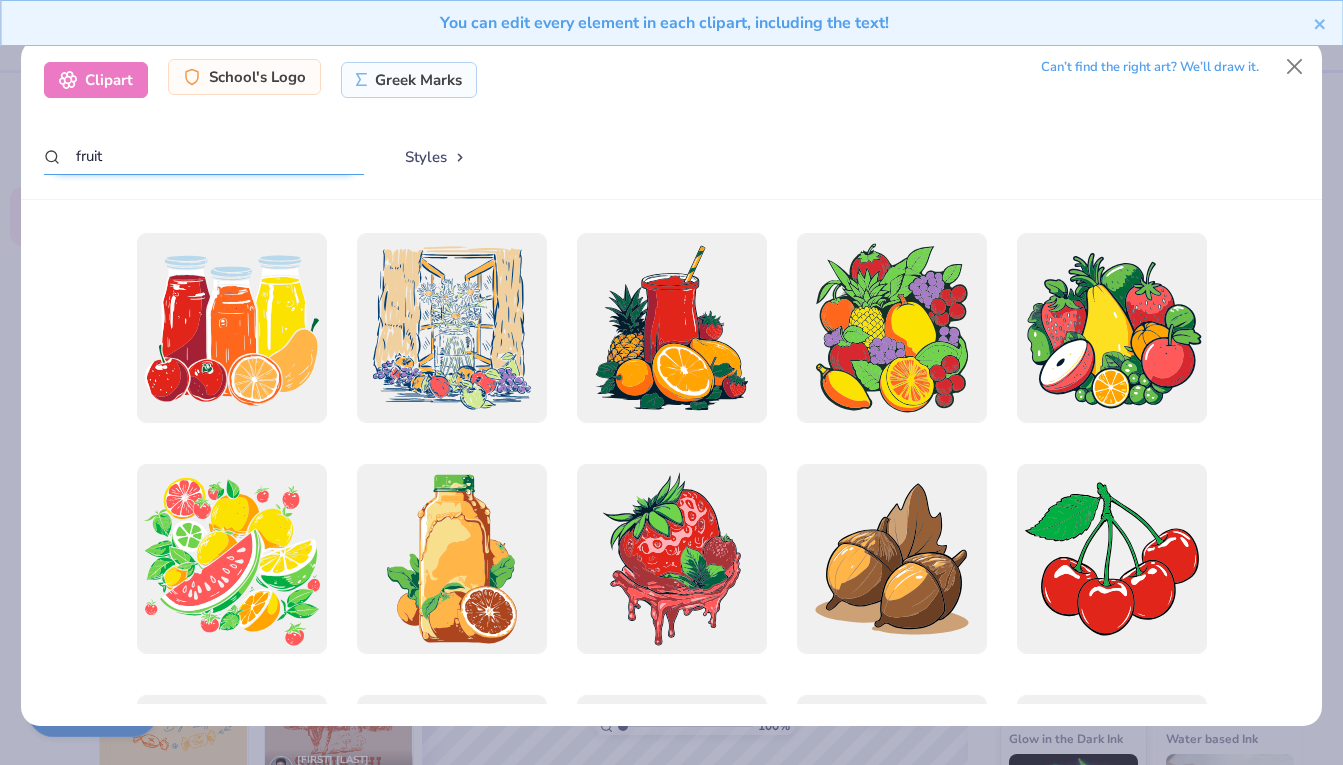 type on "fruit" 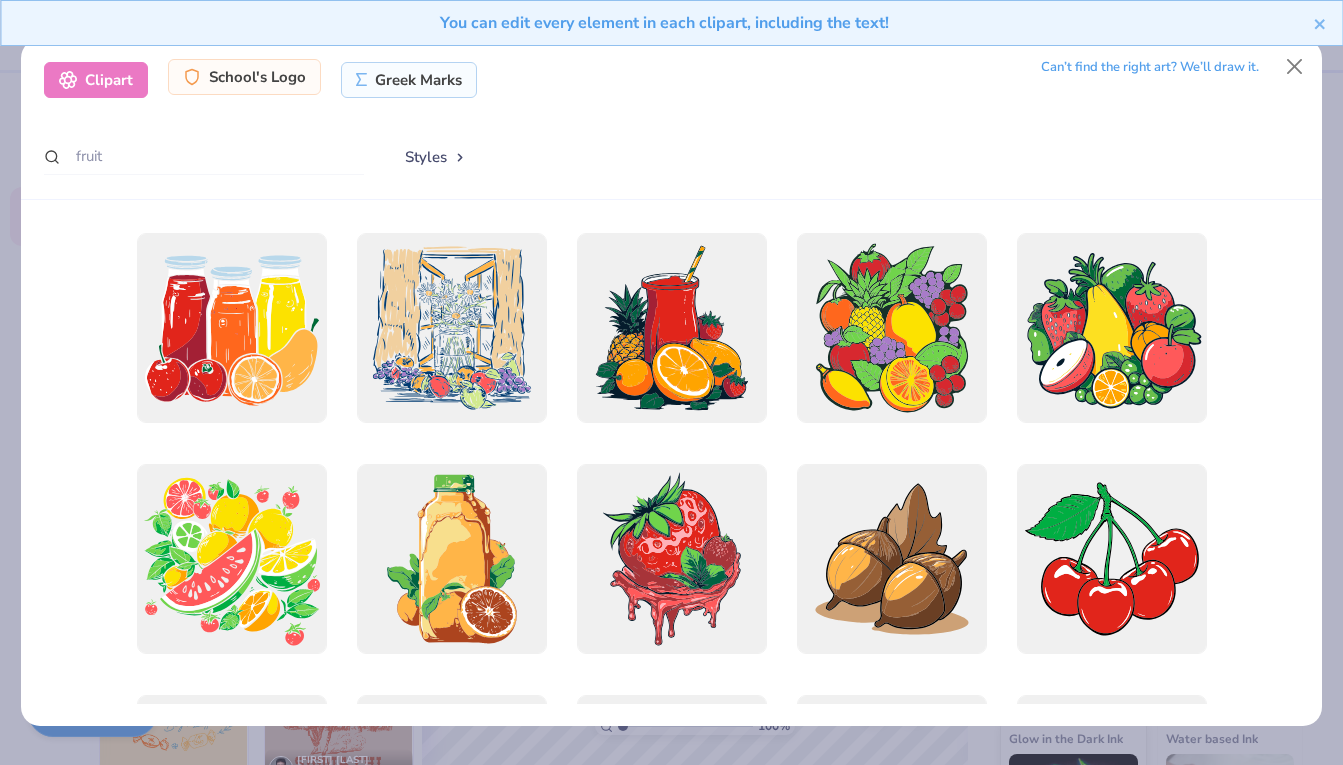 click on "School's Logo" at bounding box center (244, 77) 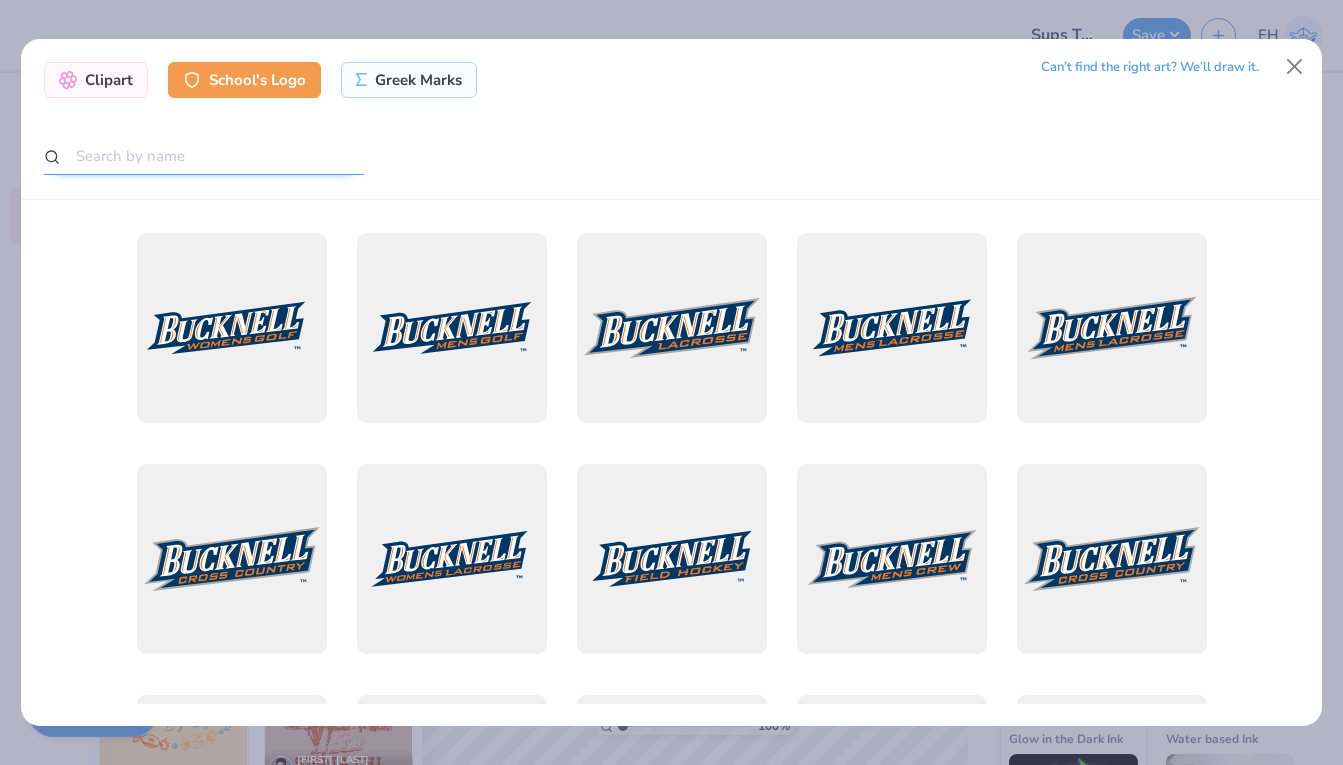 click at bounding box center (204, 156) 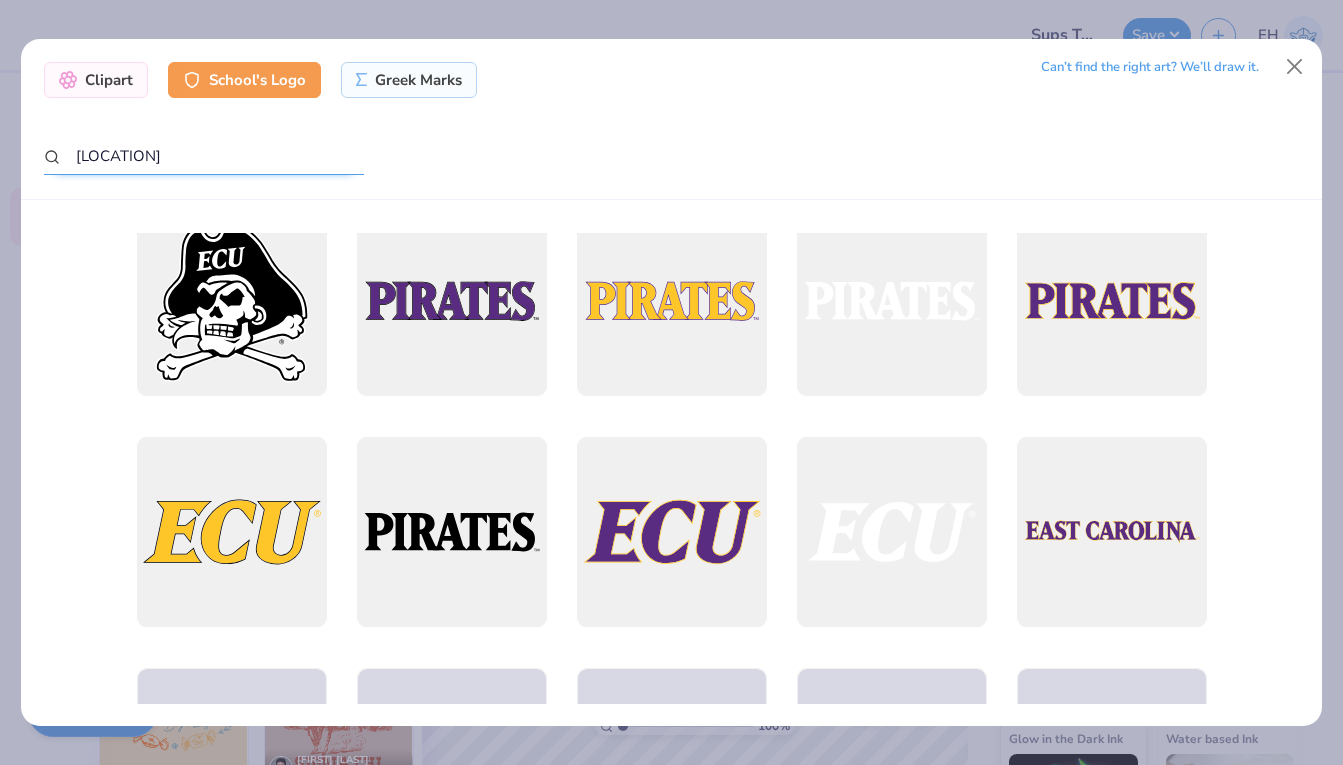 scroll, scrollTop: 0, scrollLeft: 0, axis: both 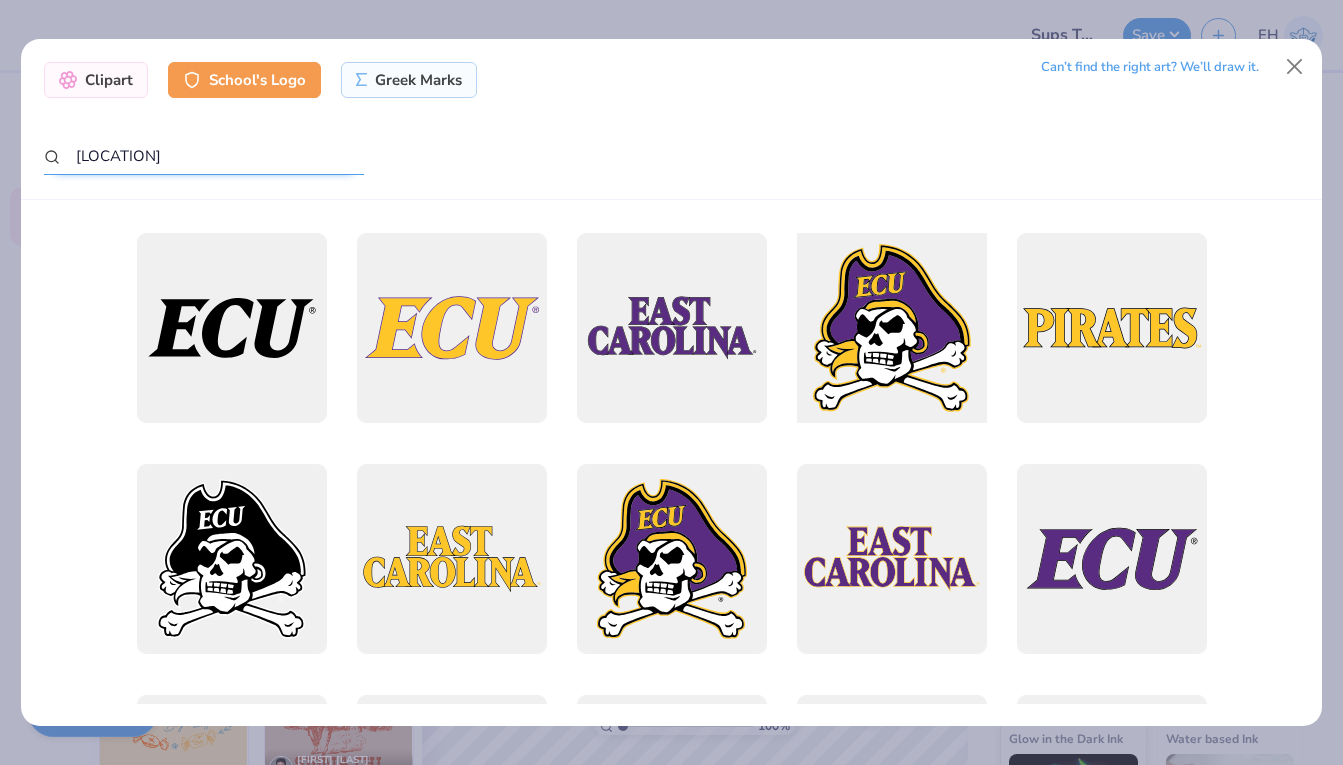type on "east carolina" 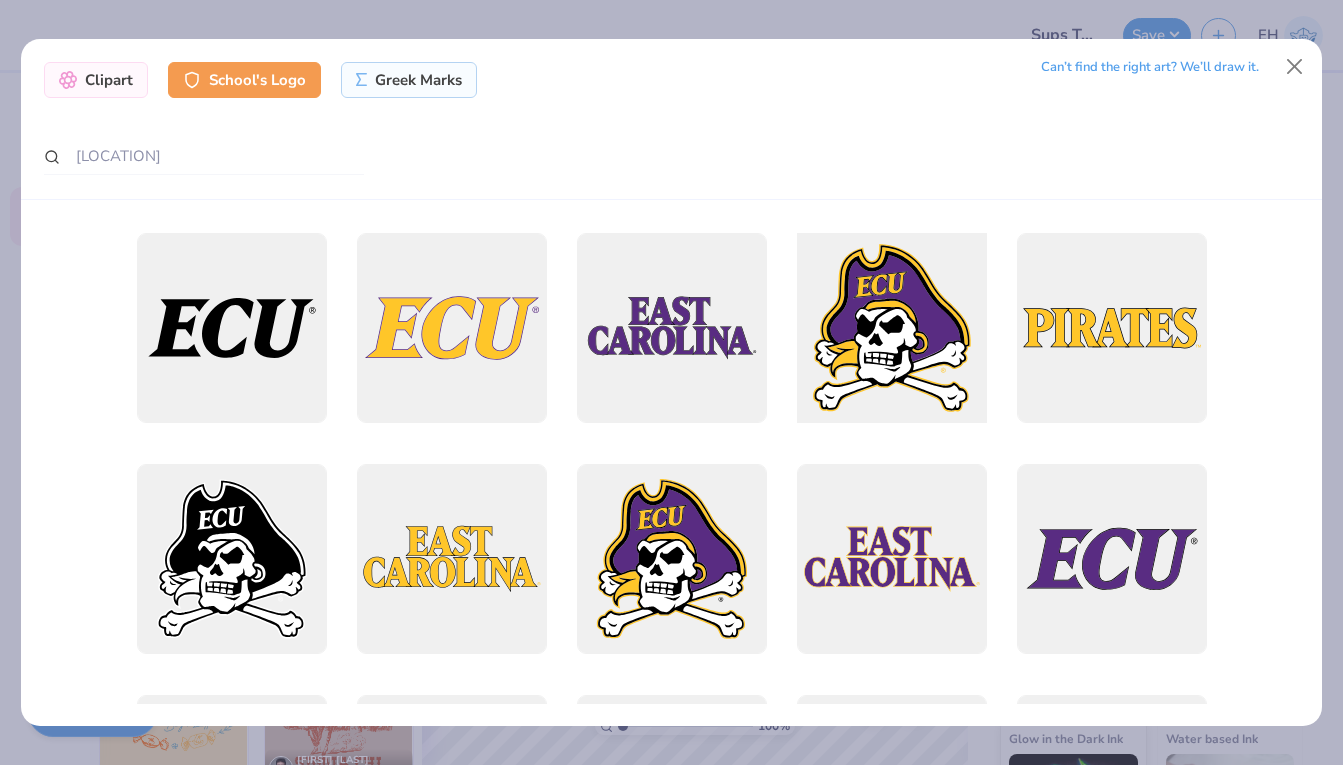 click at bounding box center (891, 327) 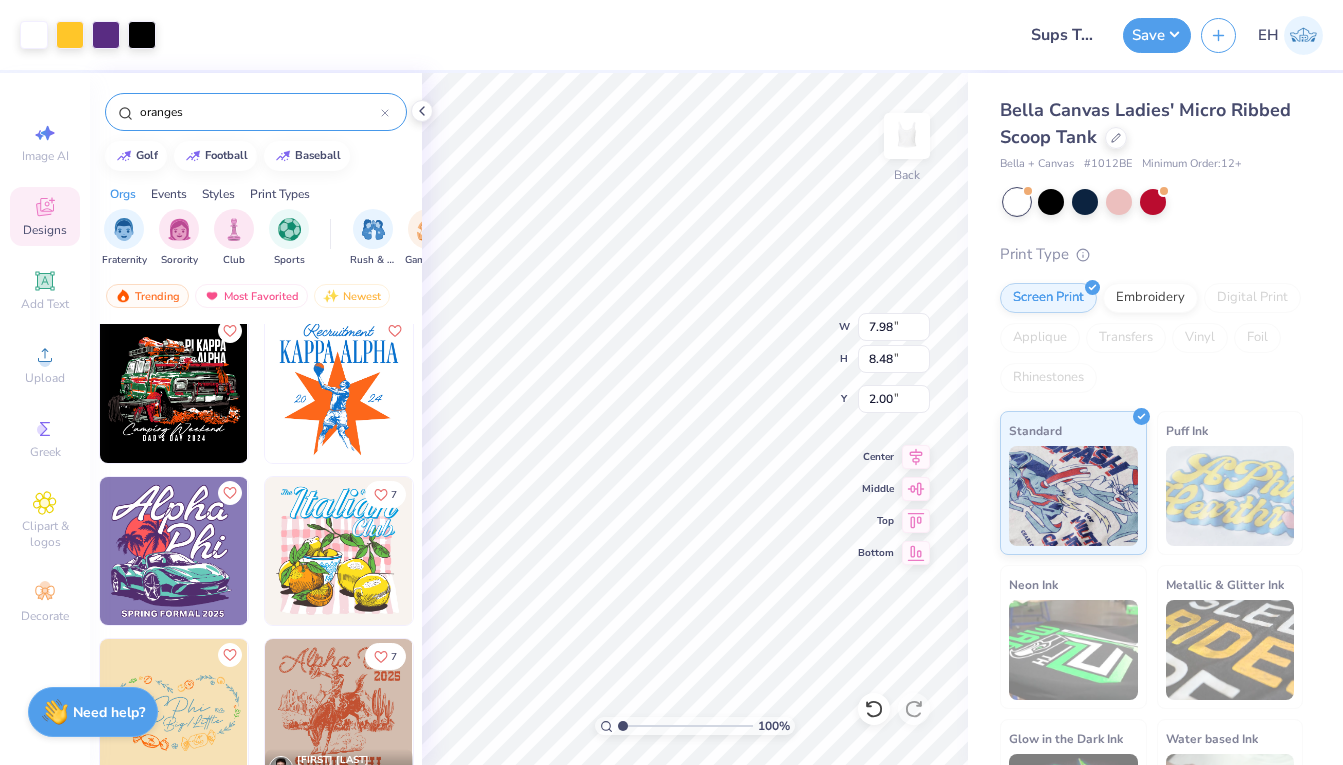 type on "2.92" 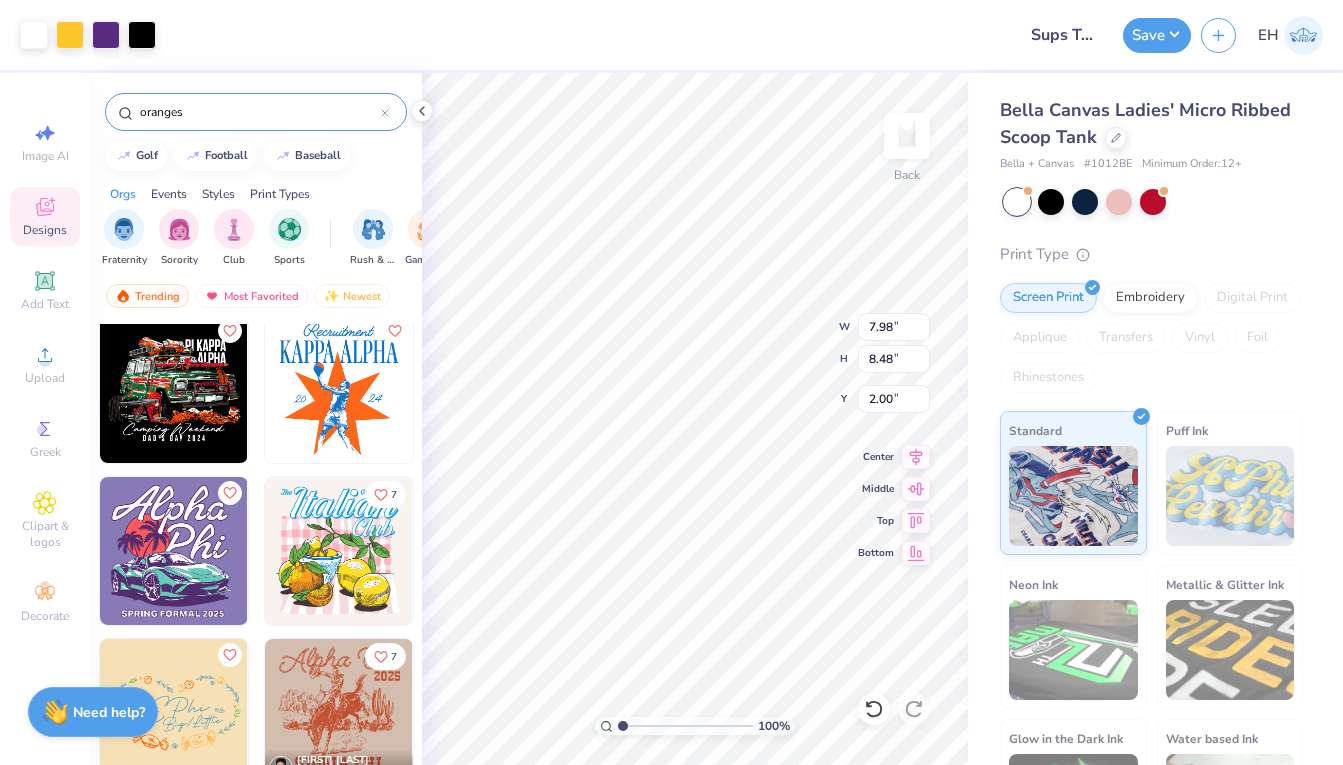 type on "3.10" 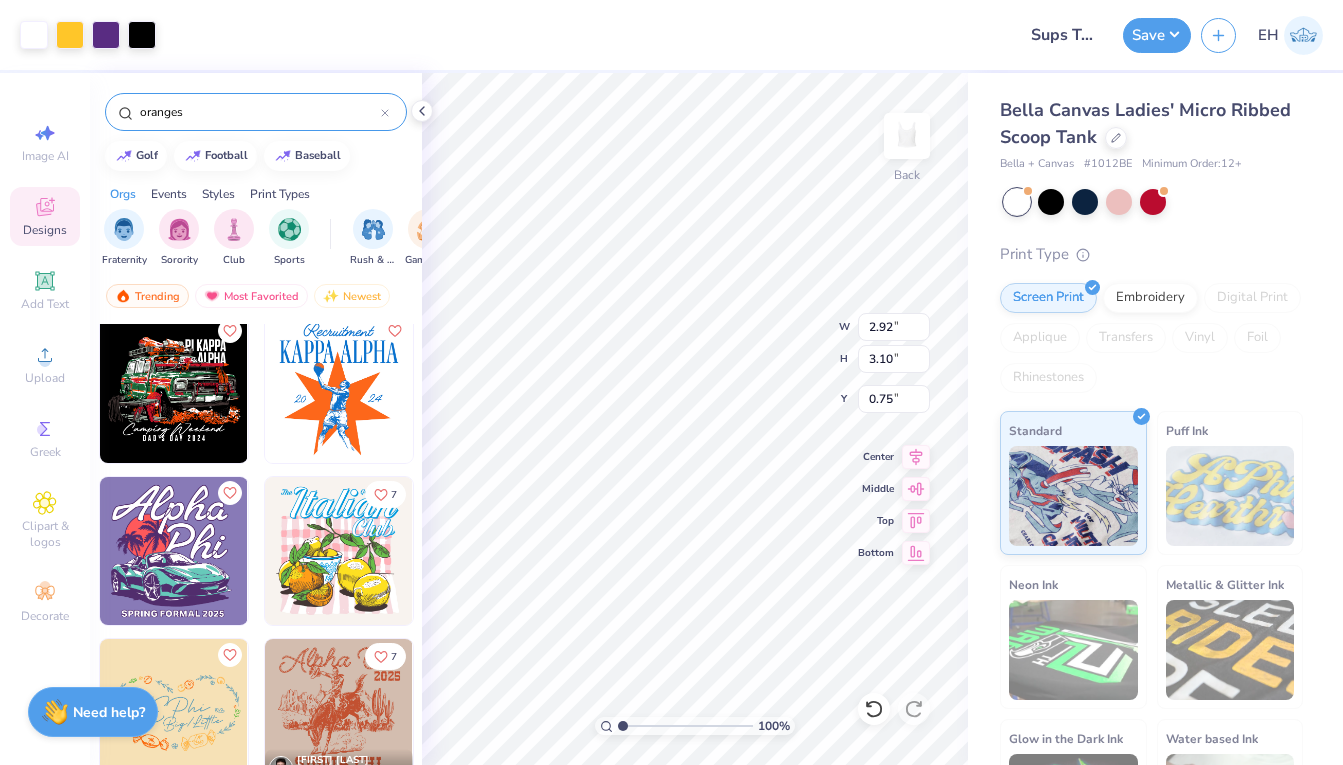 type on "0.72" 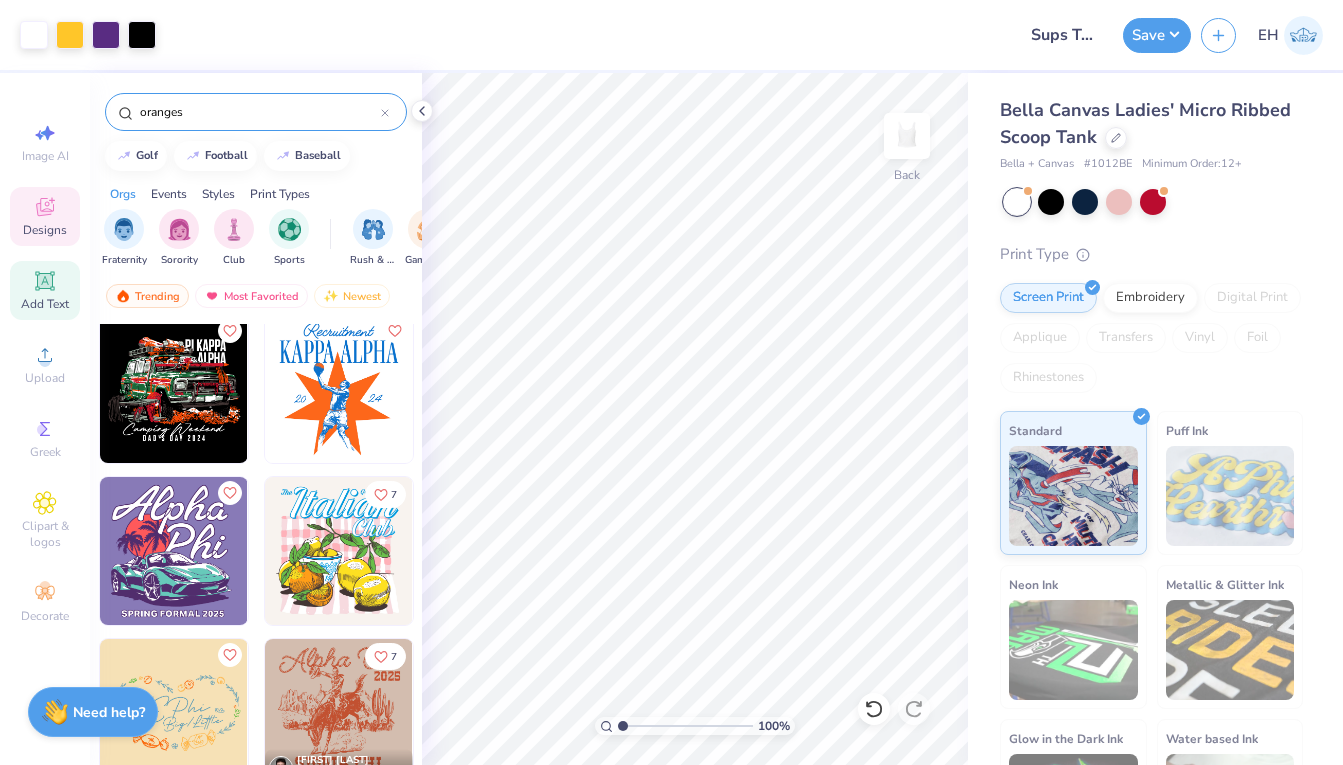 click 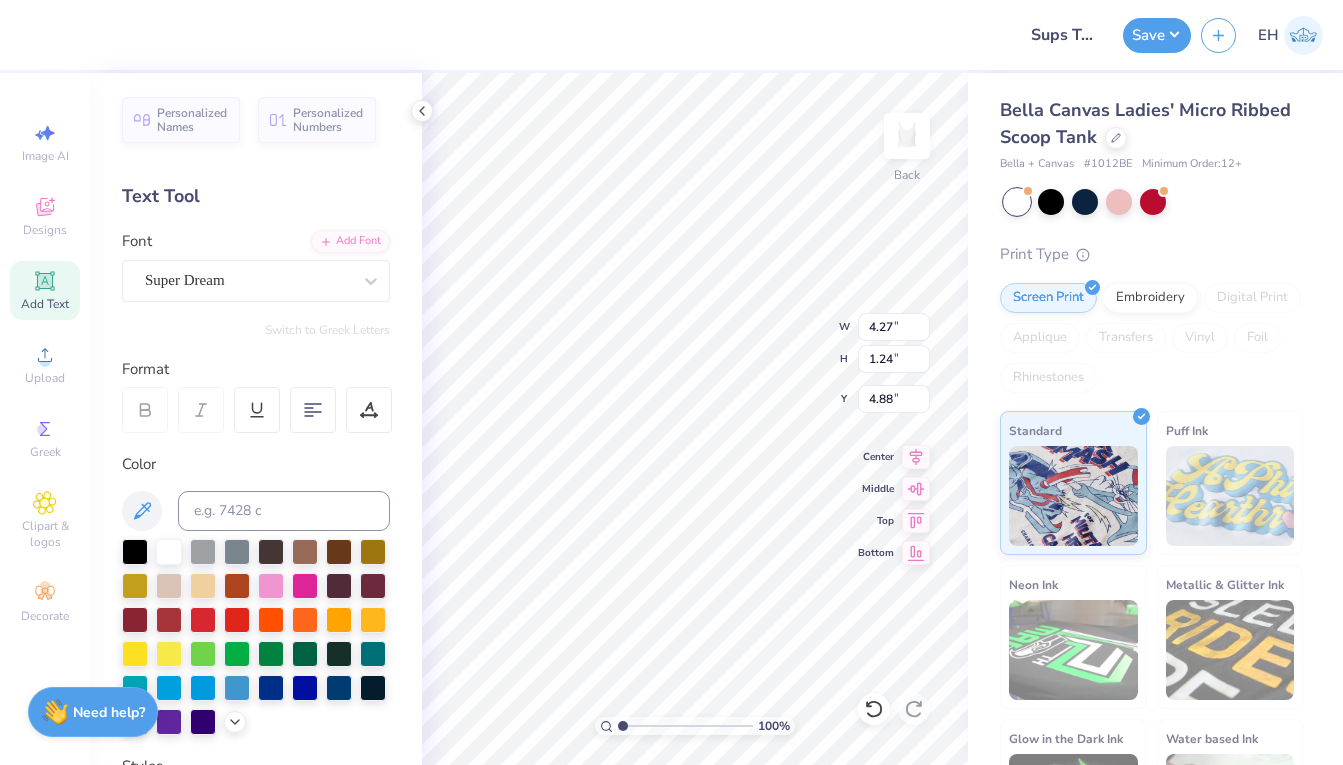 scroll, scrollTop: 0, scrollLeft: 0, axis: both 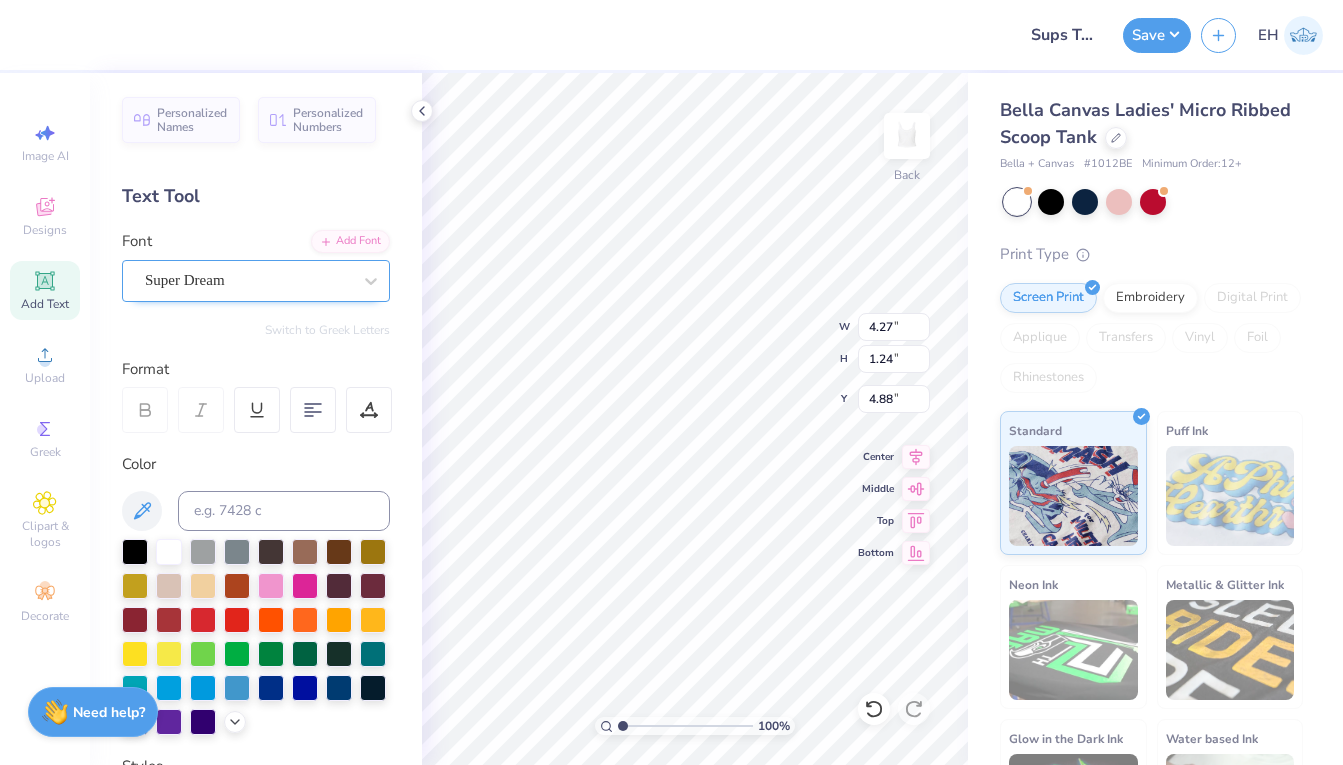 click on "Super Dream" at bounding box center [248, 280] 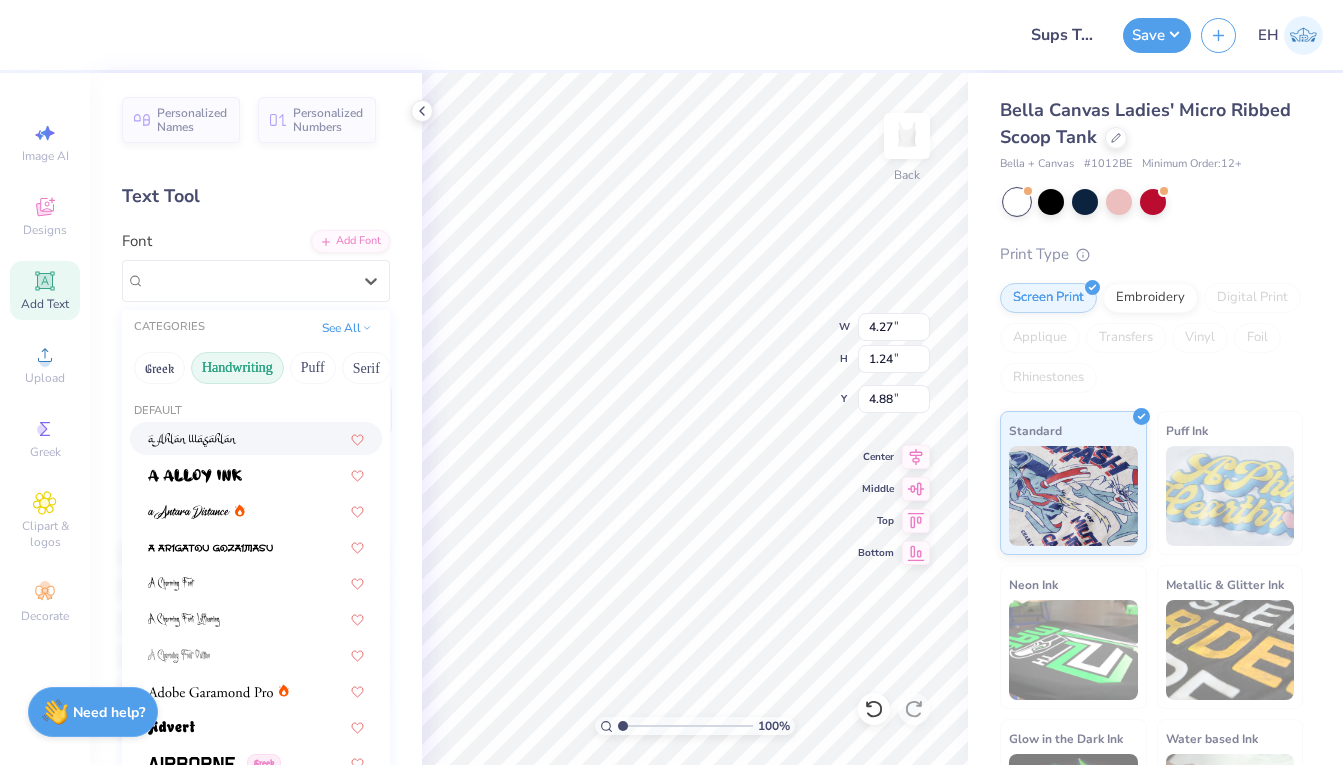 click on "Handwriting" at bounding box center [237, 368] 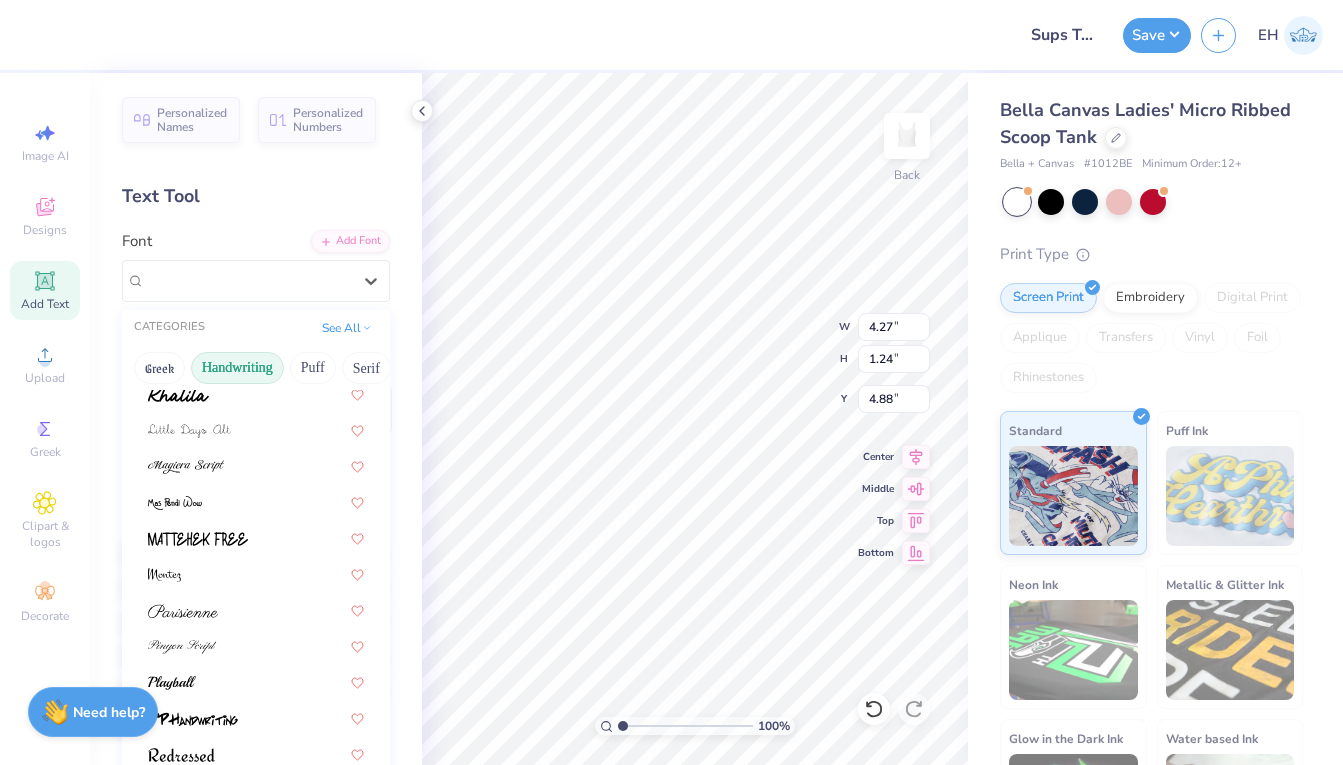 scroll, scrollTop: 454, scrollLeft: 0, axis: vertical 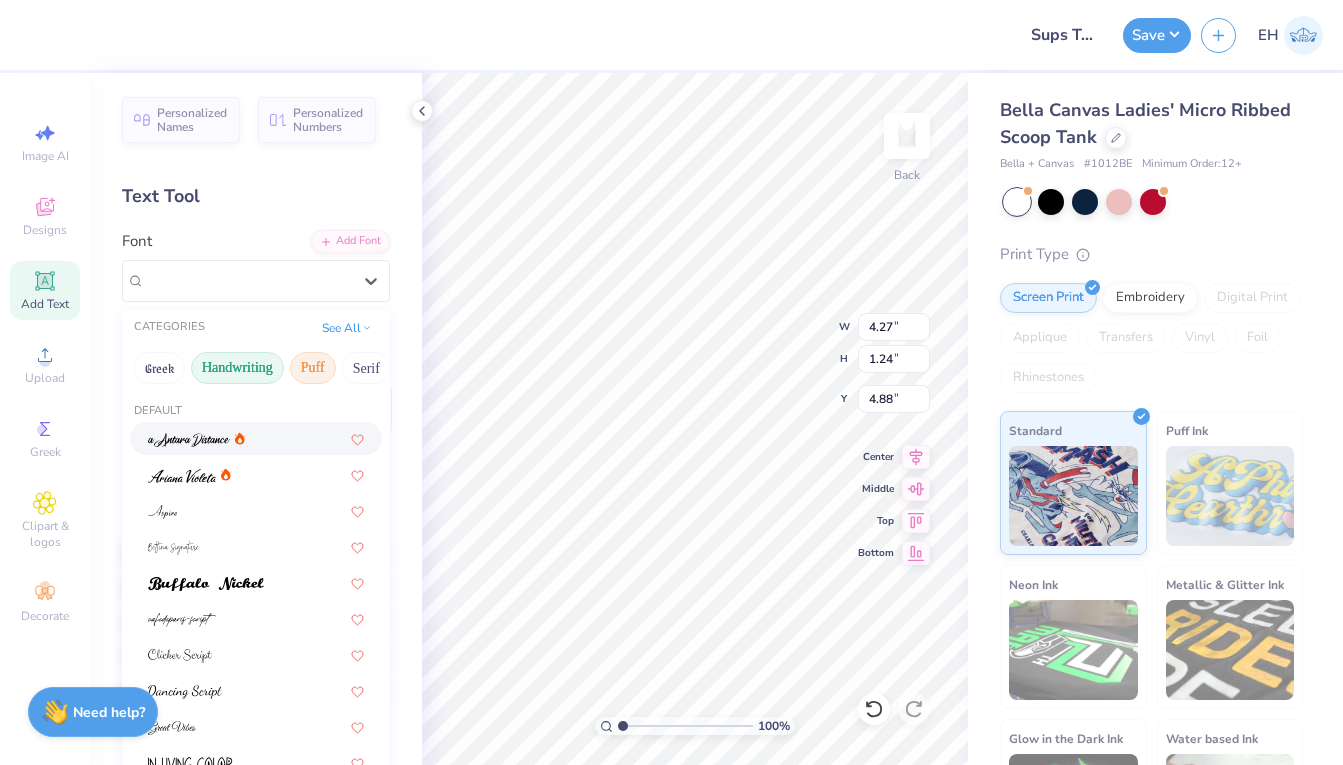 click on "Puff" at bounding box center [313, 368] 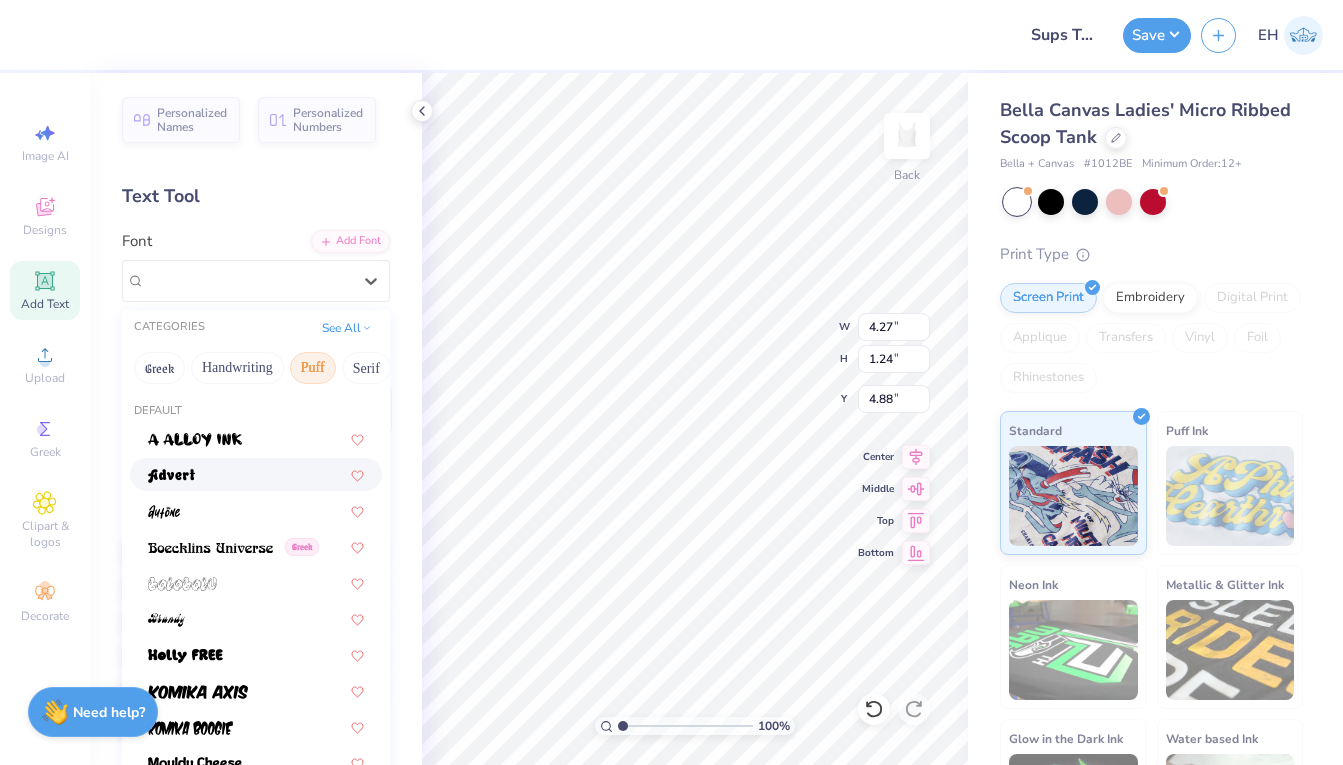 click at bounding box center (256, 474) 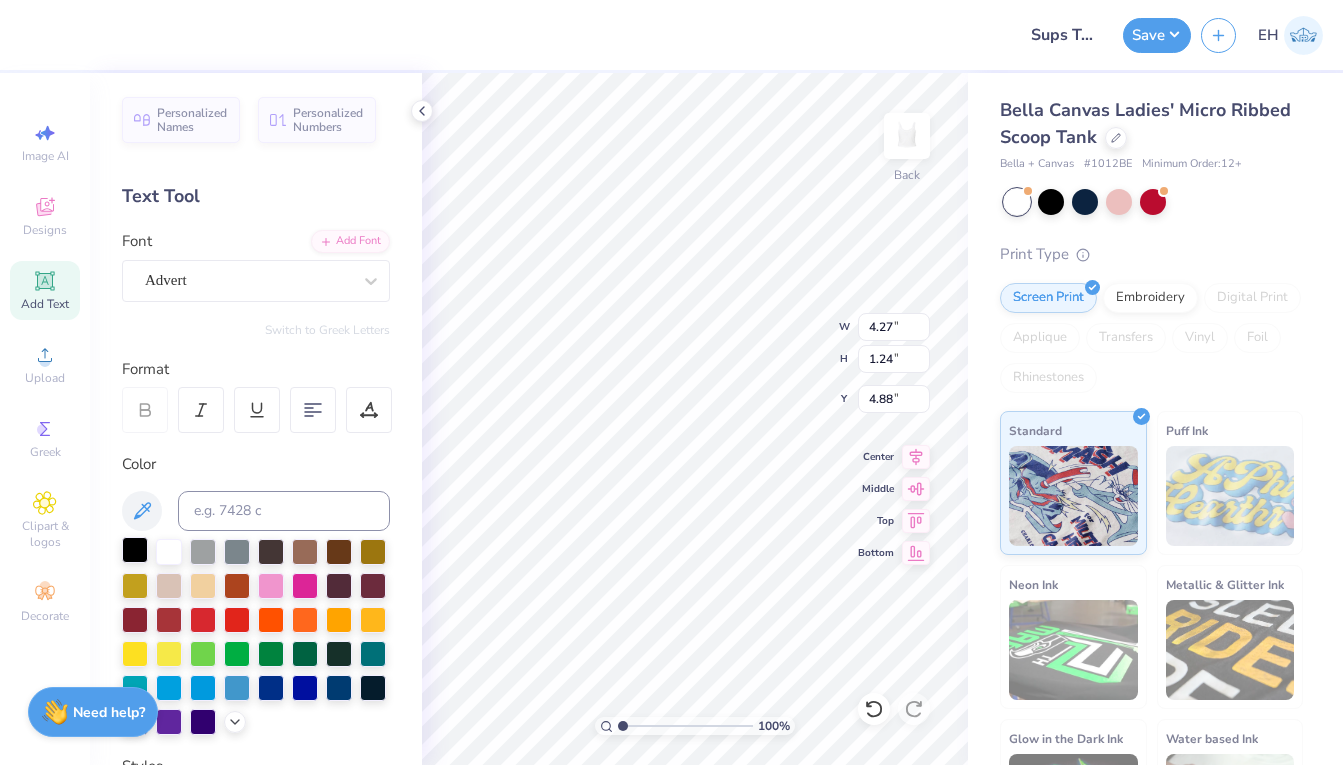 click at bounding box center (135, 550) 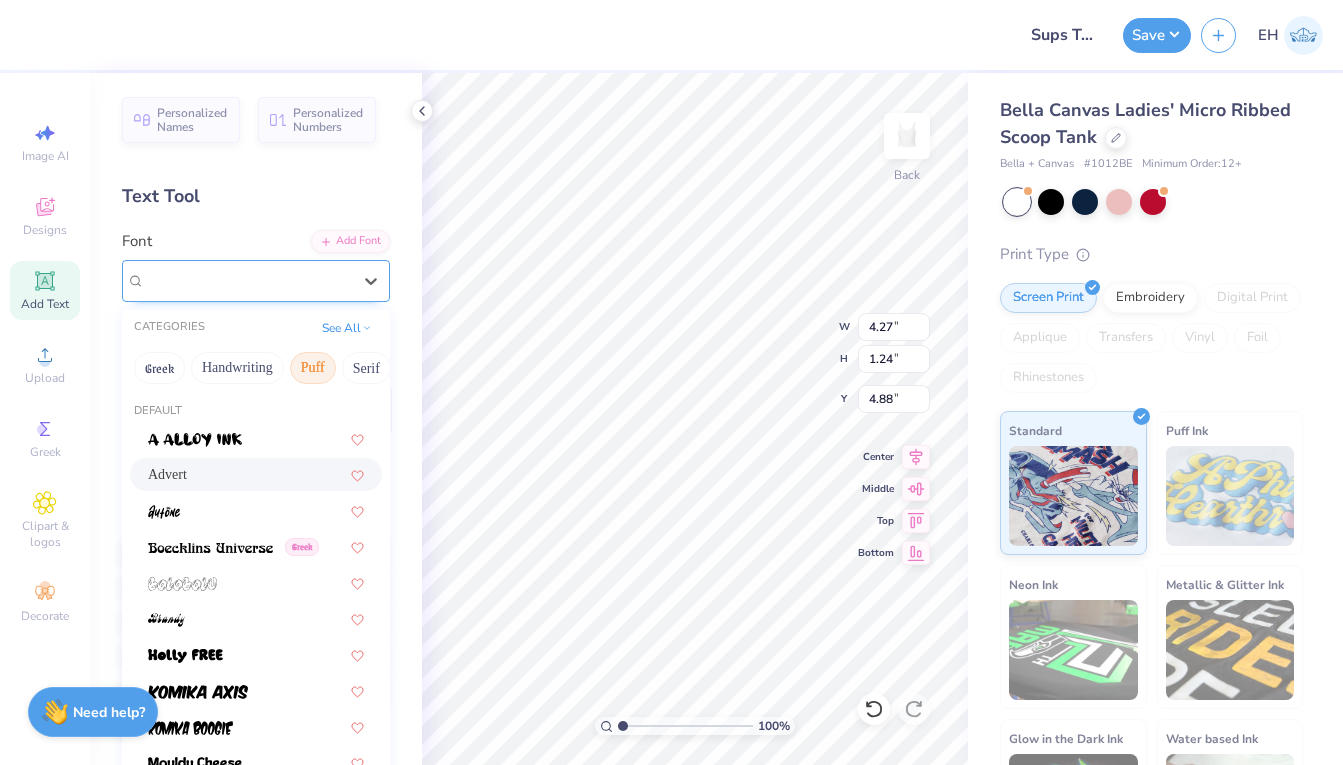 click on "Advert" at bounding box center [248, 280] 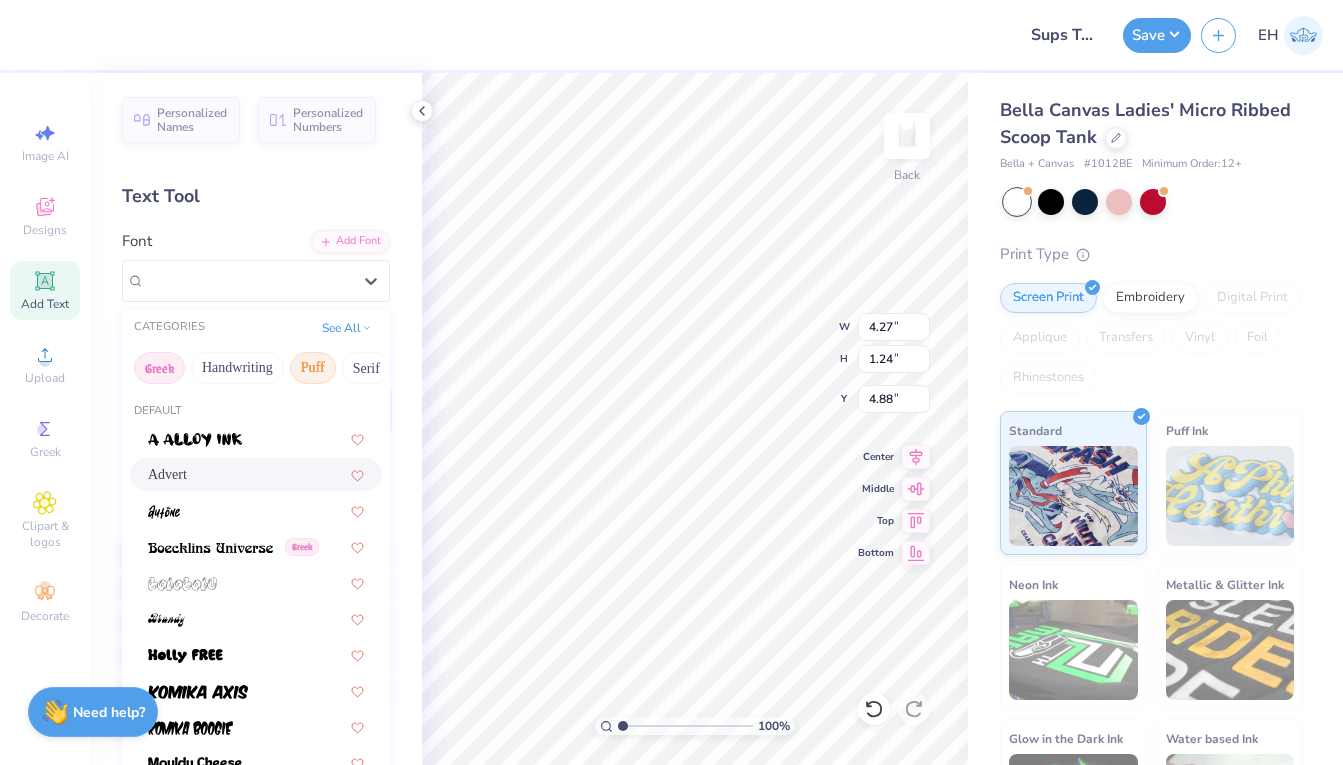click on "Greek" at bounding box center (159, 368) 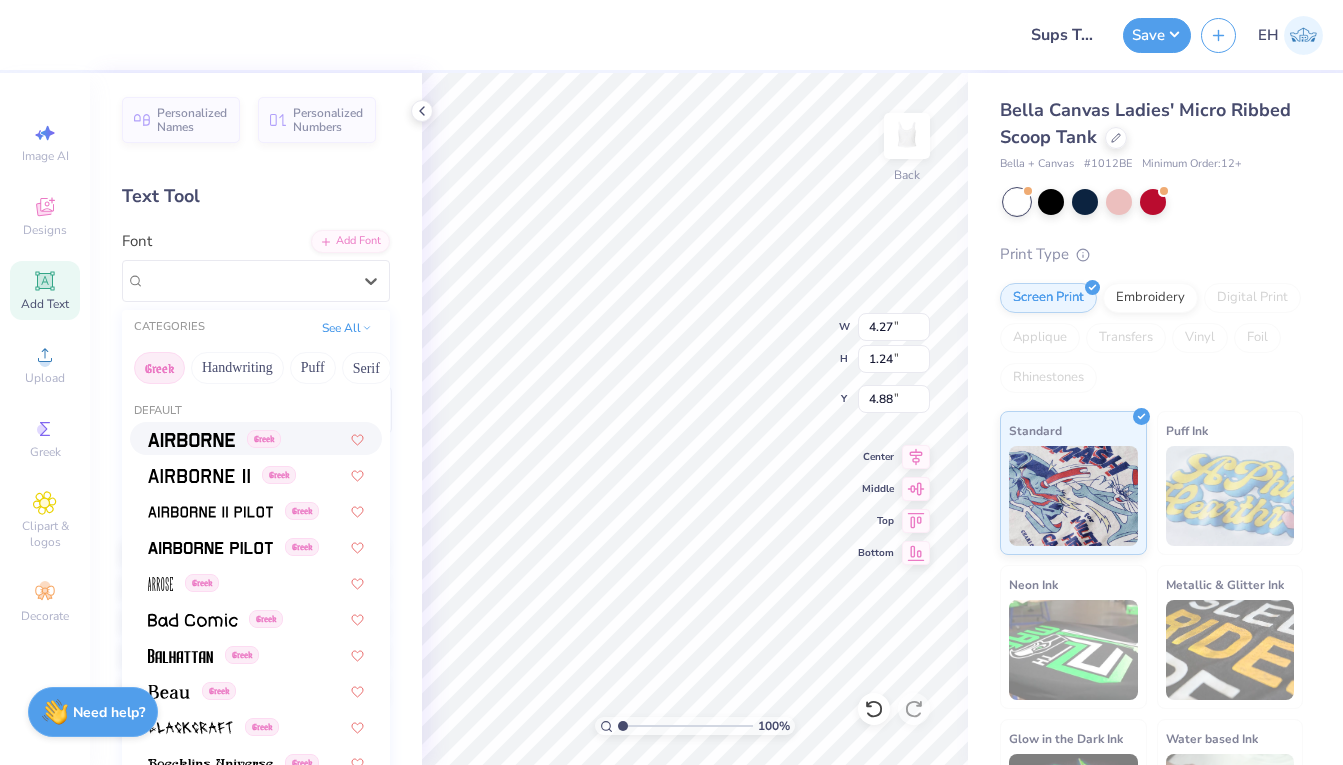click at bounding box center (191, 440) 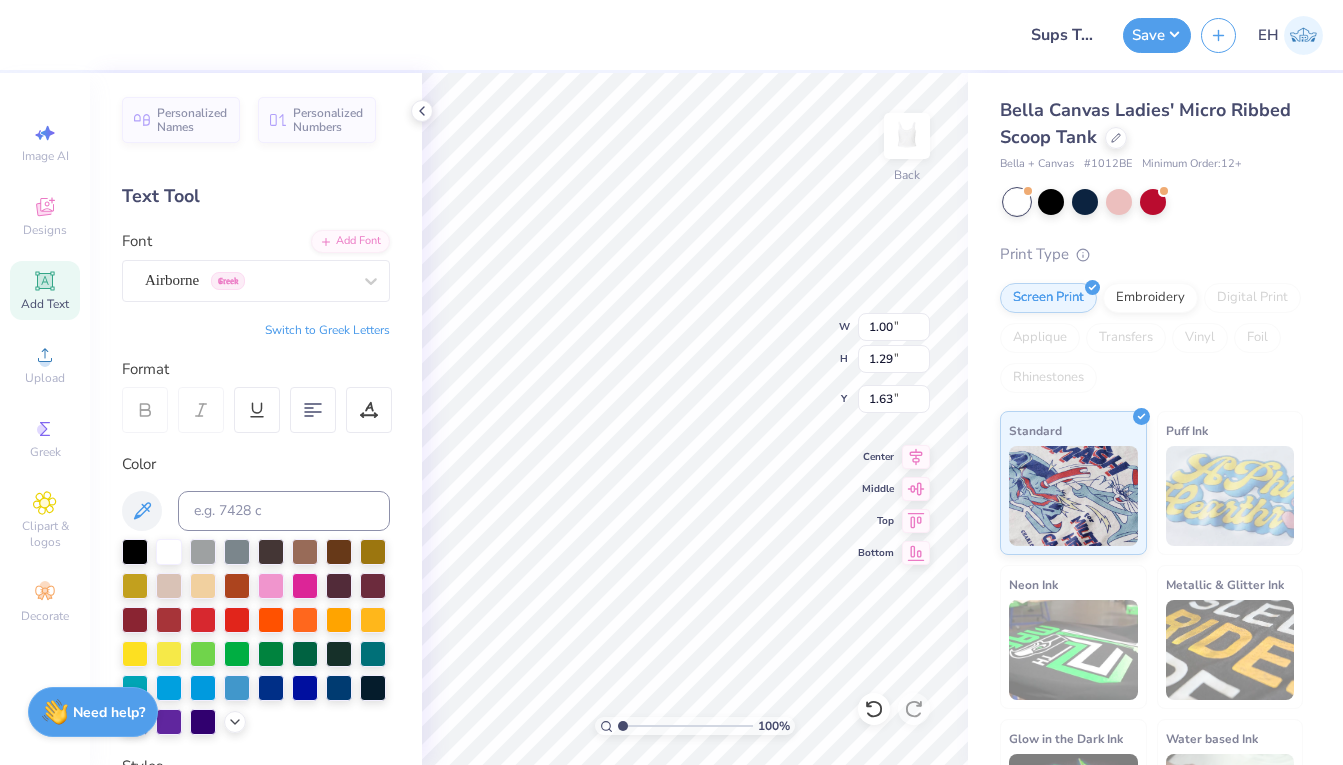 type on "1.63" 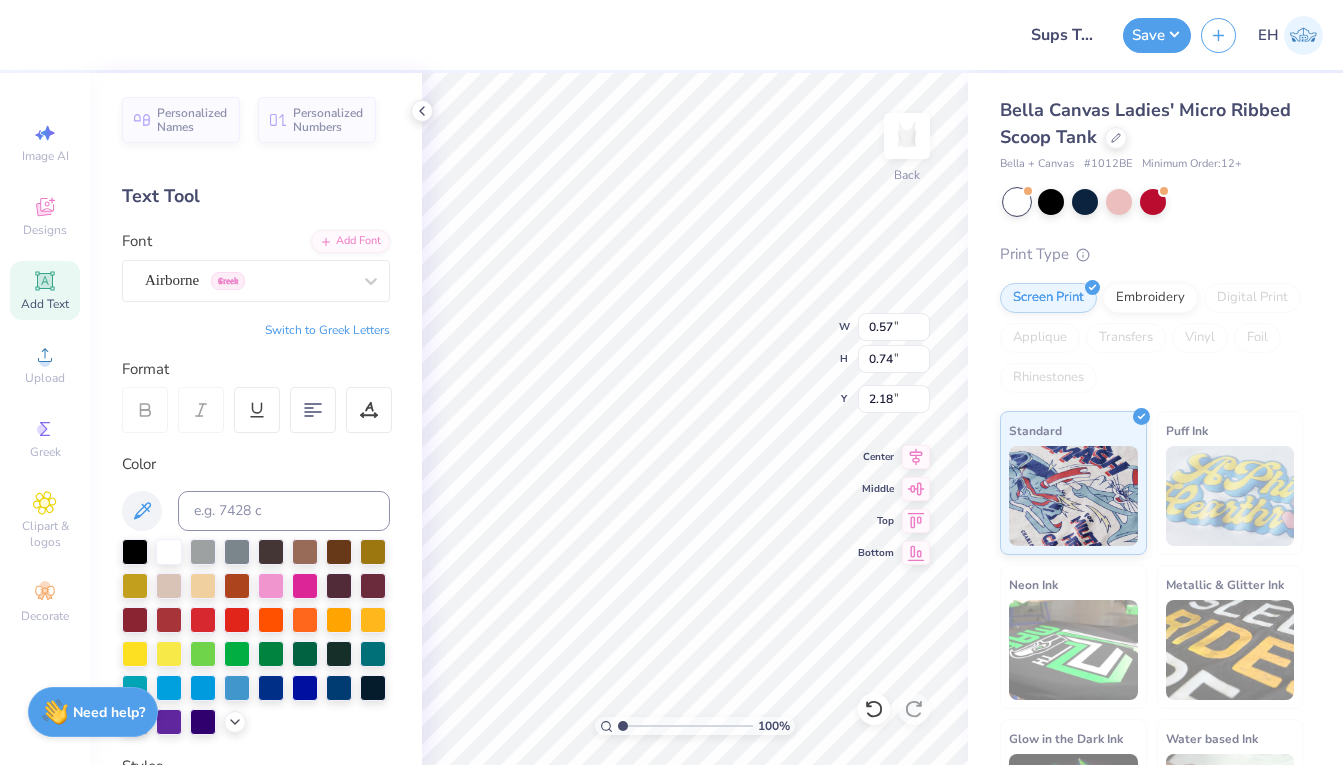 type on "2.00" 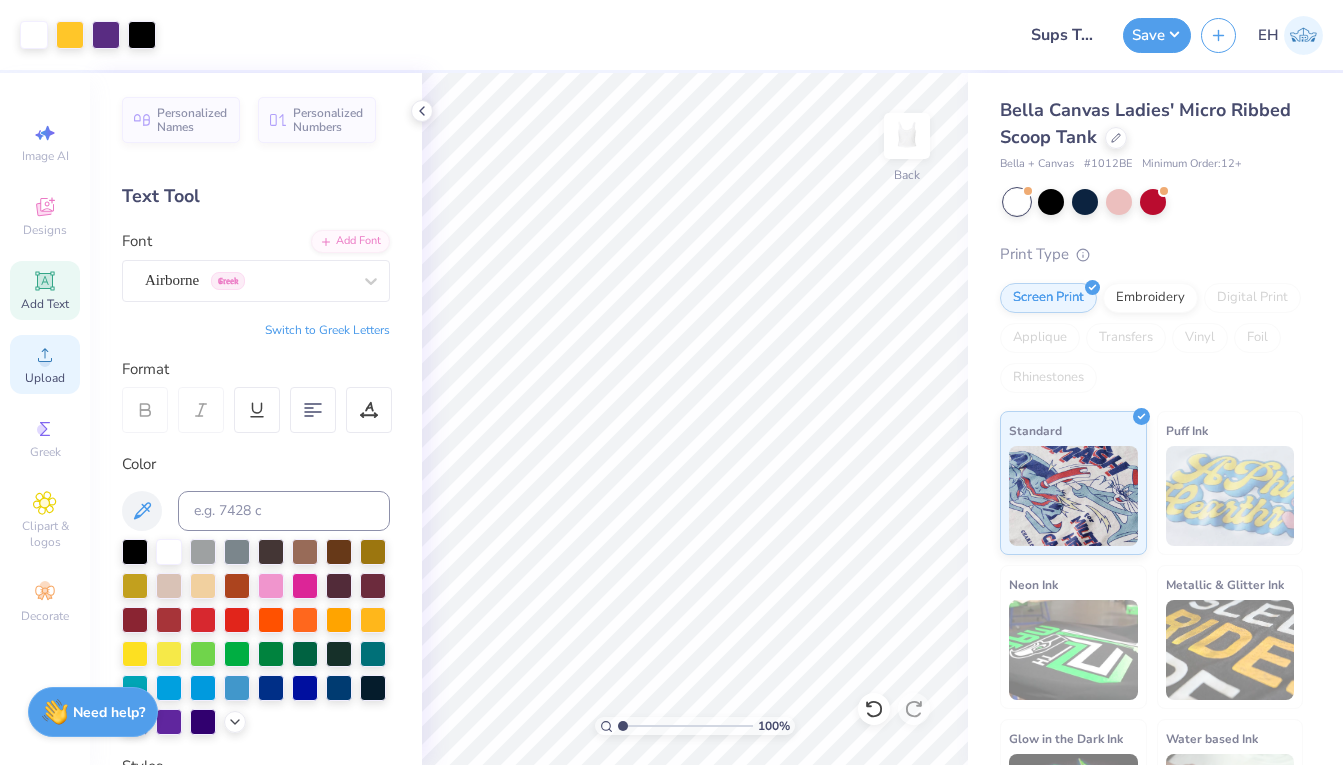click on "Upload" at bounding box center (45, 364) 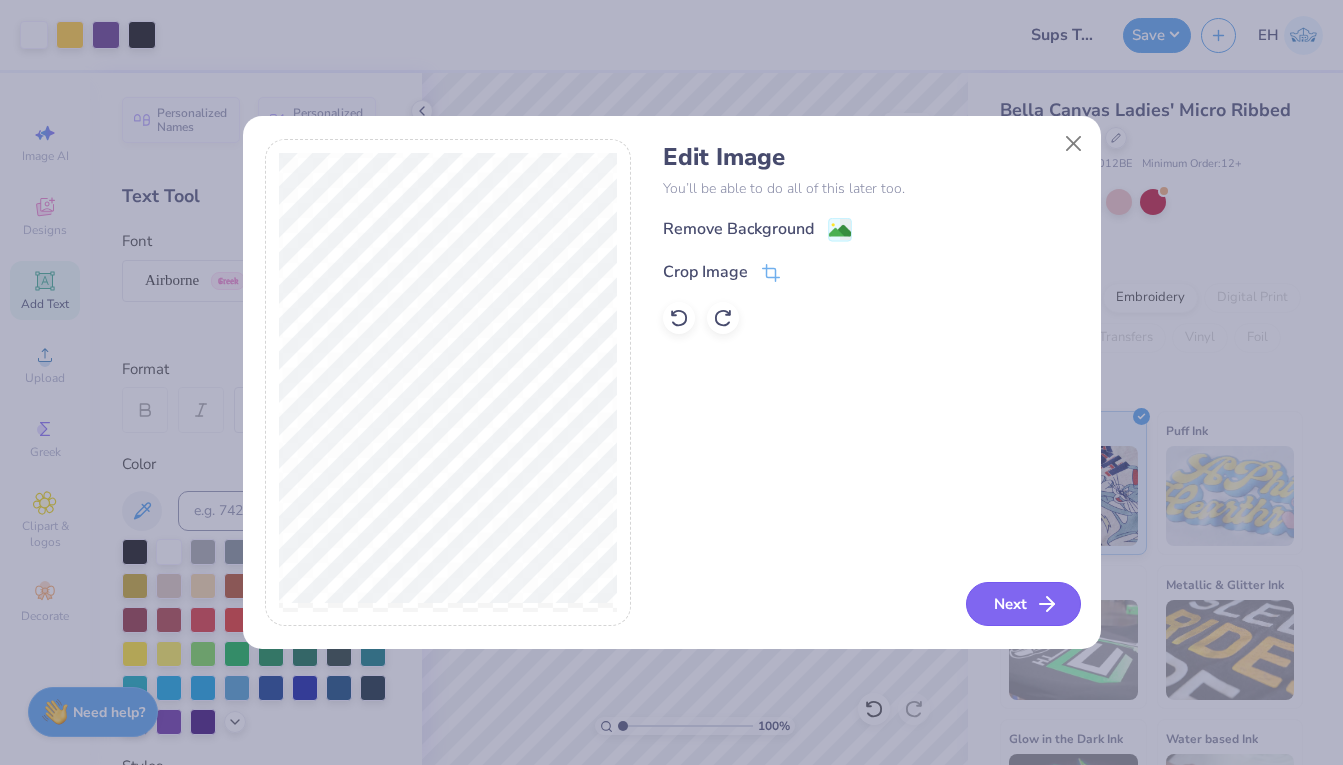 click on "Next" at bounding box center (1023, 604) 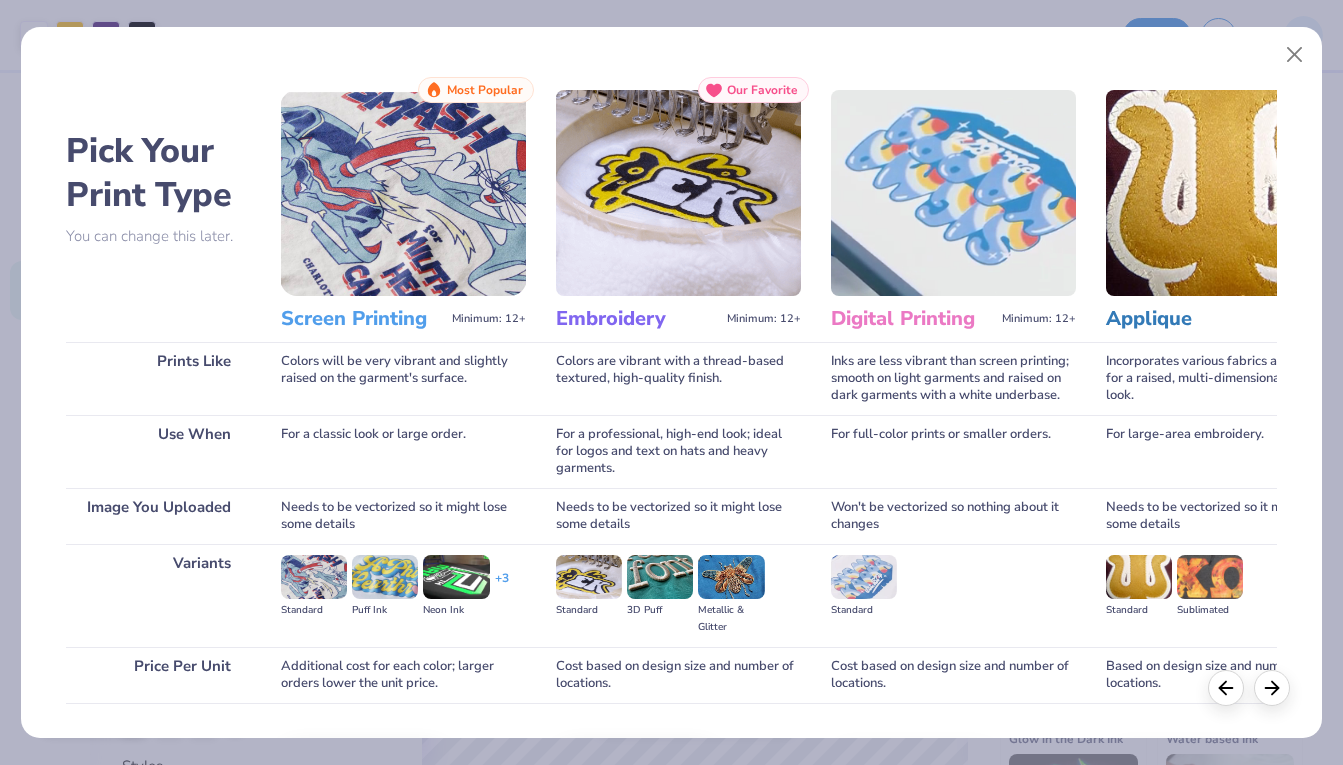 scroll, scrollTop: 132, scrollLeft: 0, axis: vertical 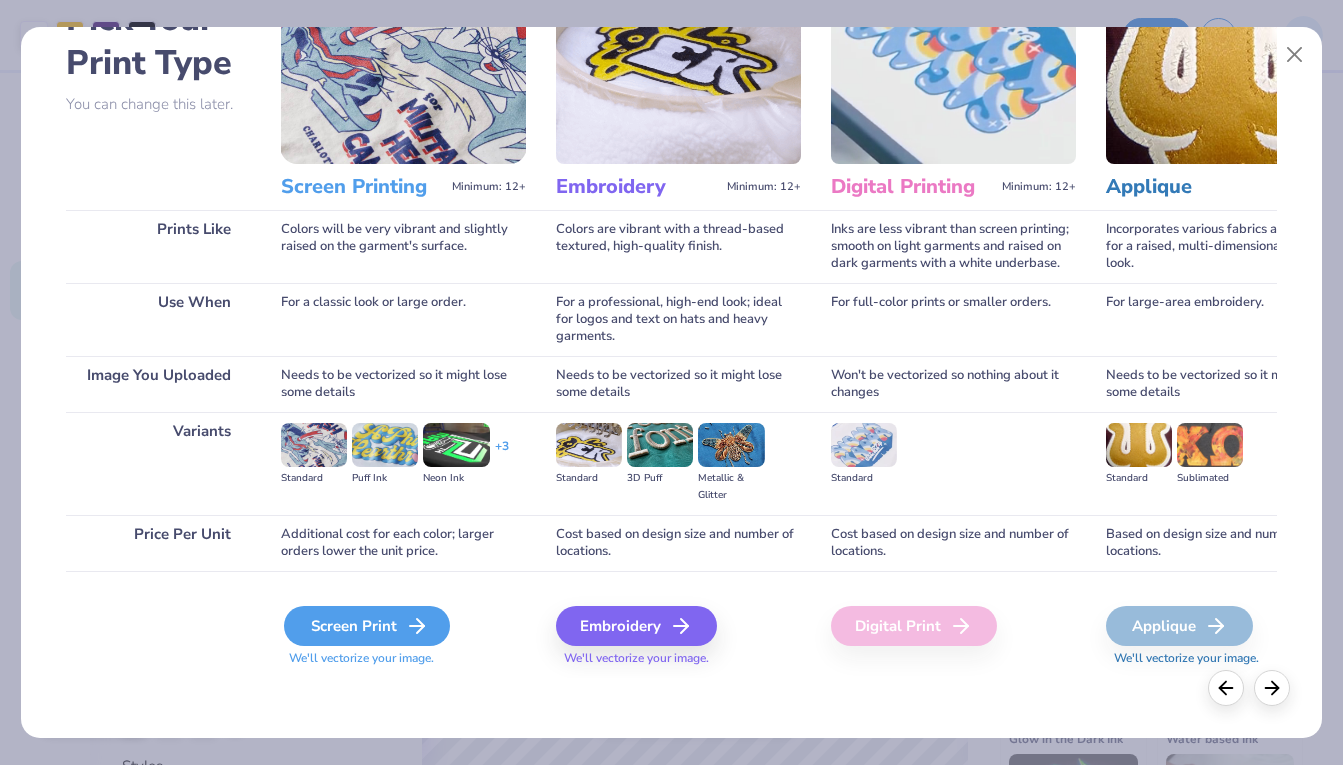 click on "Screen Print" at bounding box center (367, 626) 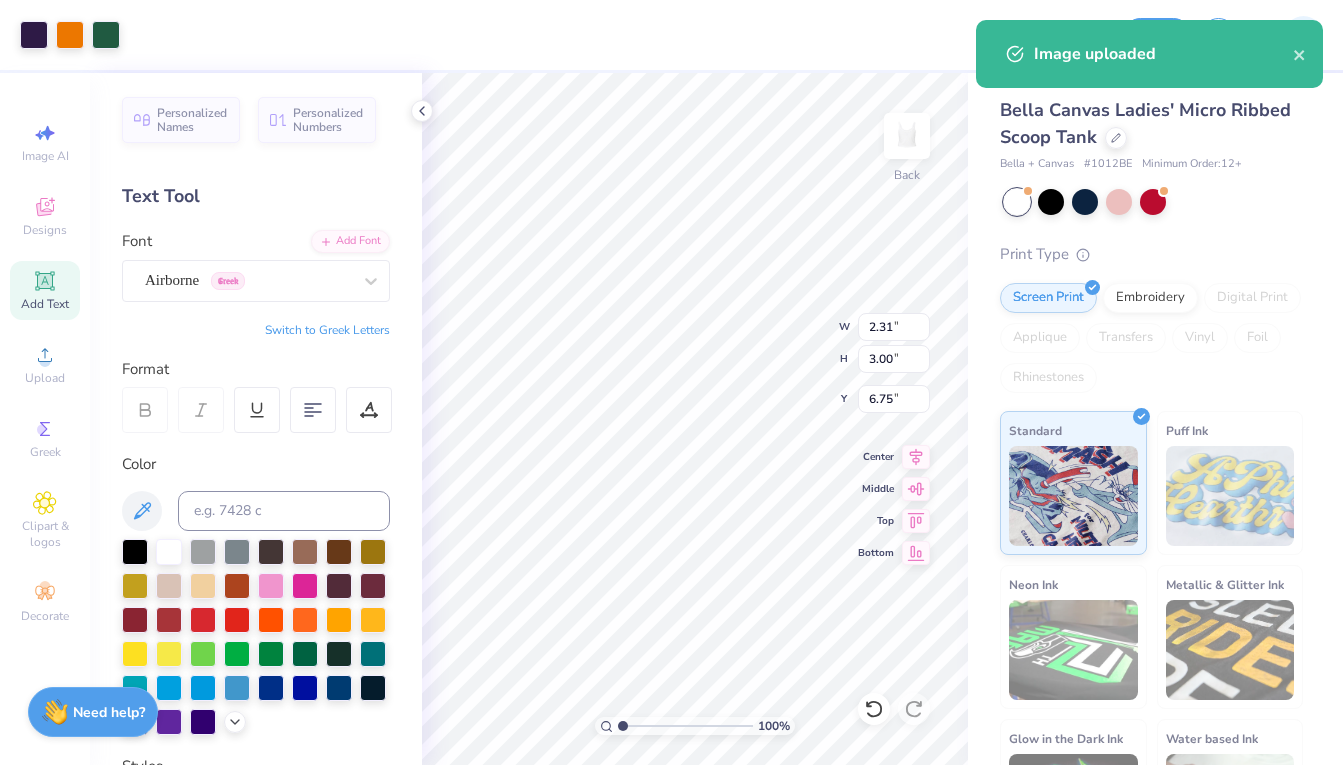 type on "2.31" 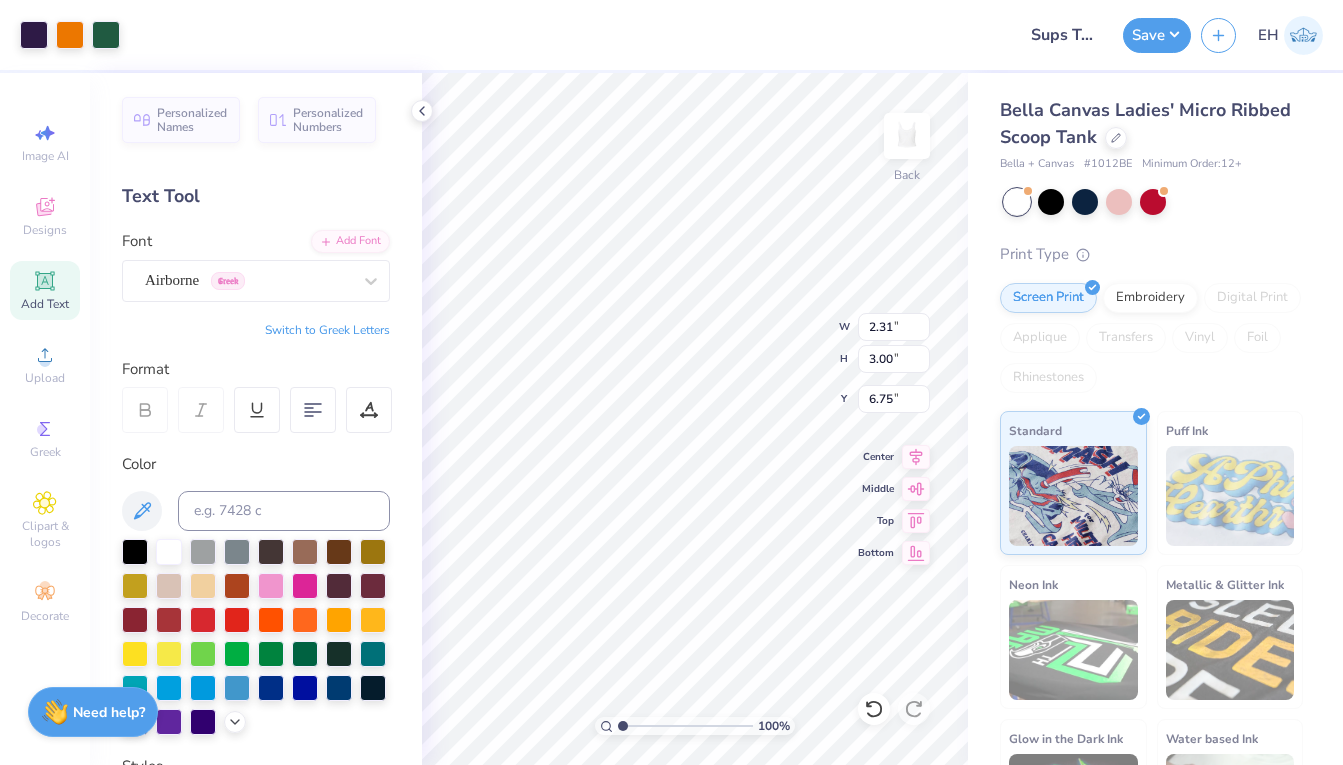 type on "0.87" 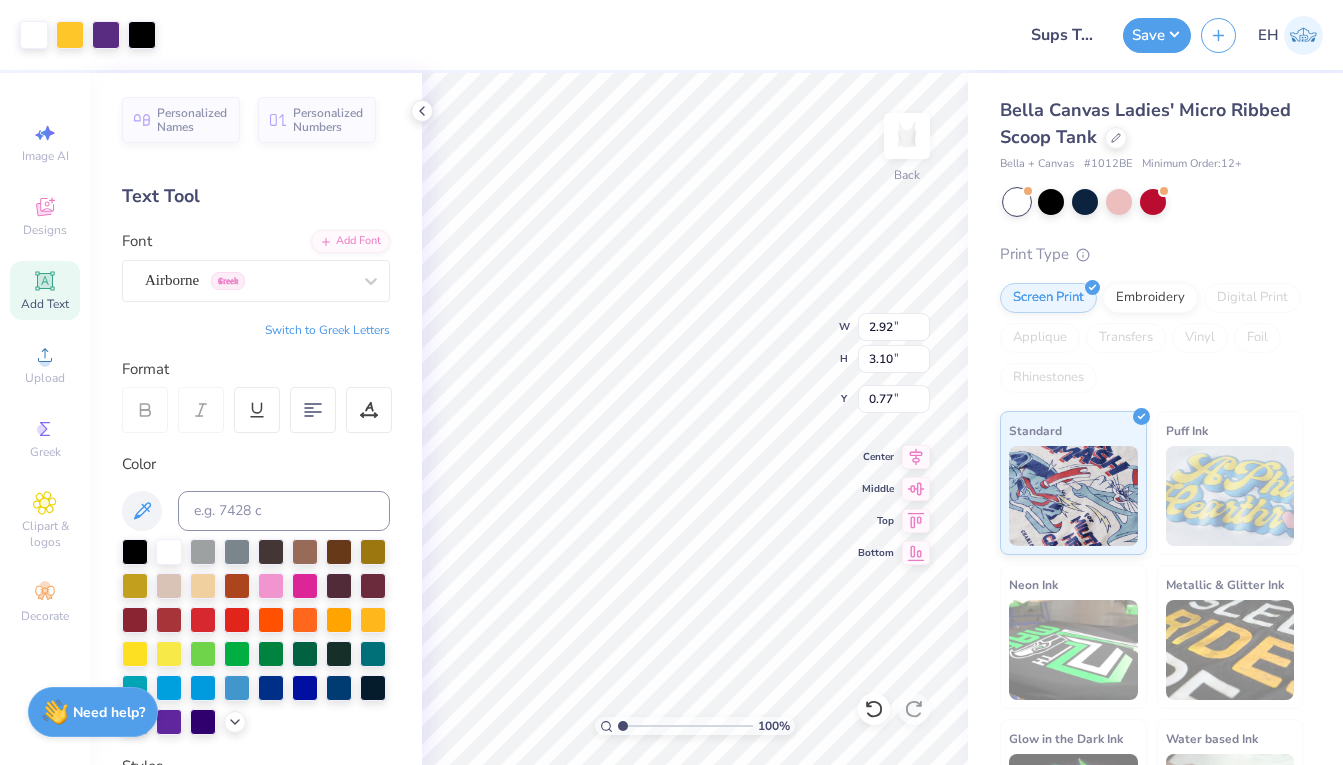 type on "0.77" 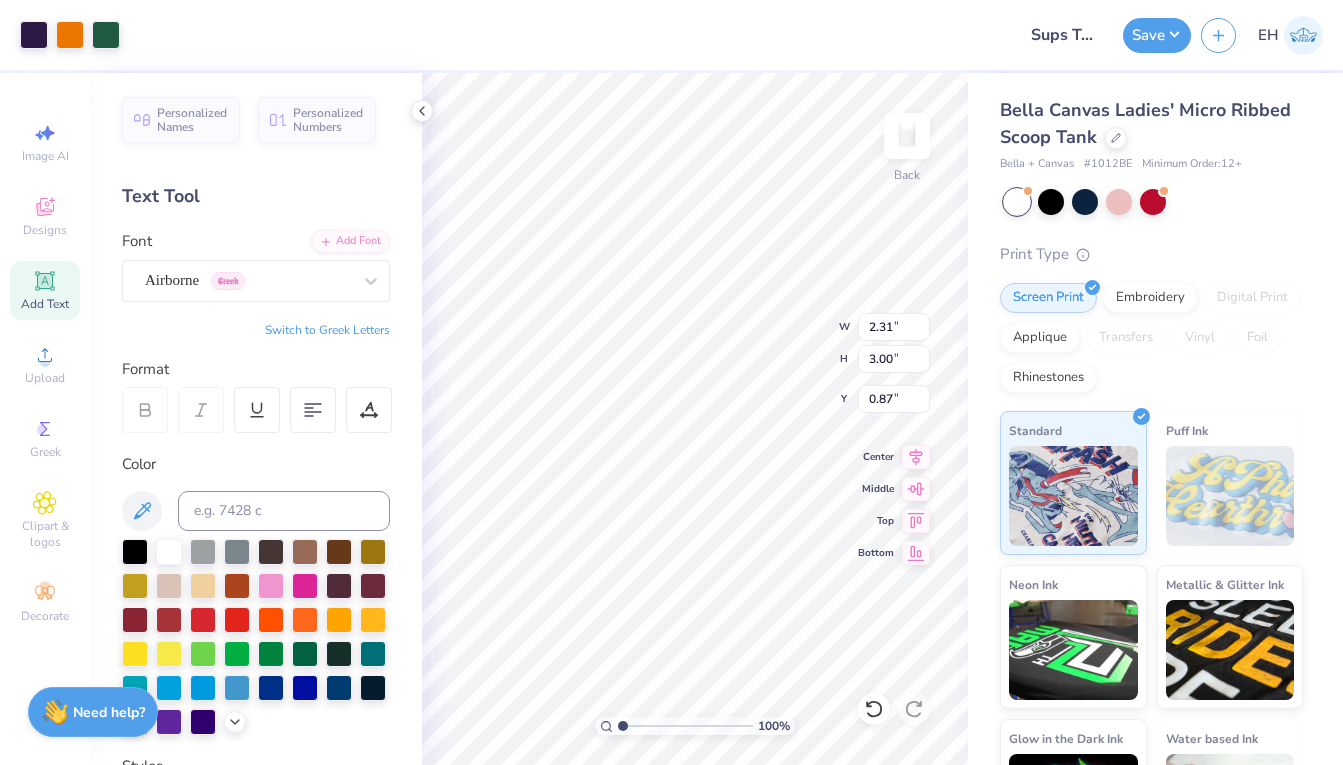 type on "0.50" 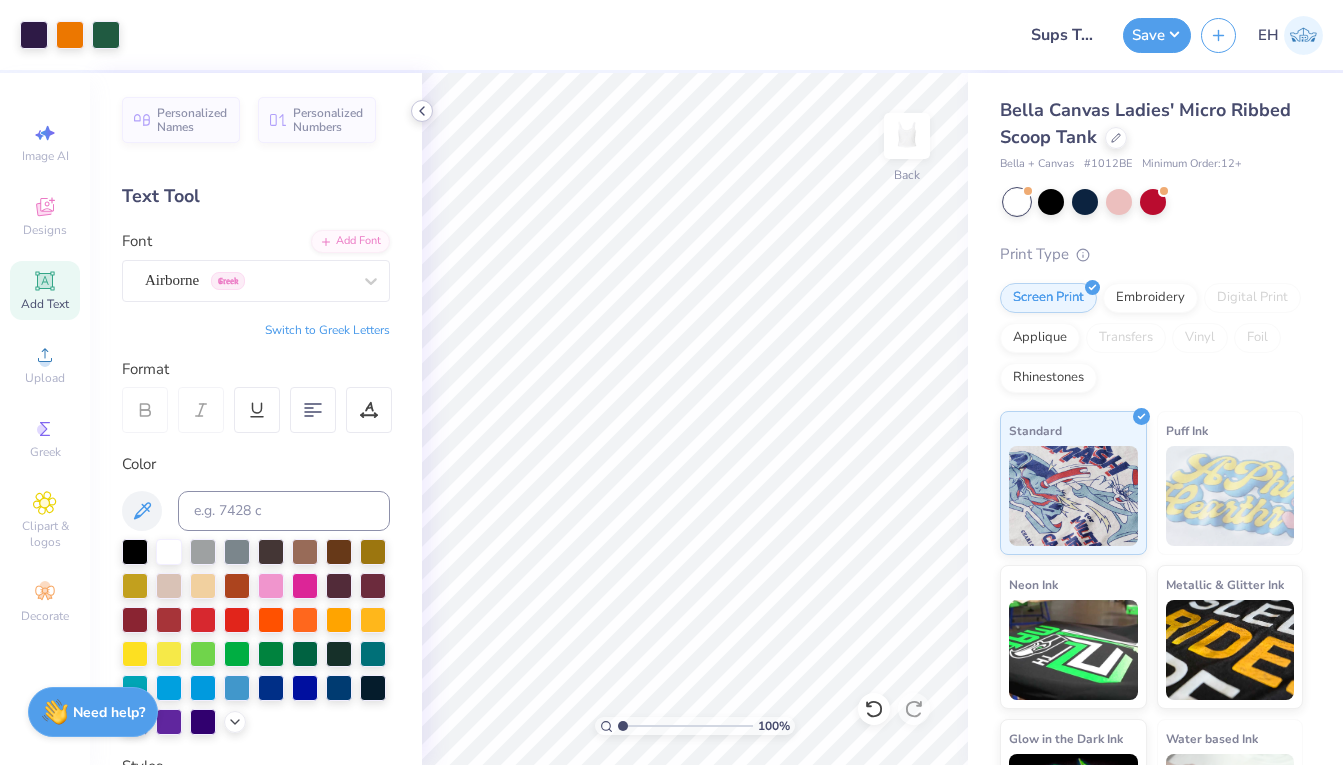 click 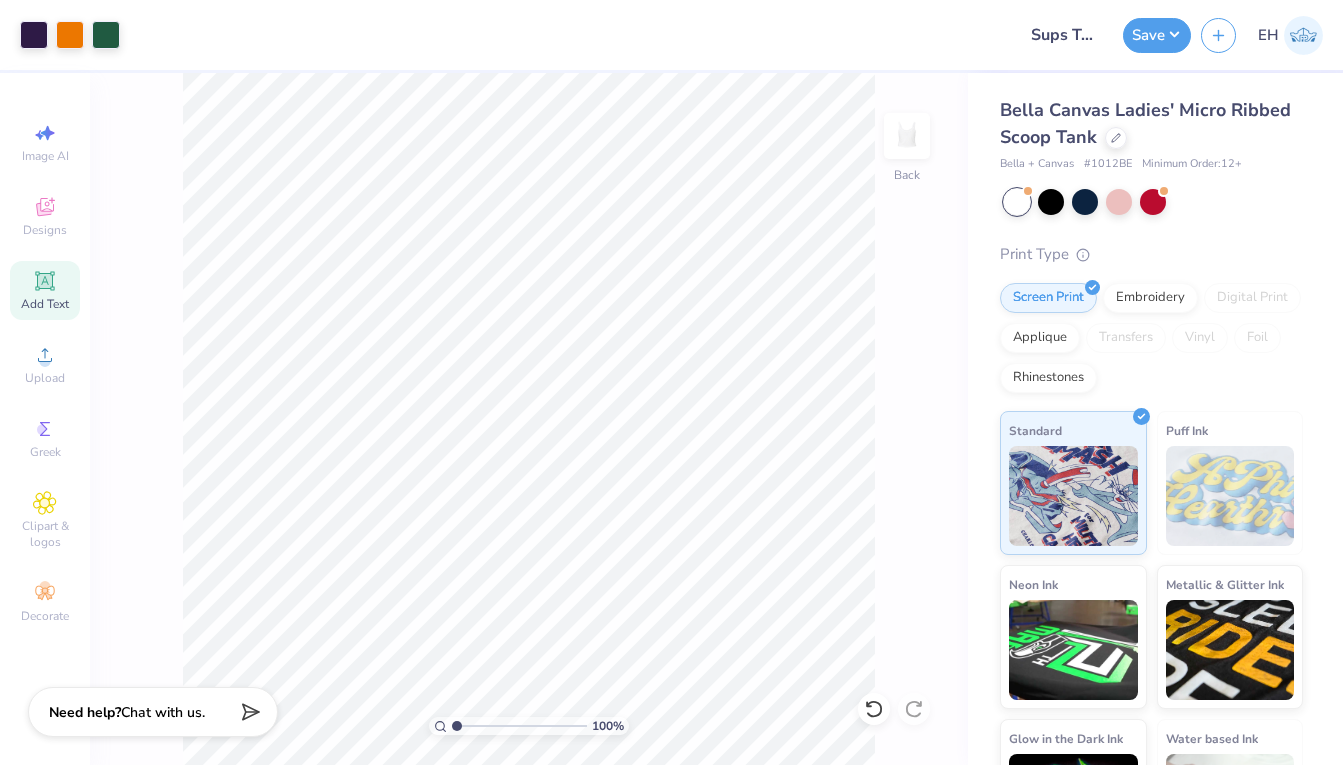 click on "Bella Canvas Ladies' Micro Ribbed Scoop Tank Bella + Canvas # 1012BE Minimum Order:  12 +   Print Type Screen Print Embroidery Digital Print Applique Transfers Vinyl Foil Rhinestones Standard Puff Ink Neon Ink Metallic & Glitter Ink Glow in the Dark Ink Water based Ink" at bounding box center (1155, 468) 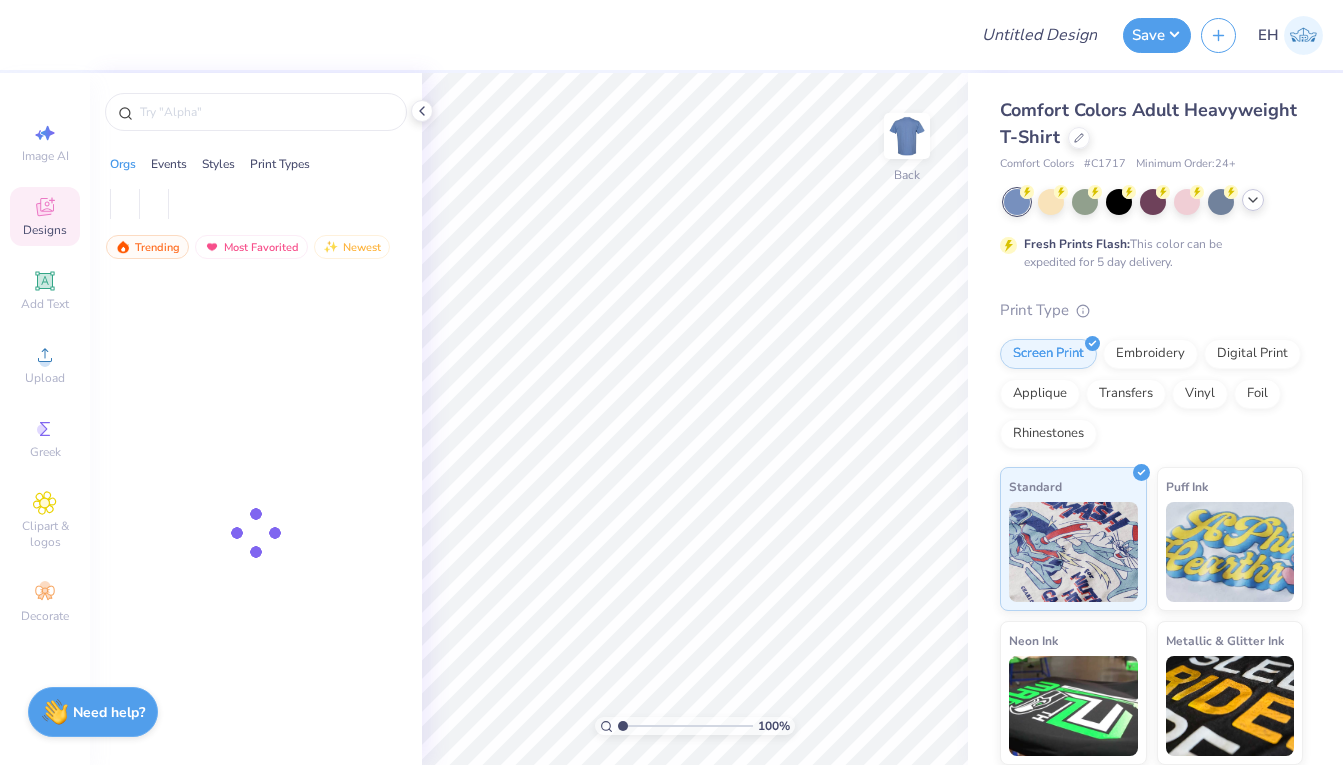 scroll, scrollTop: 0, scrollLeft: 0, axis: both 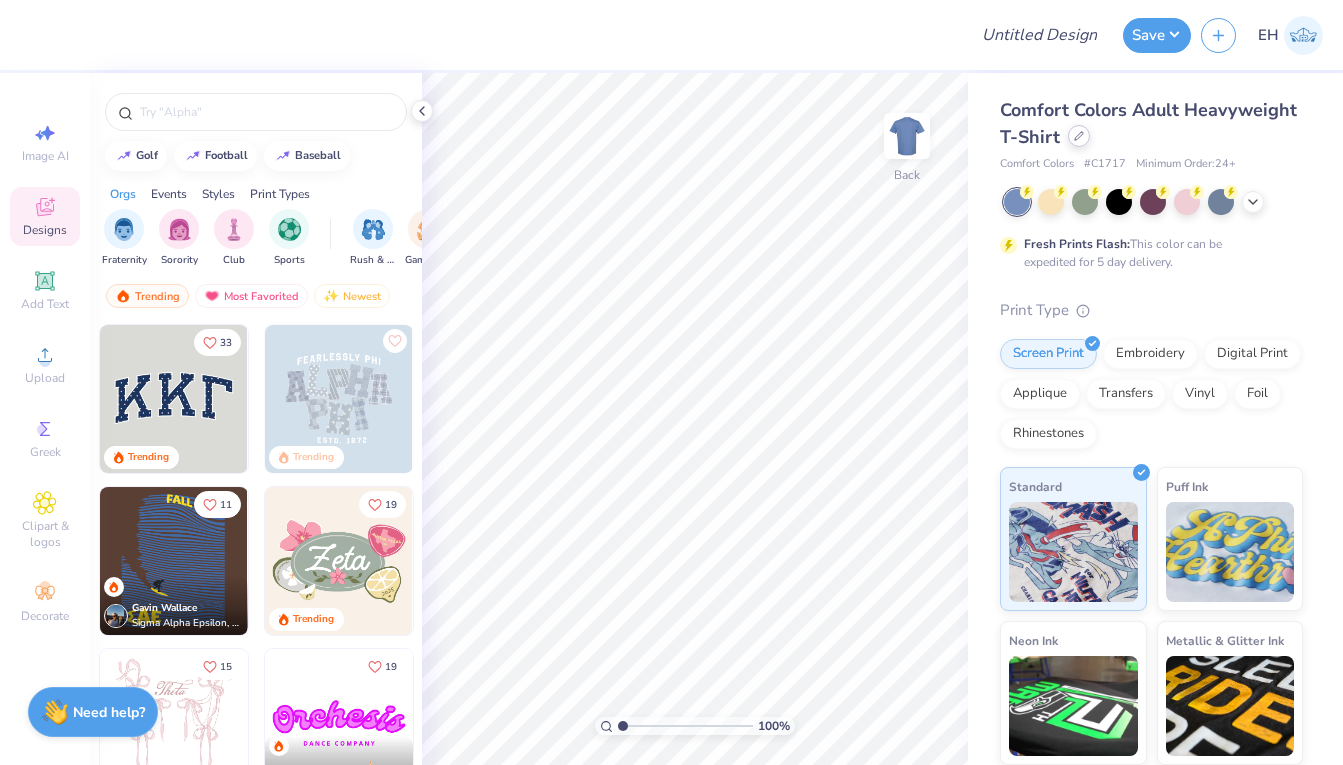 click at bounding box center (1079, 136) 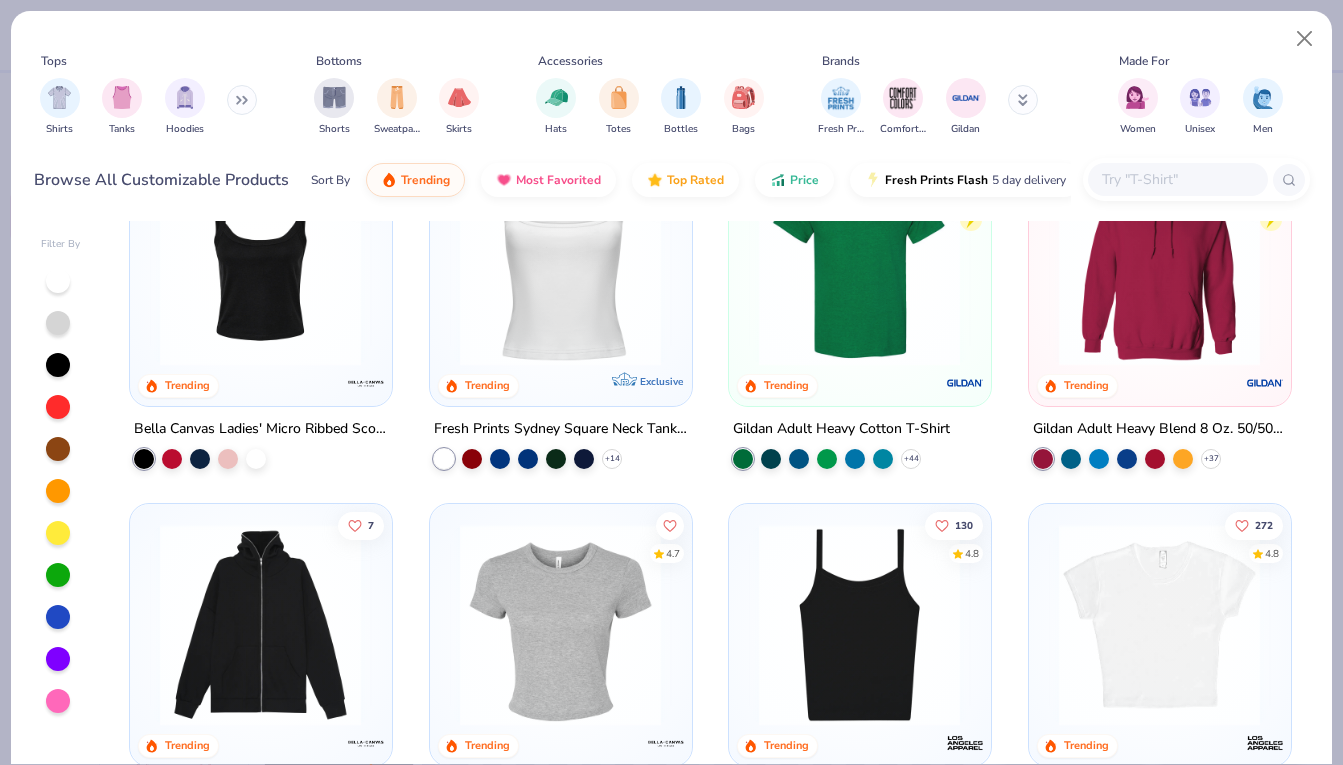 scroll, scrollTop: 0, scrollLeft: 0, axis: both 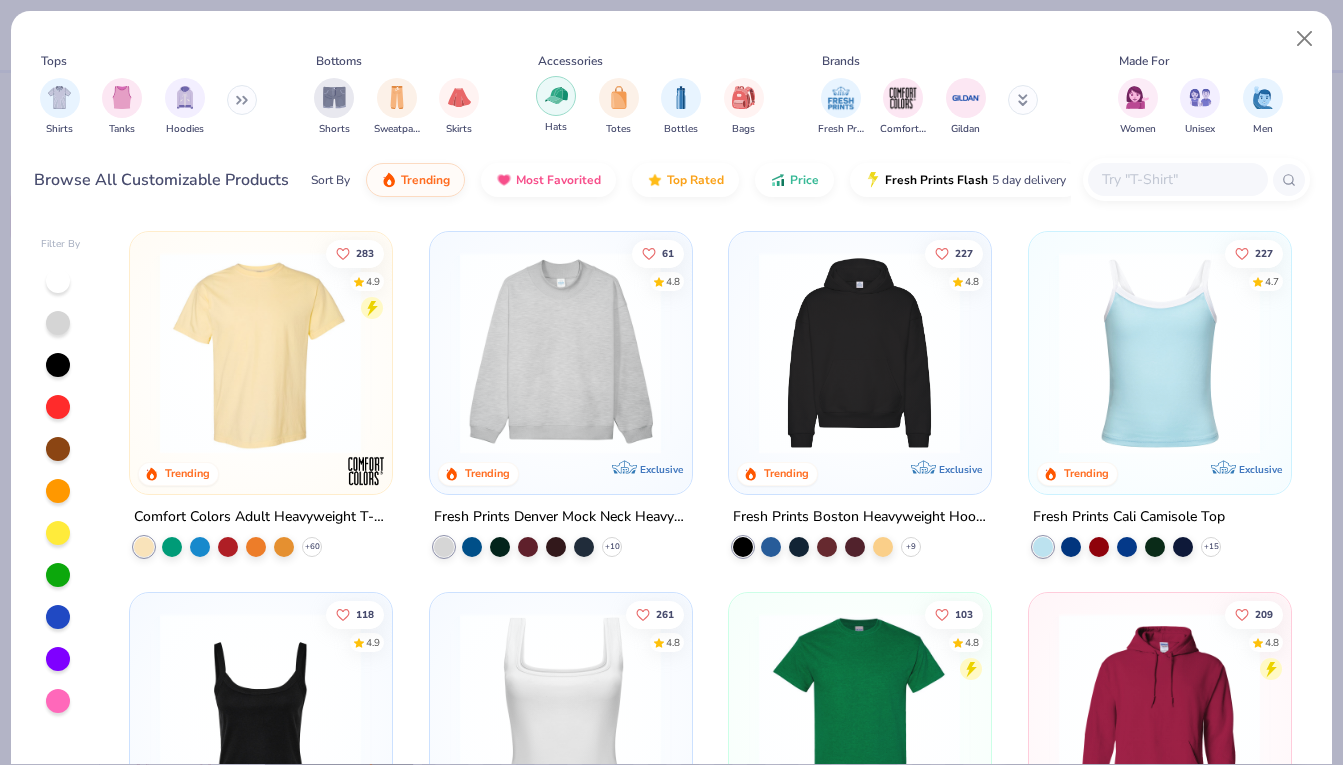 click at bounding box center [556, 95] 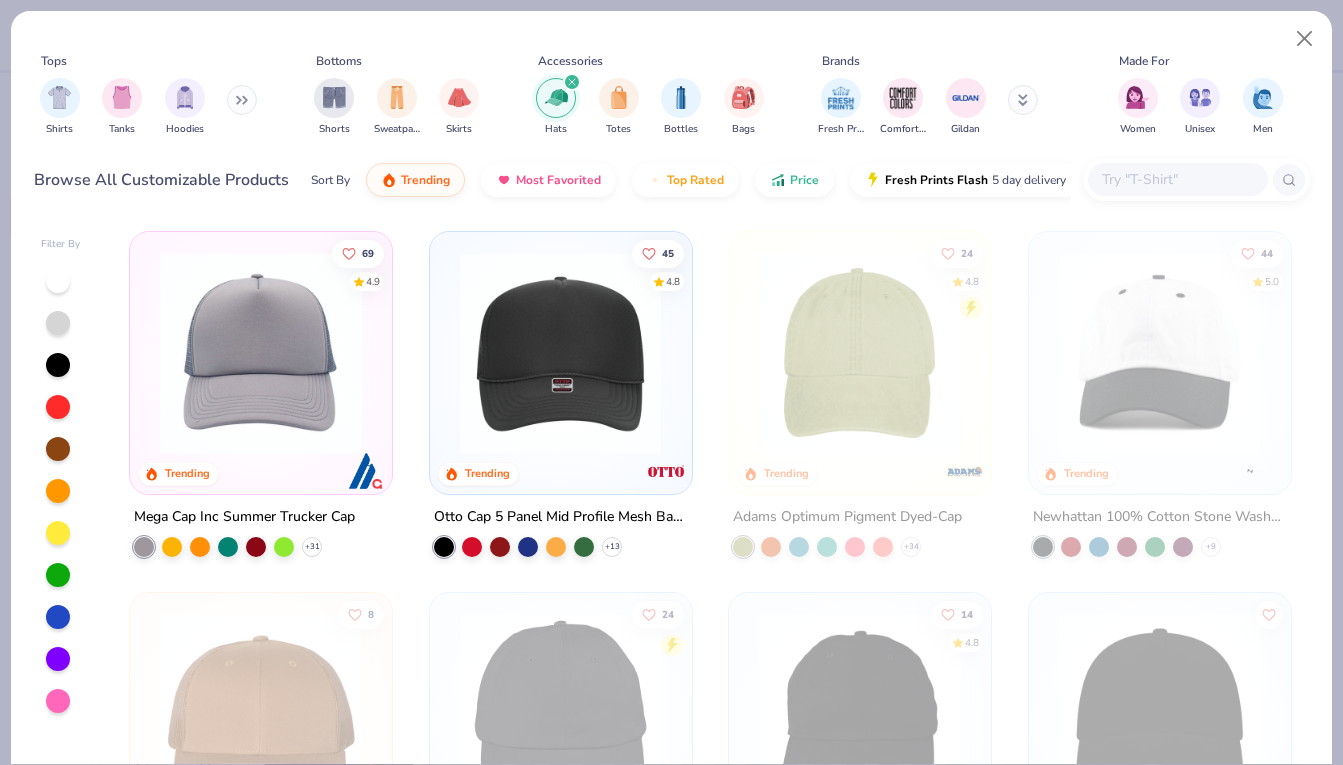 click at bounding box center [560, 353] 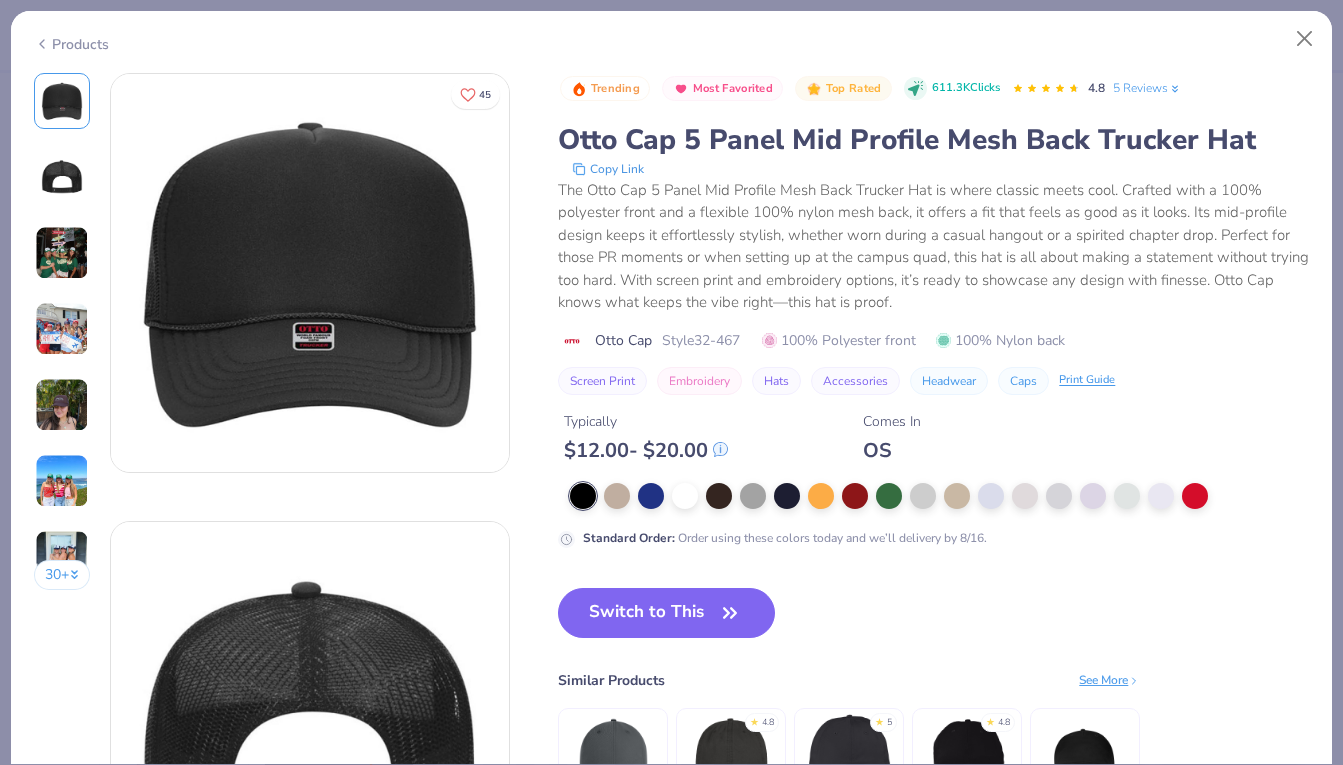 click on "Switch to This Similar Products See More ★ 4.8 ★ 5 ★ 4.8" at bounding box center (849, 723) 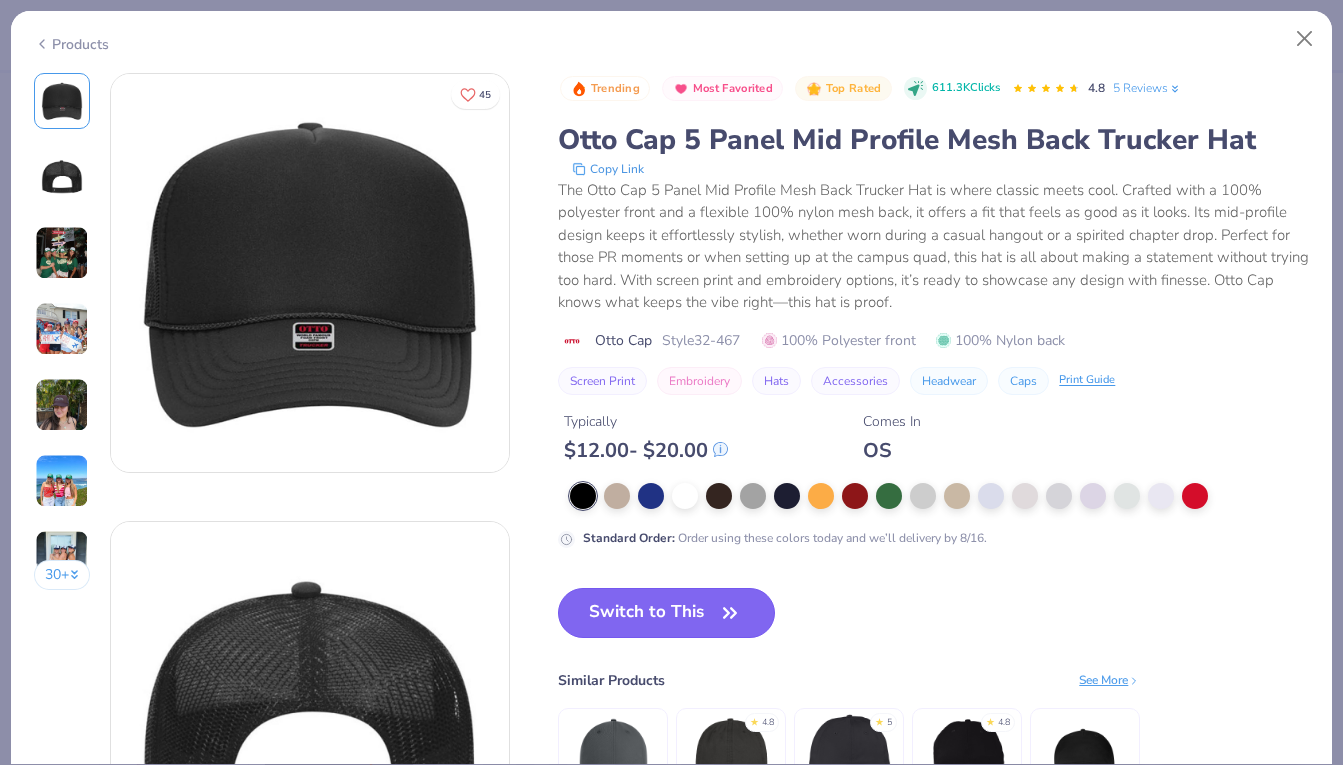click on "Switch to This" at bounding box center [666, 613] 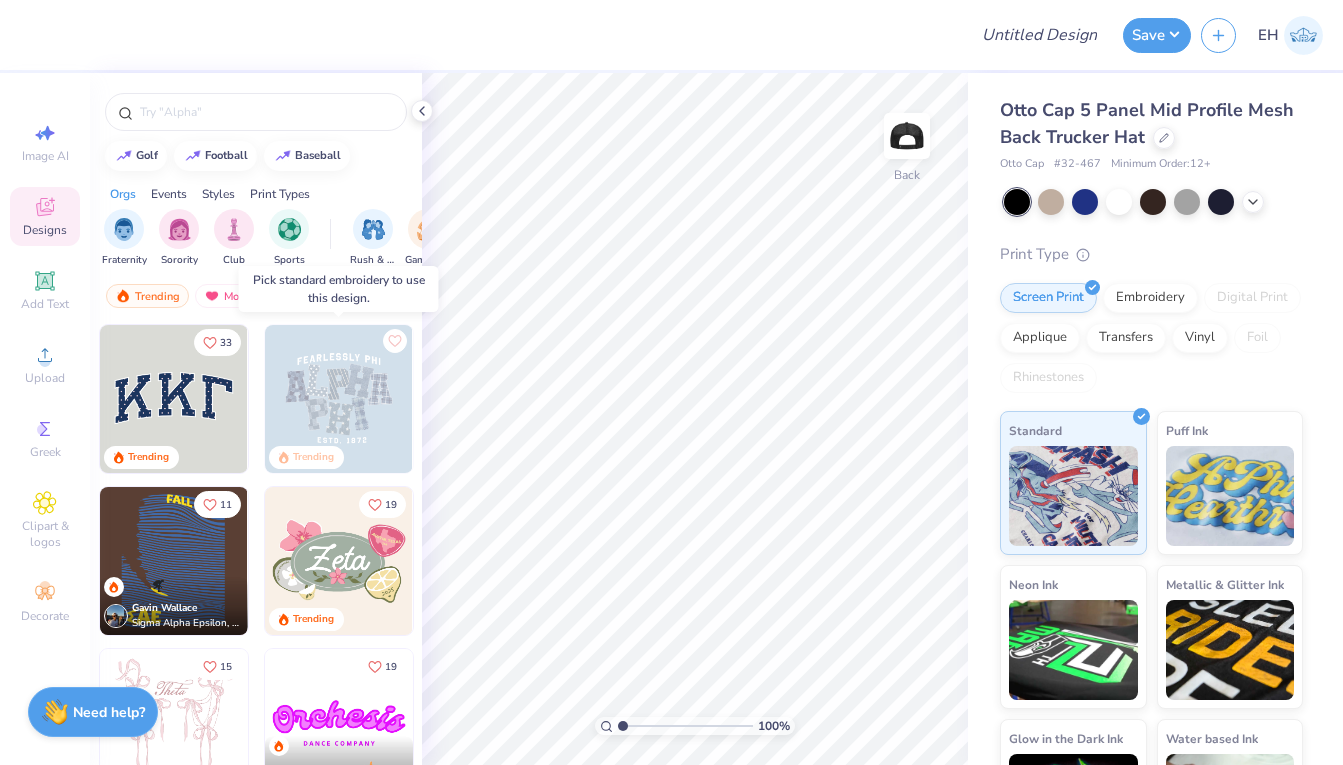 click at bounding box center [339, 399] 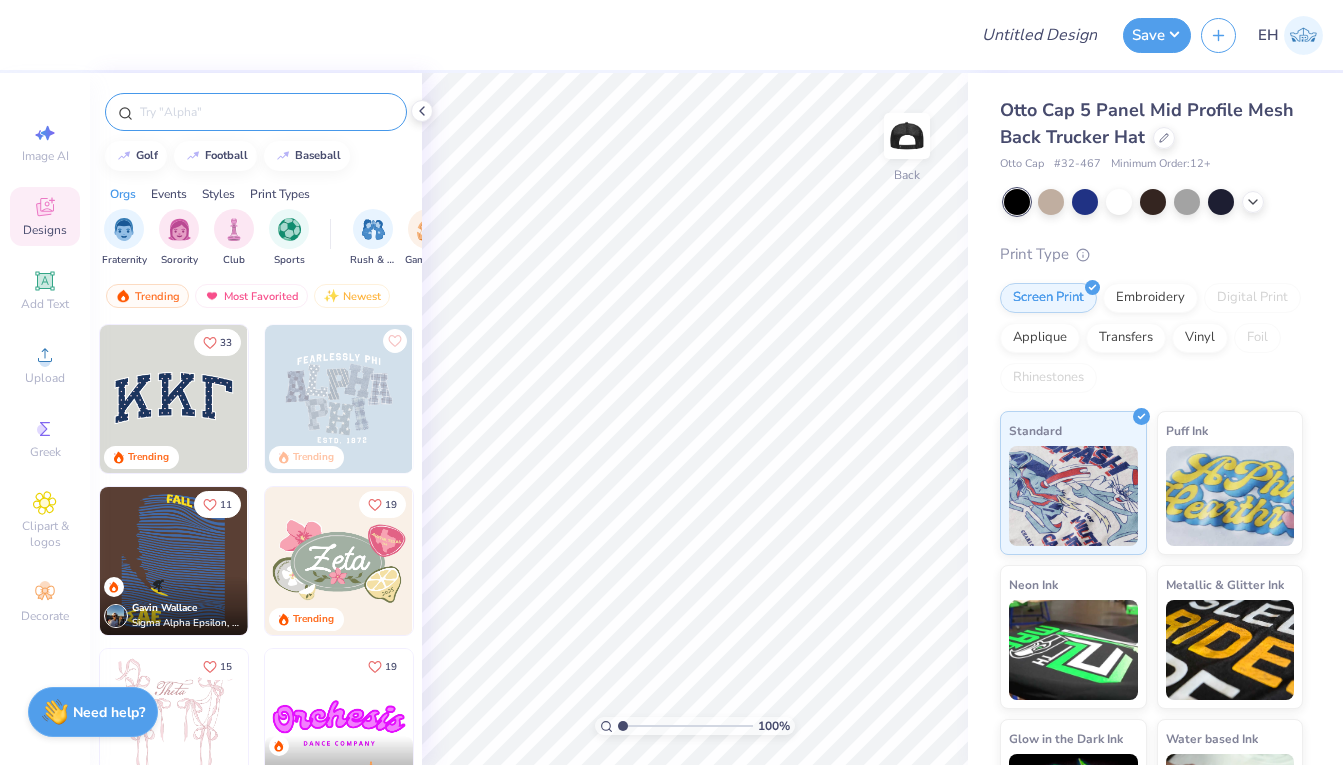 click at bounding box center [266, 112] 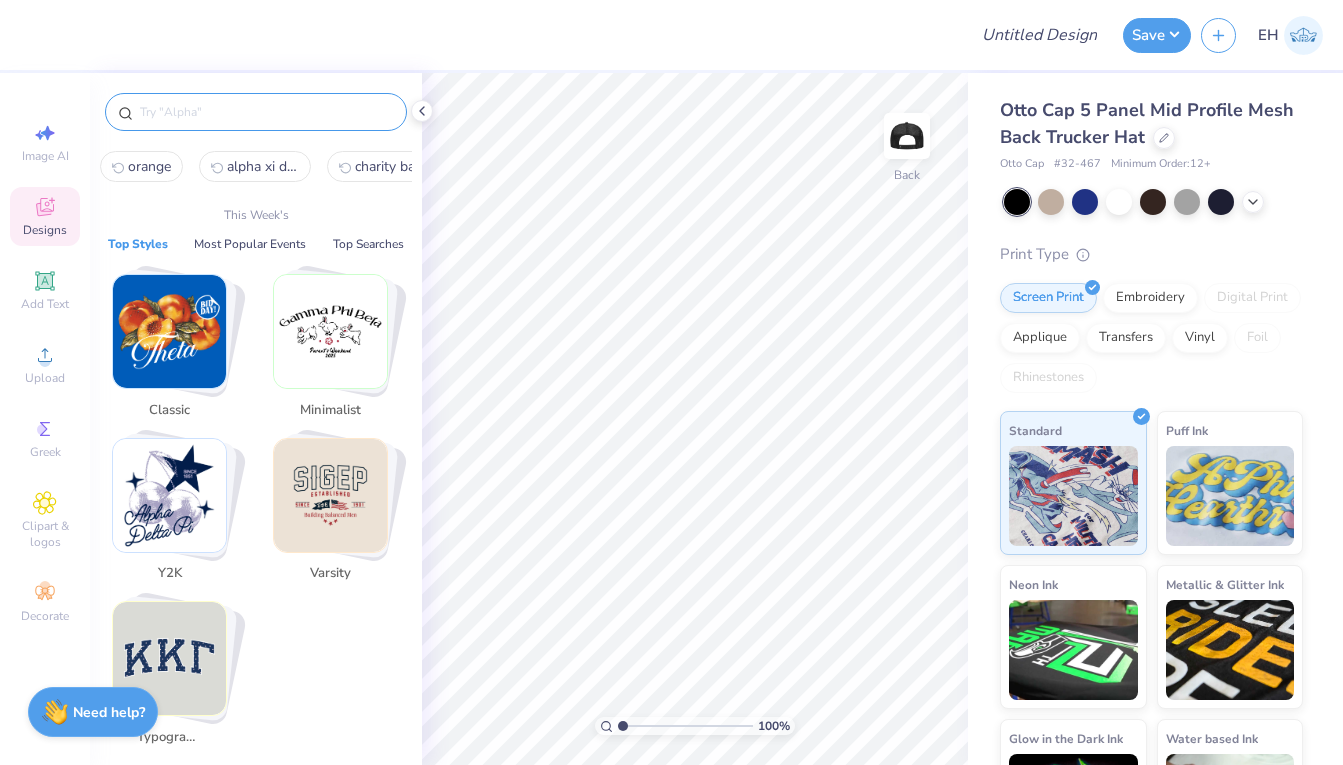 click at bounding box center (169, 331) 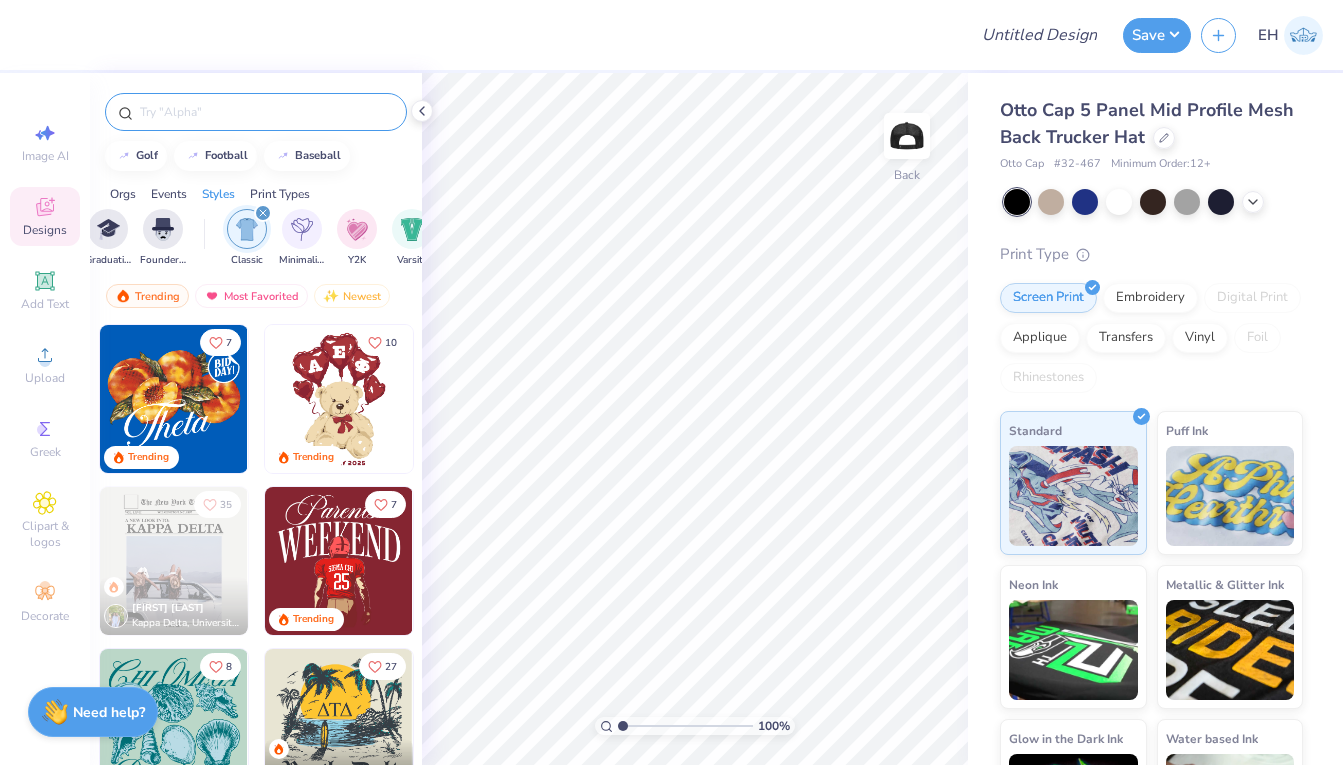 scroll, scrollTop: 0, scrollLeft: 1048, axis: horizontal 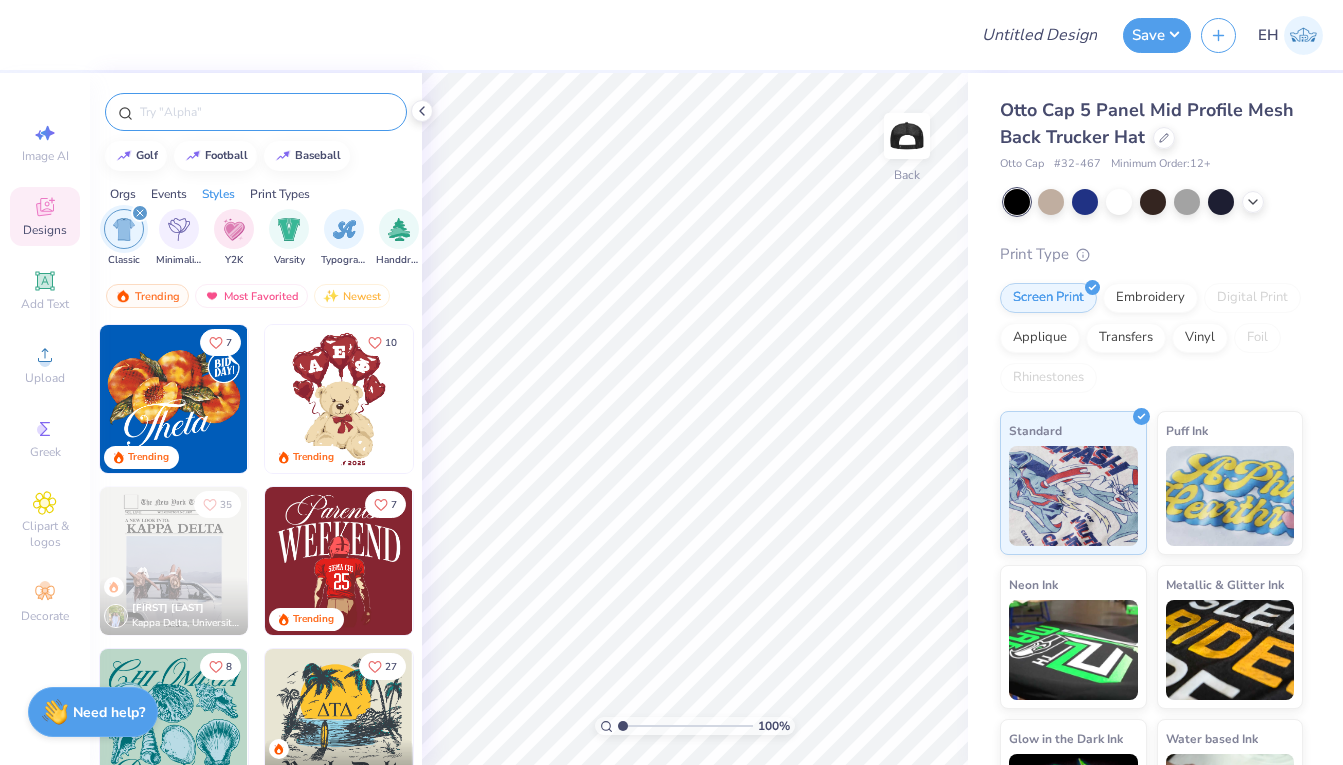click at bounding box center [266, 112] 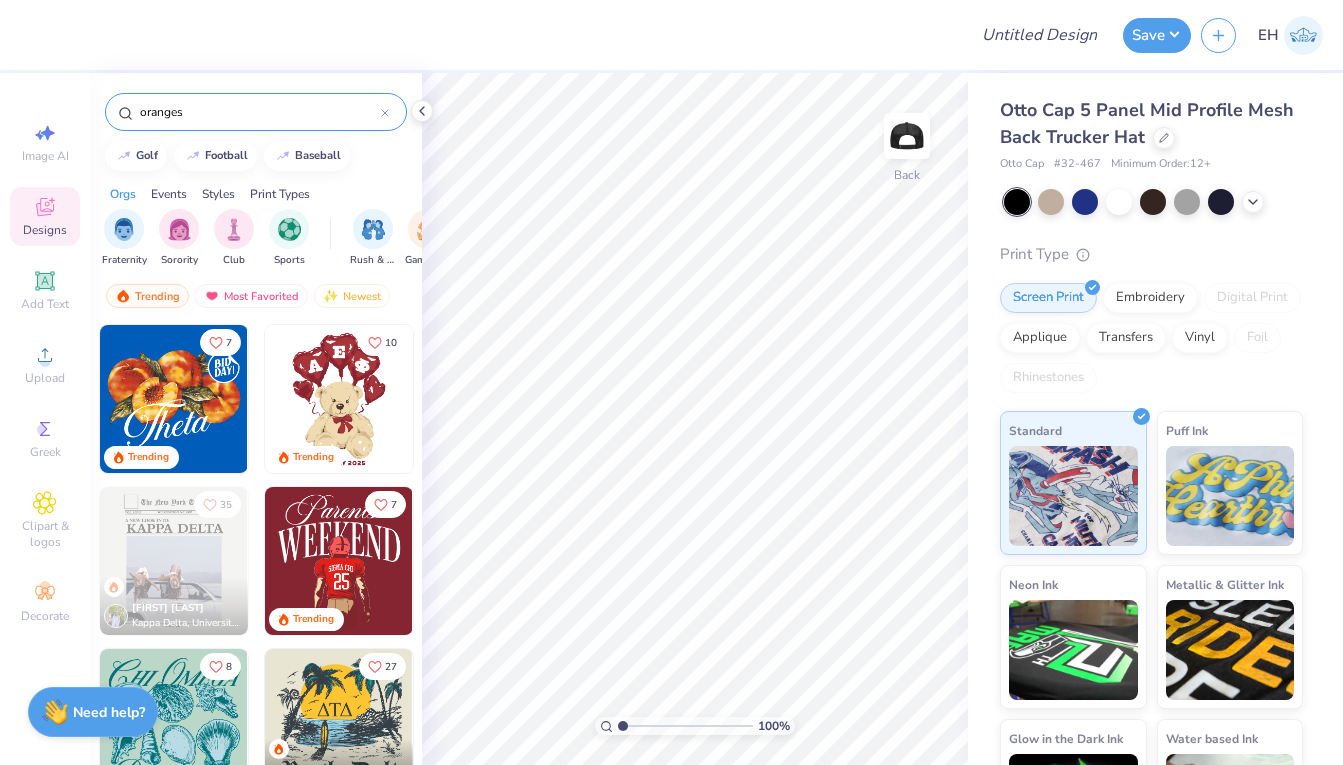 type on "oranges" 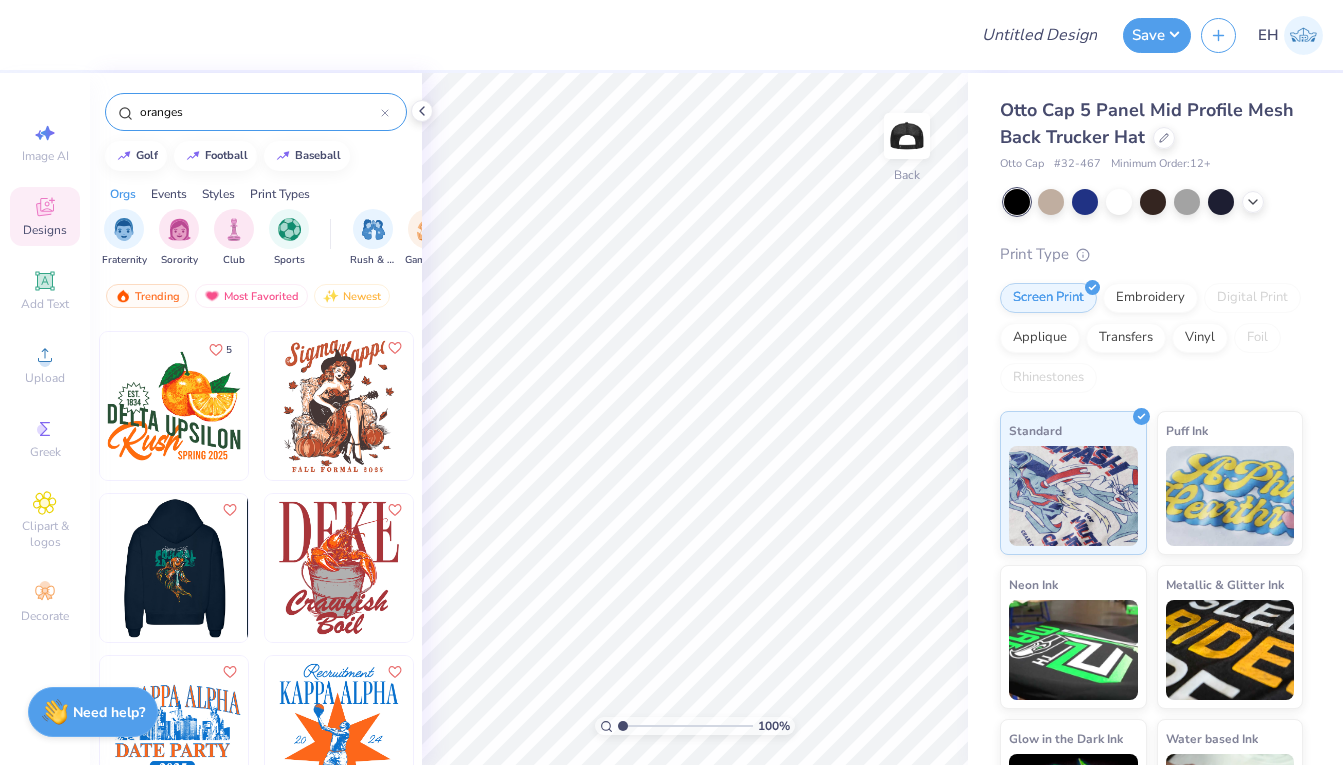 scroll, scrollTop: 310, scrollLeft: 0, axis: vertical 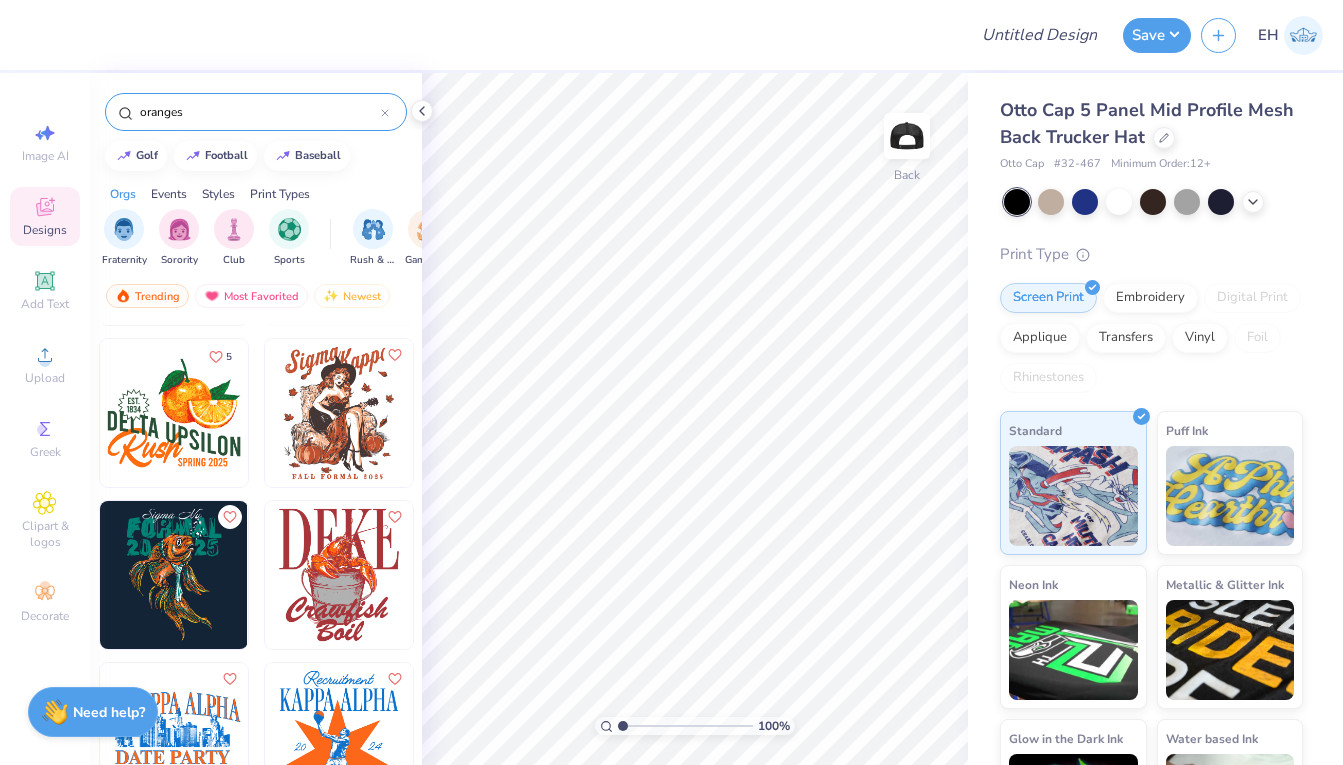 click at bounding box center (174, 413) 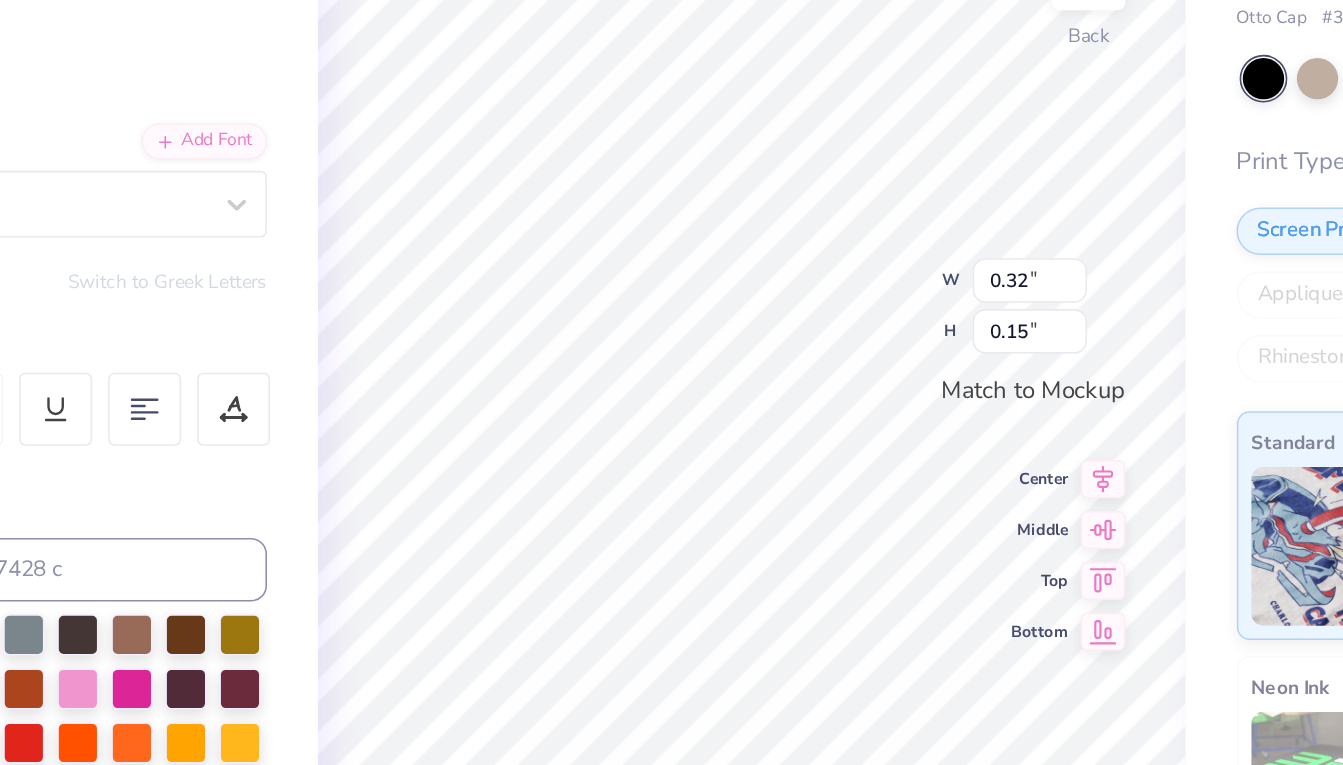 type on "1" 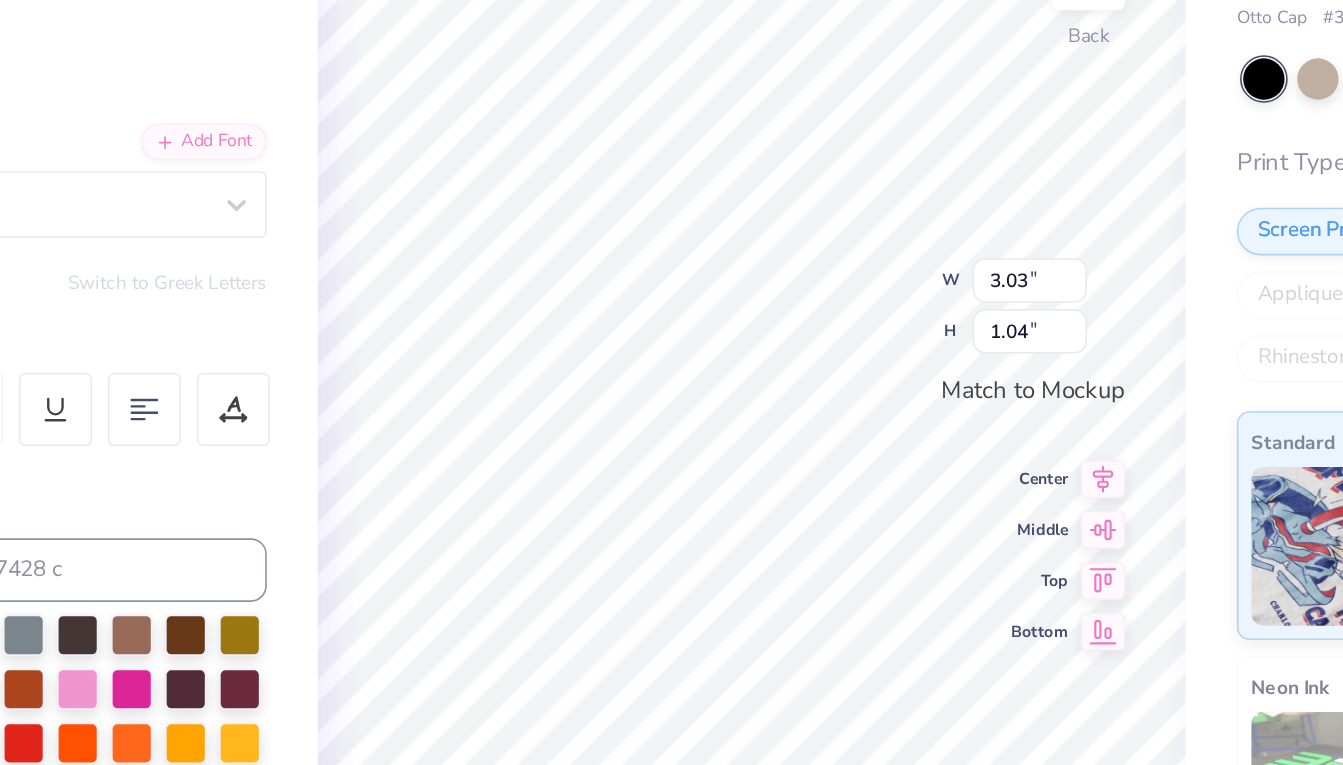 type on "3.03" 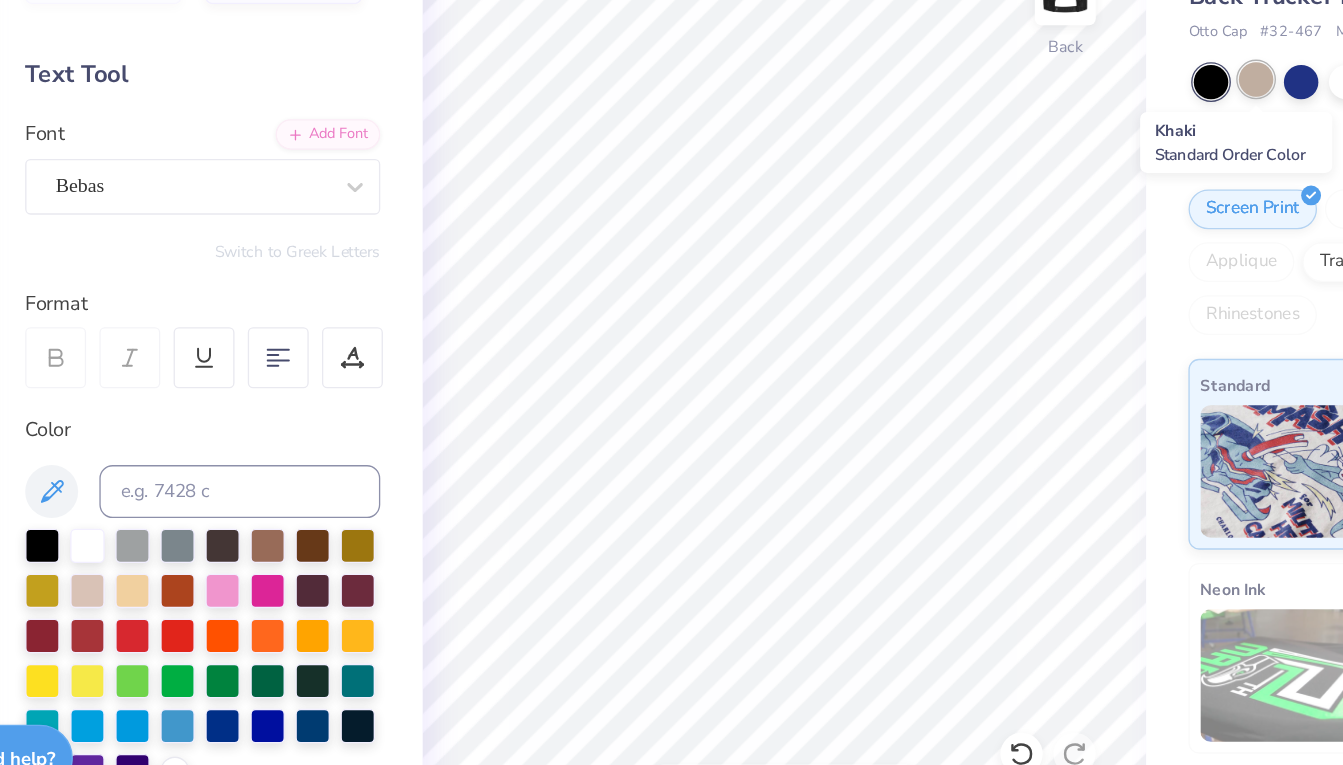 click at bounding box center [1051, 200] 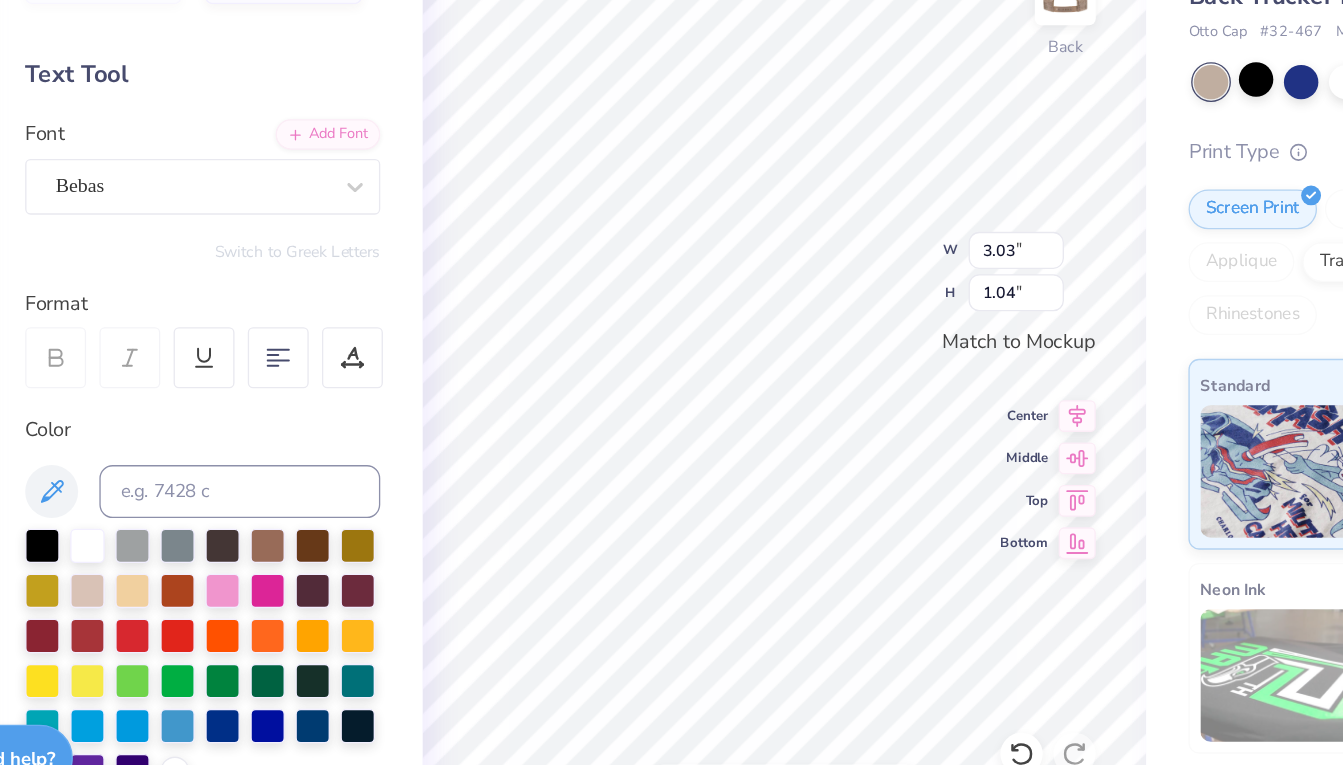 scroll, scrollTop: 0, scrollLeft: 3, axis: horizontal 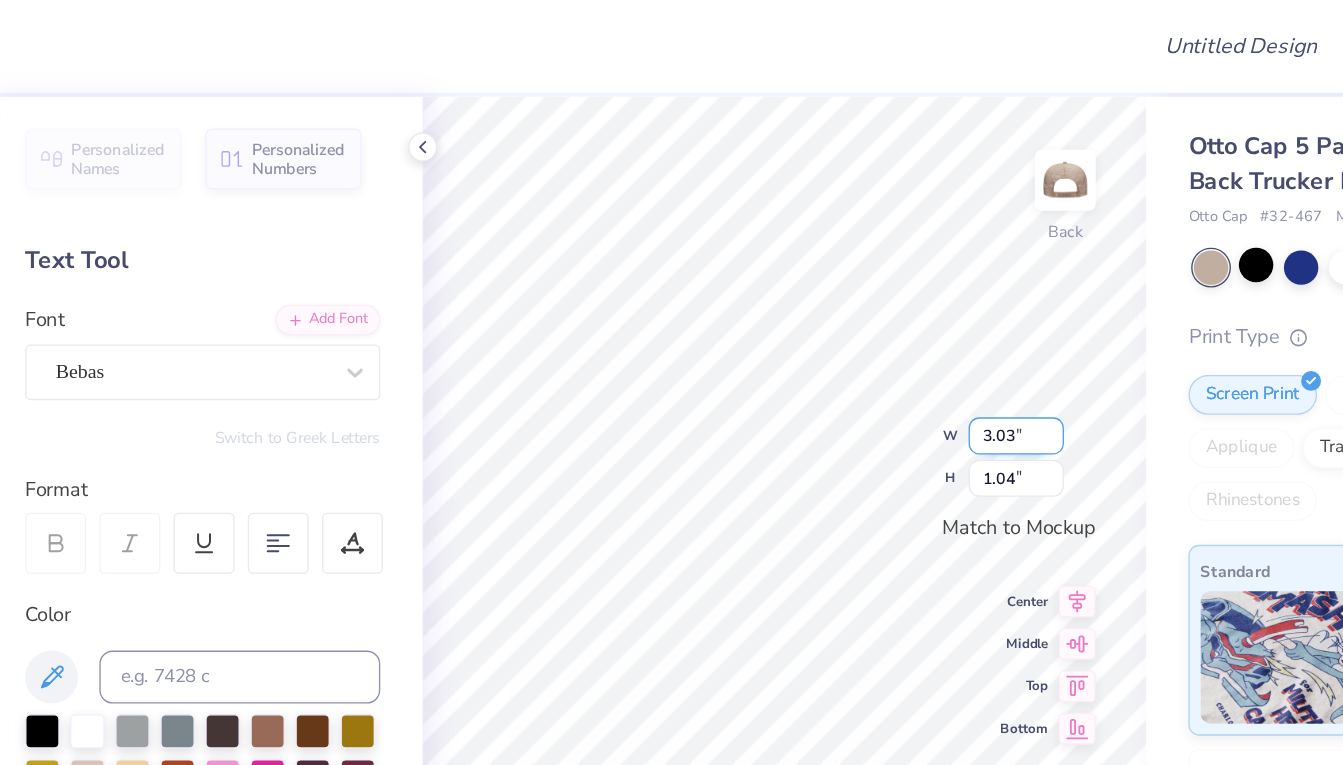 click on "3.03" at bounding box center (870, 329) 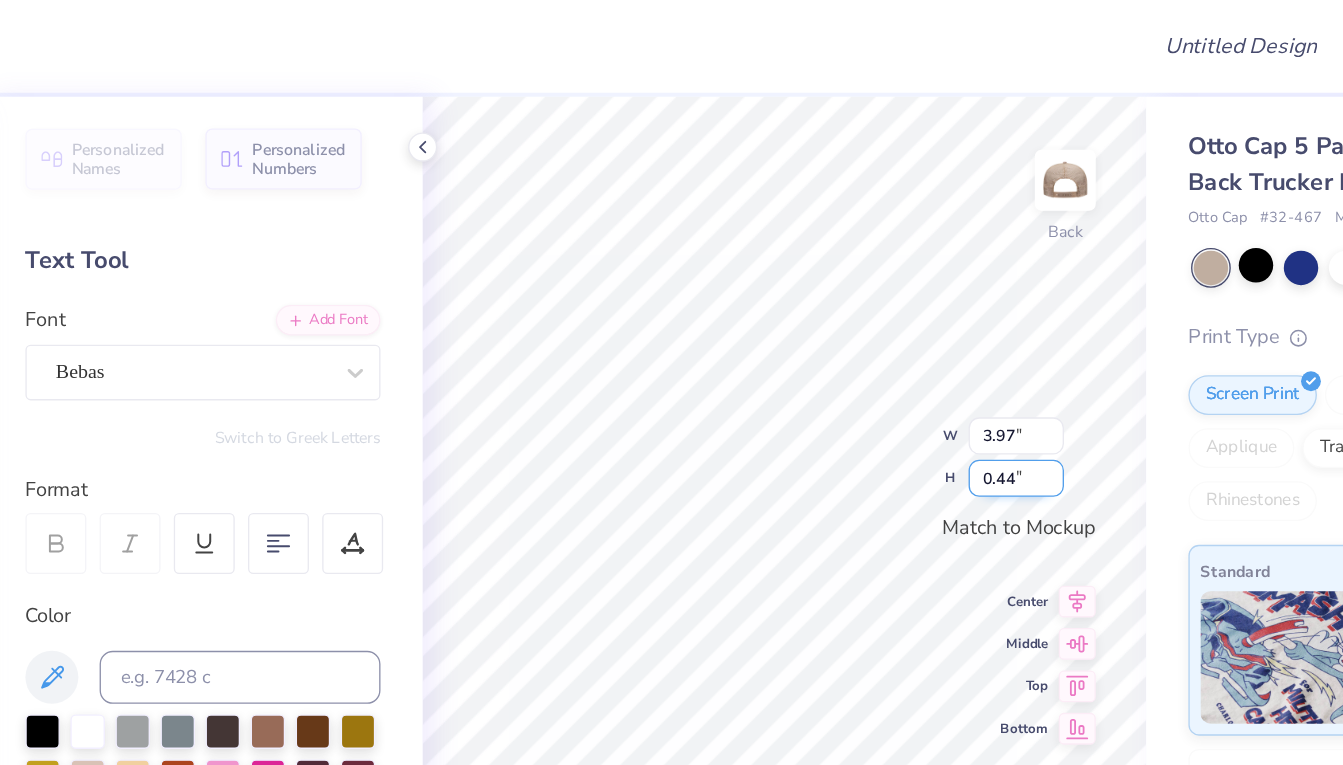 click on "0.44" at bounding box center [870, 361] 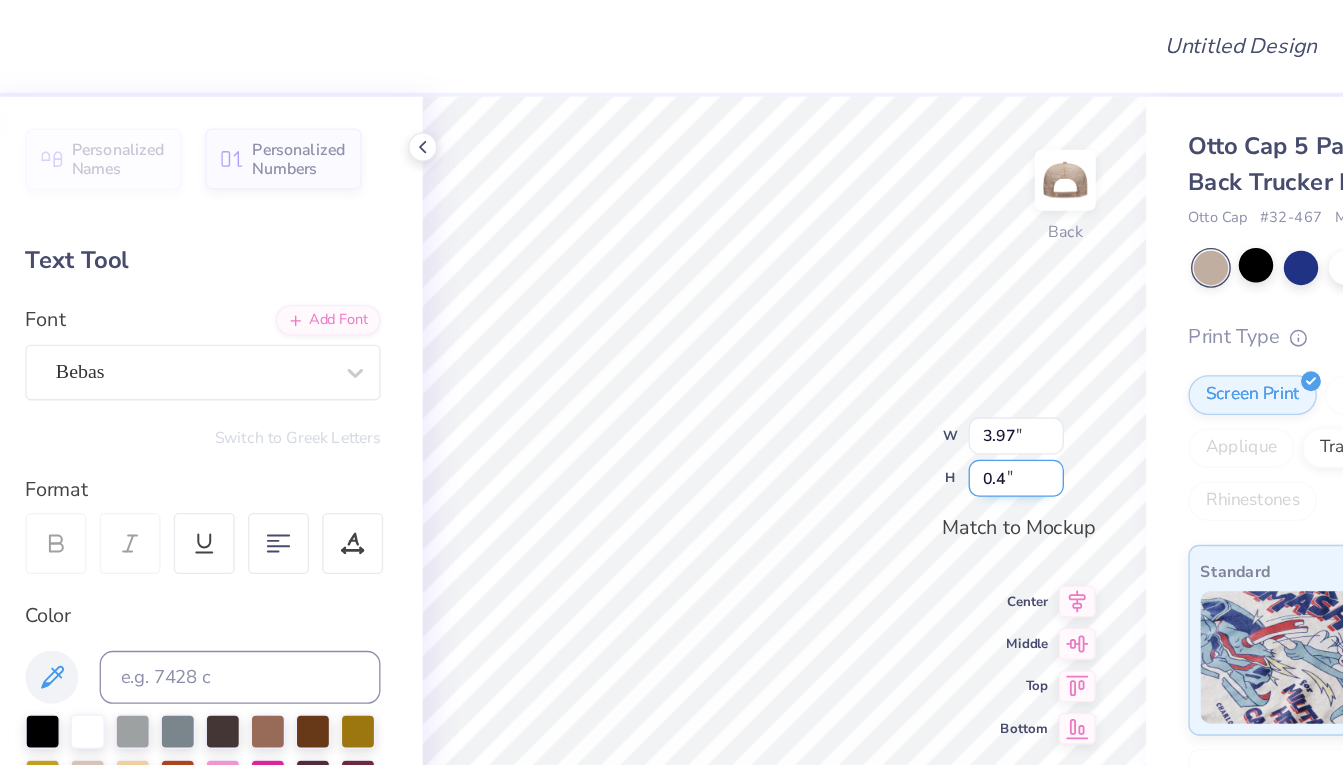 type on "0" 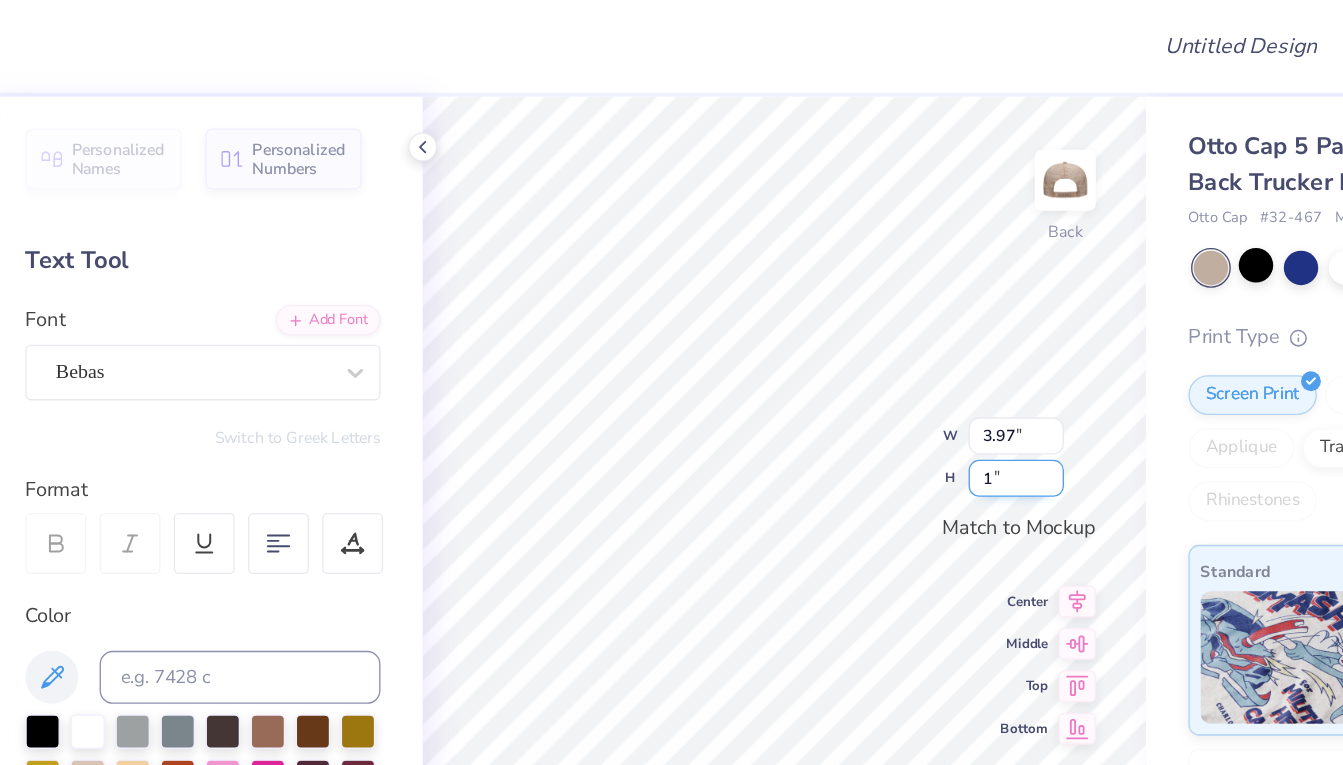 type on "1" 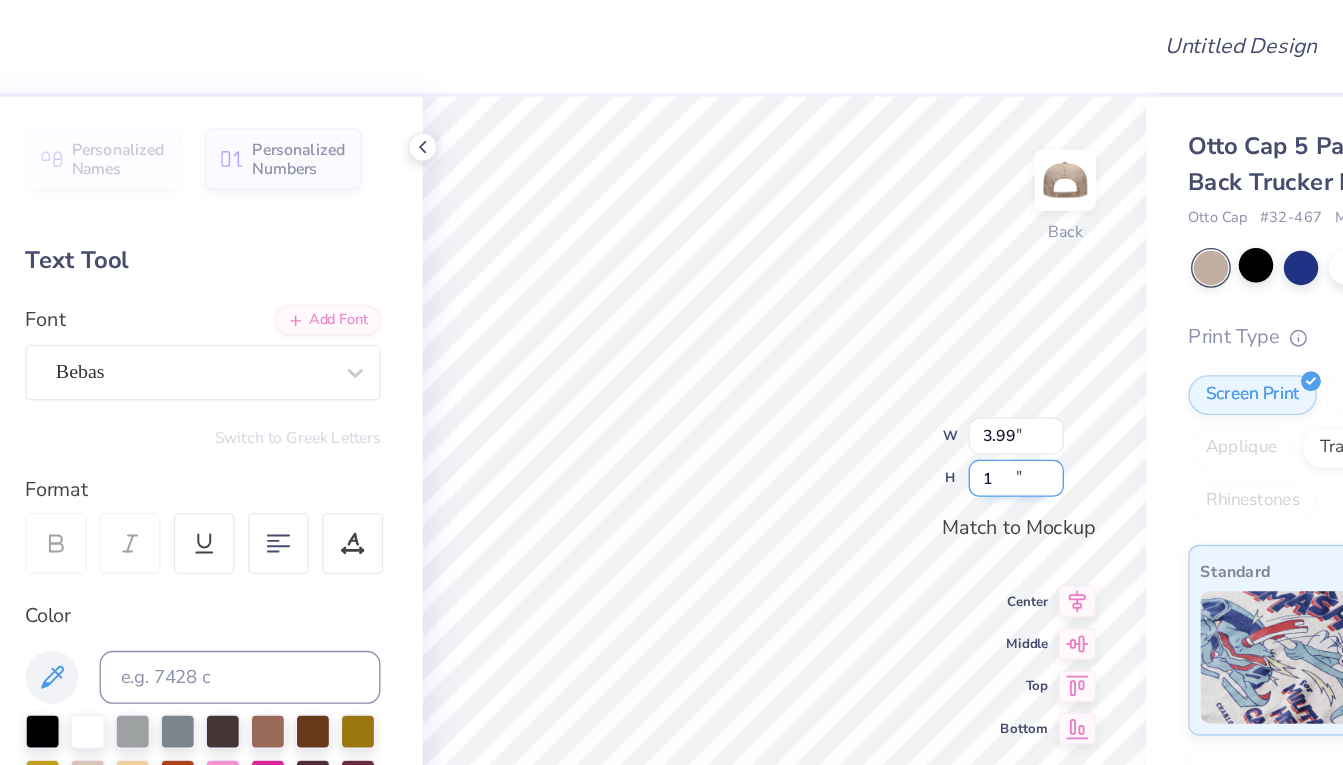 type on "3.99" 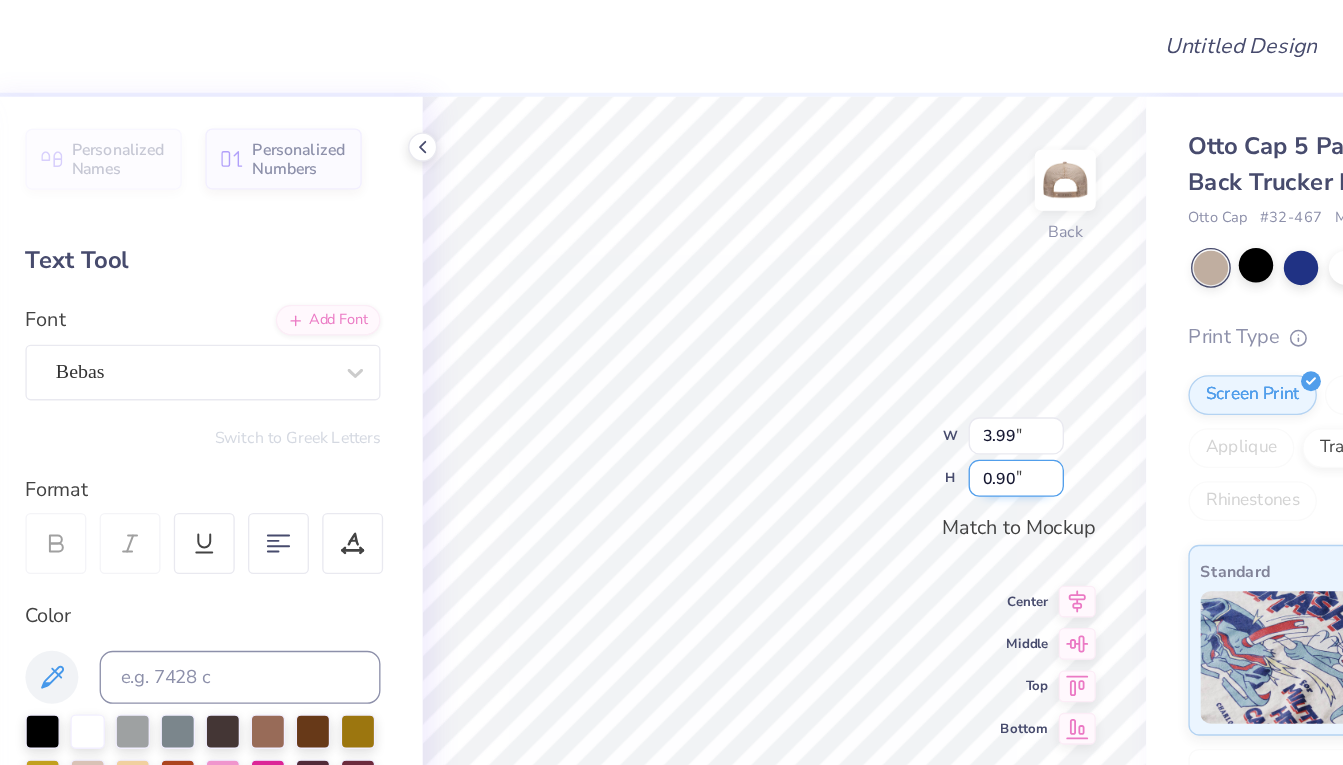 type on "0.90" 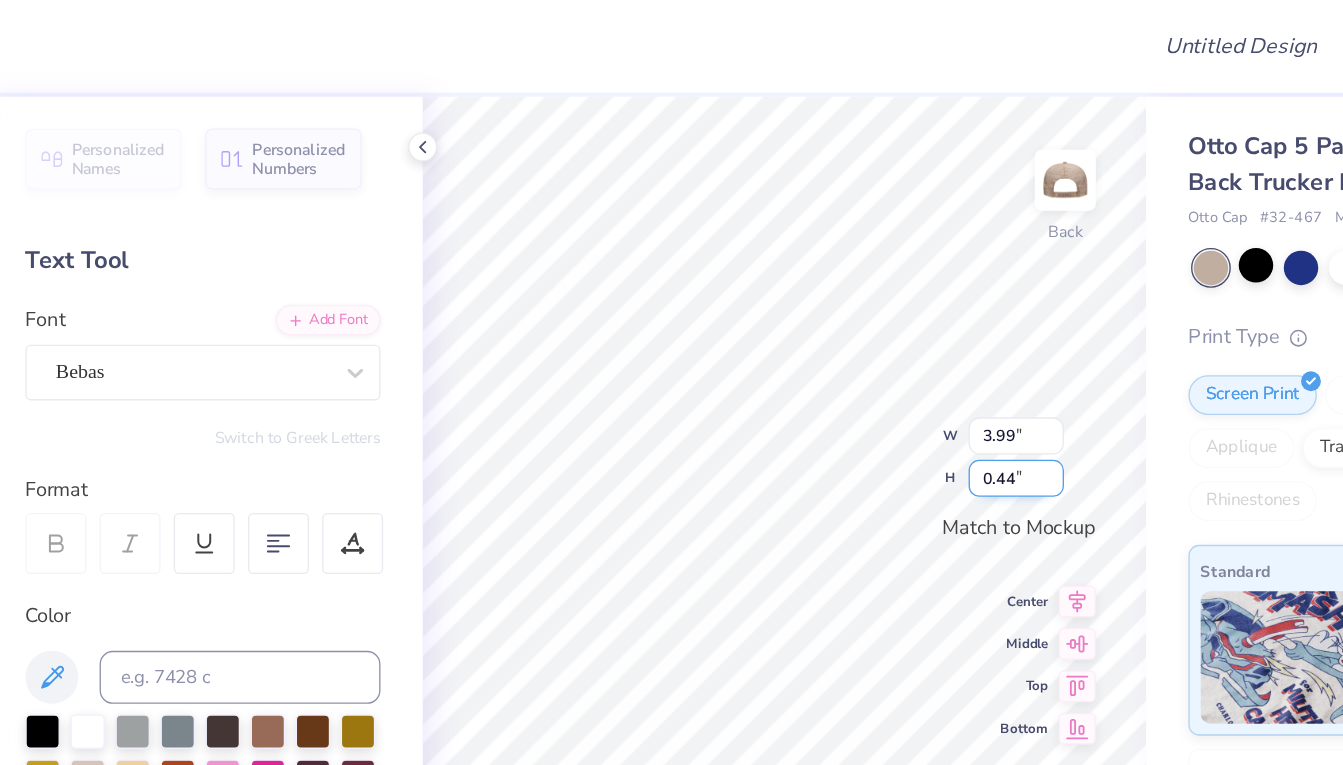 click on "0.44" at bounding box center [870, 361] 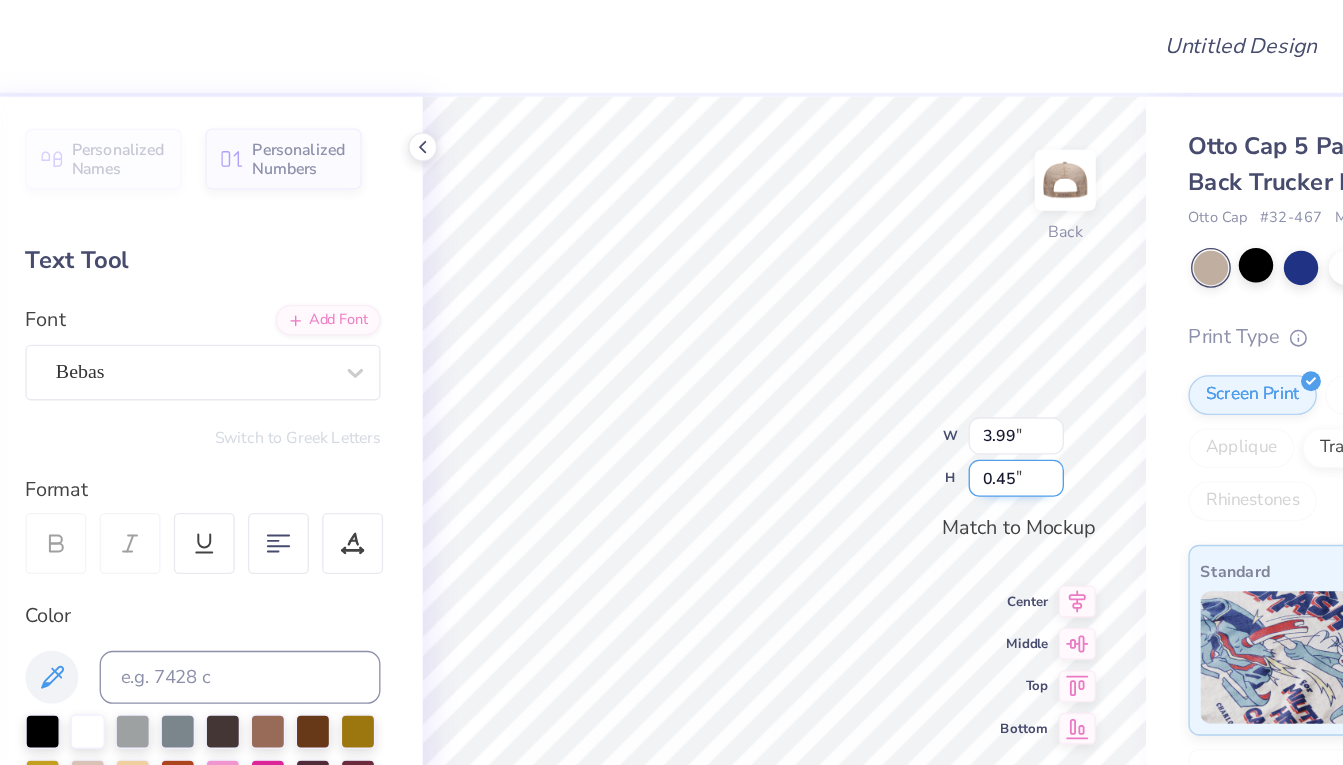 type on "0.45" 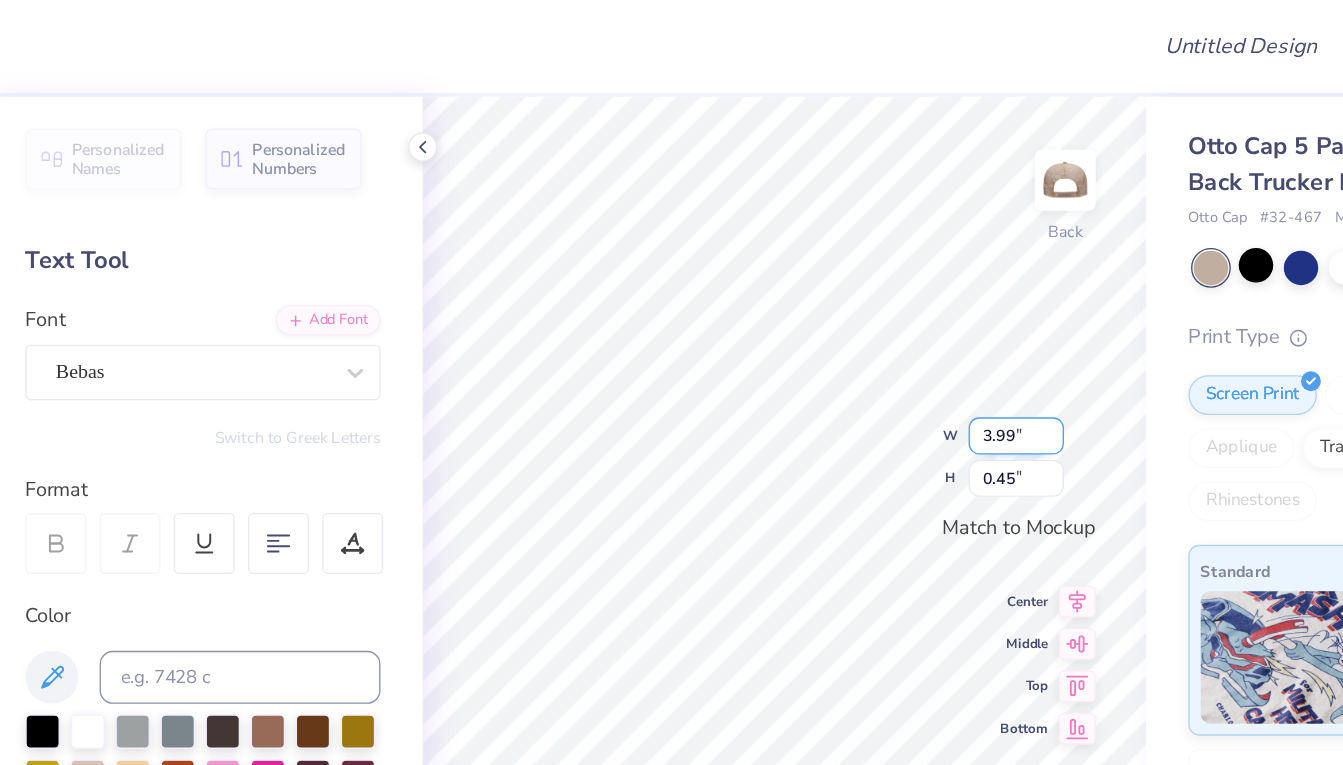 click on "3.99" at bounding box center (870, 329) 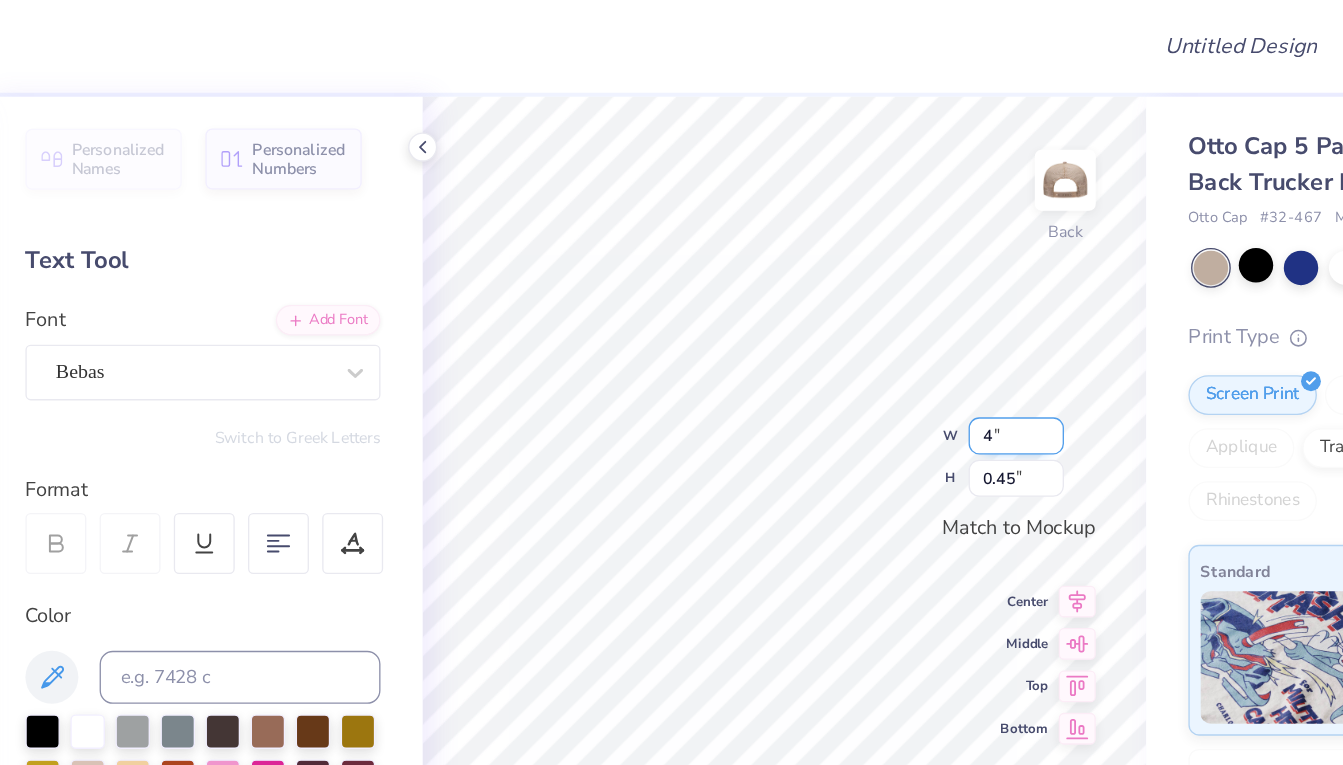 type on "4" 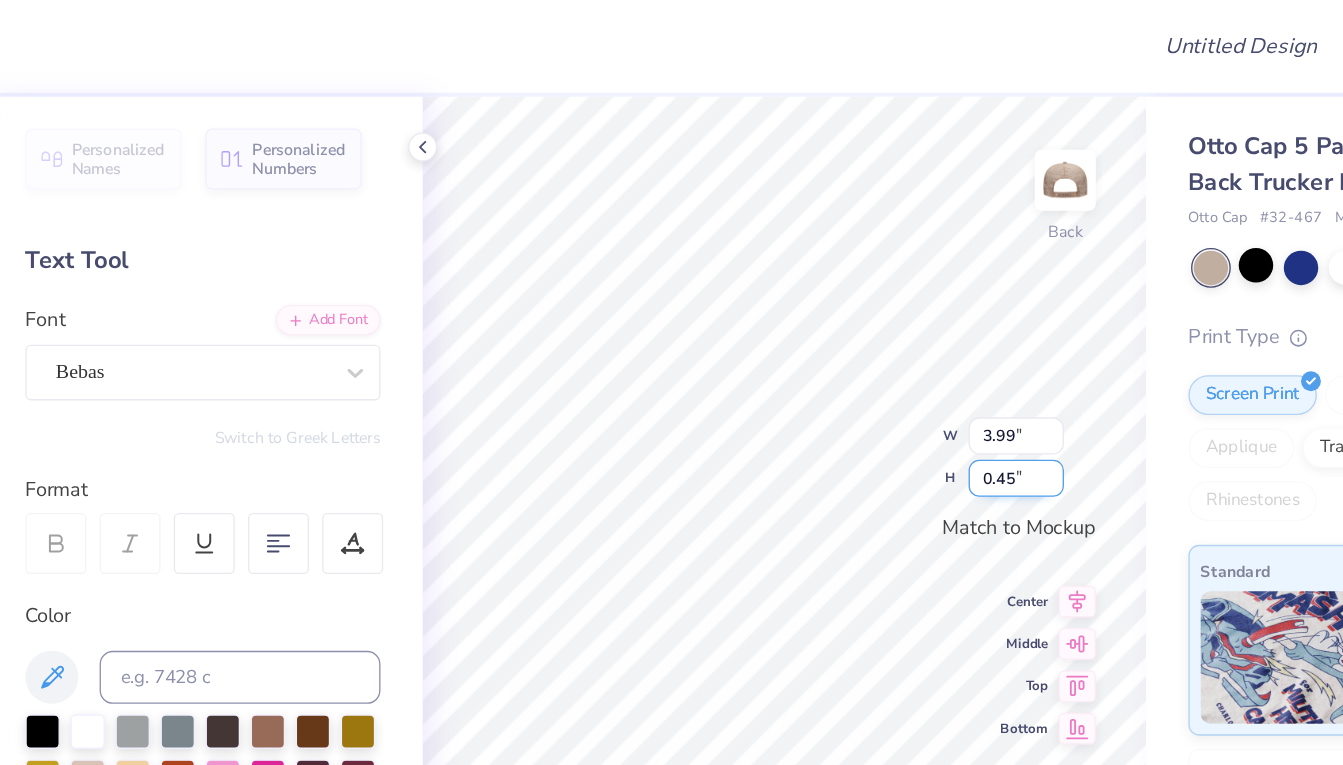 type on "0.45" 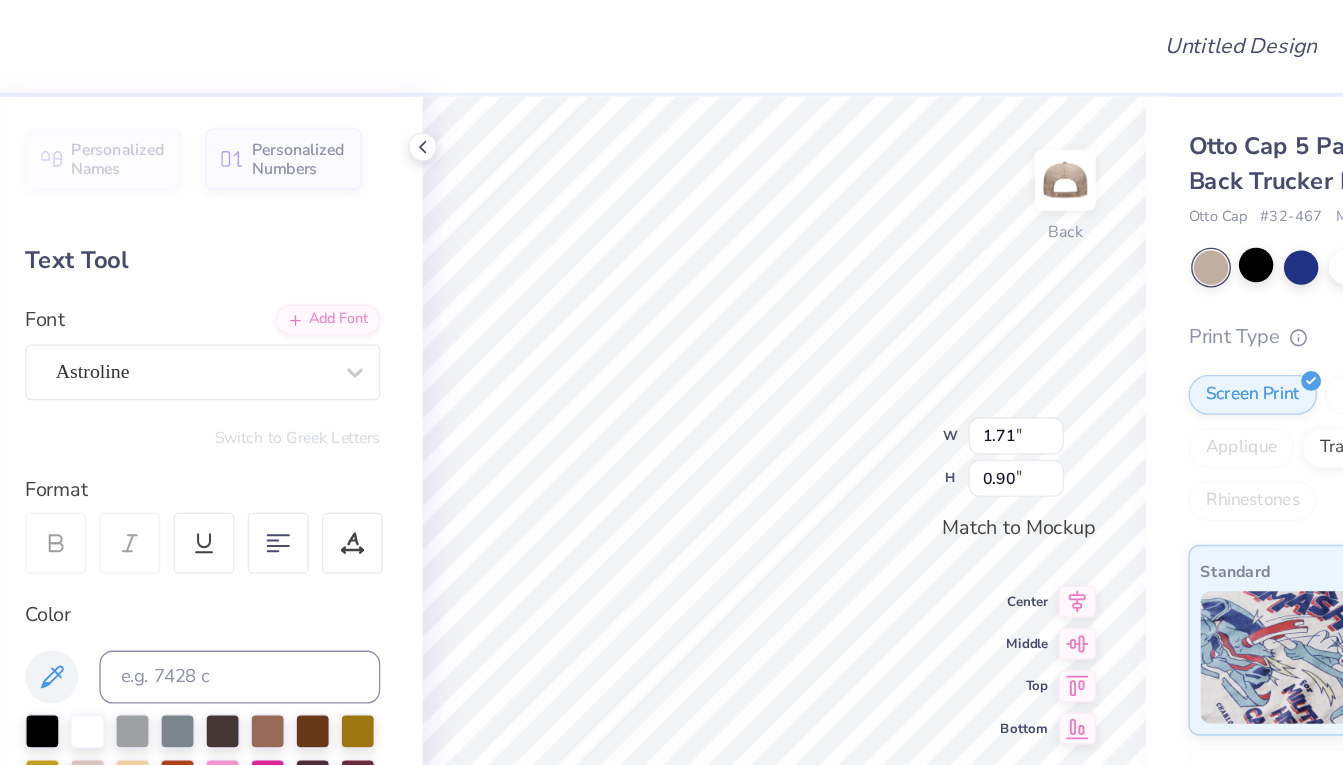 type on "Crush" 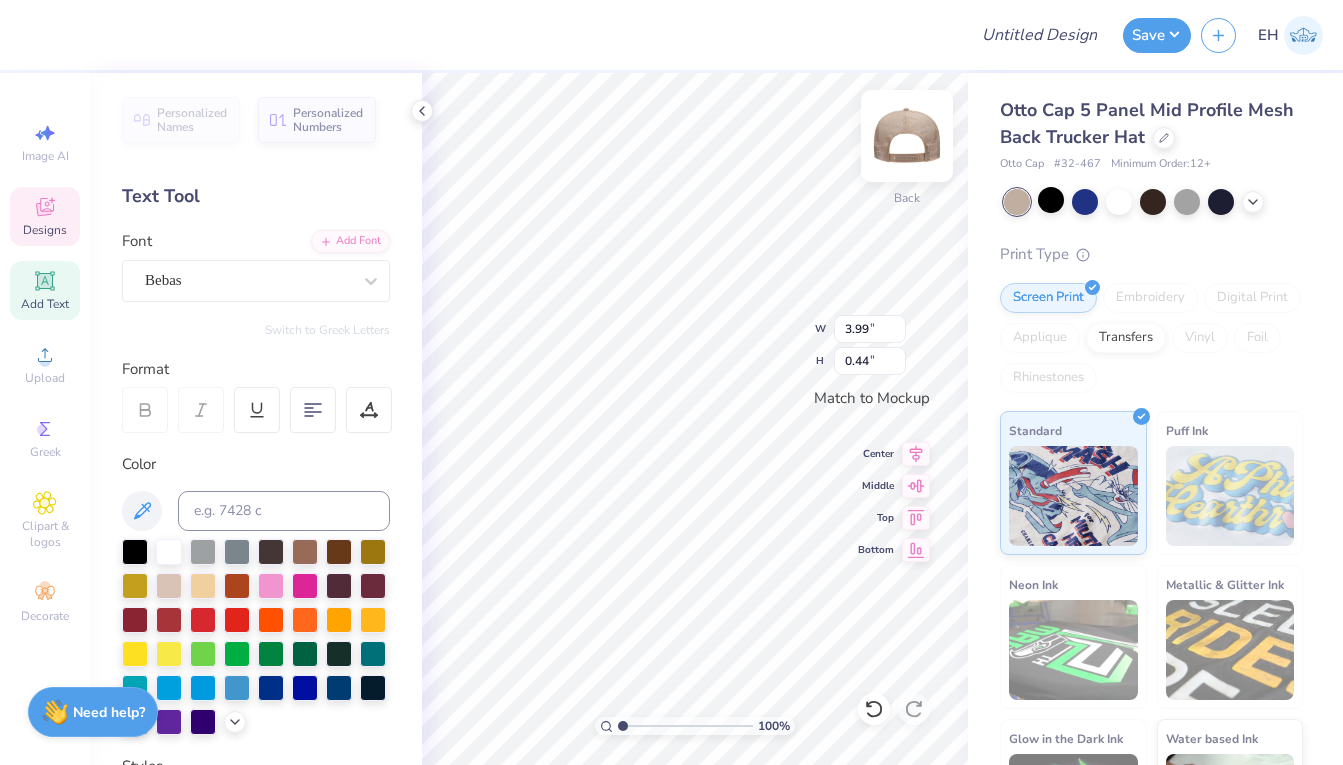 scroll, scrollTop: 0, scrollLeft: 13, axis: horizontal 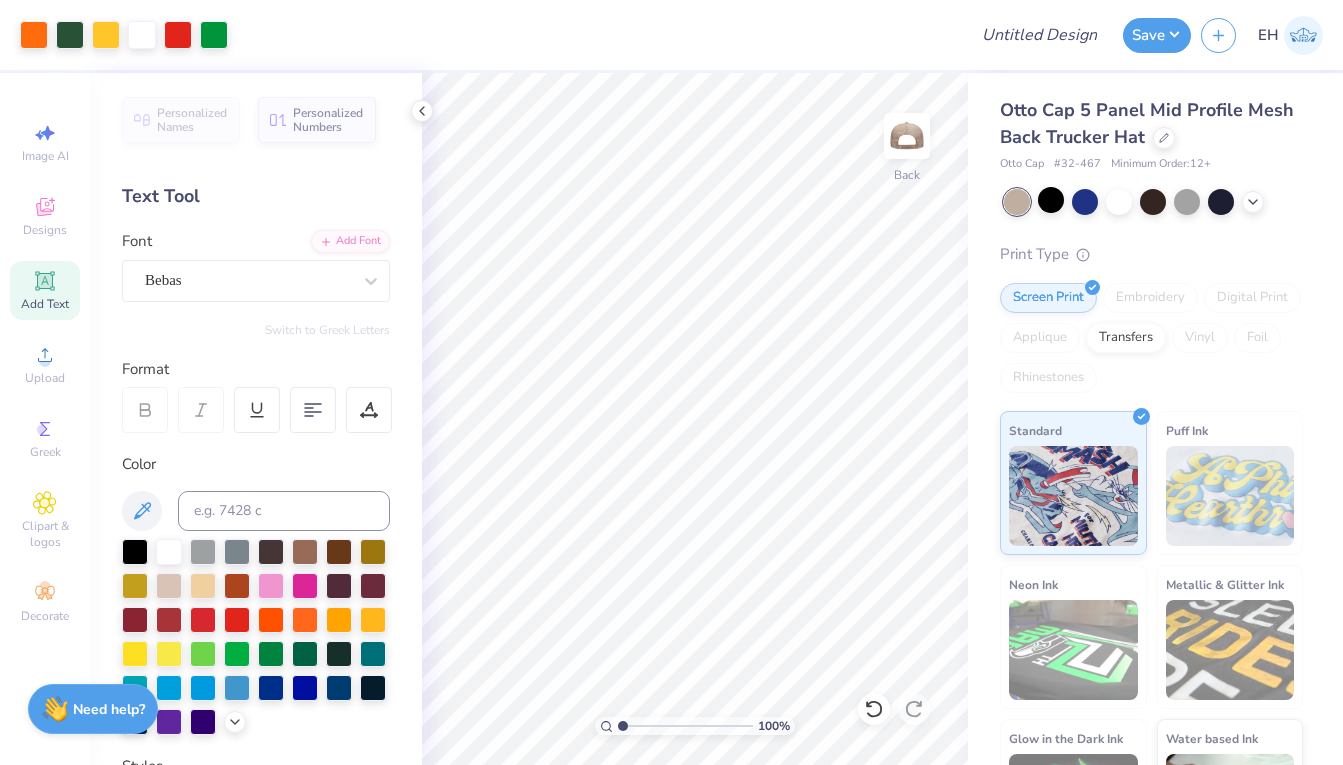 click on "Need help?" at bounding box center [109, 709] 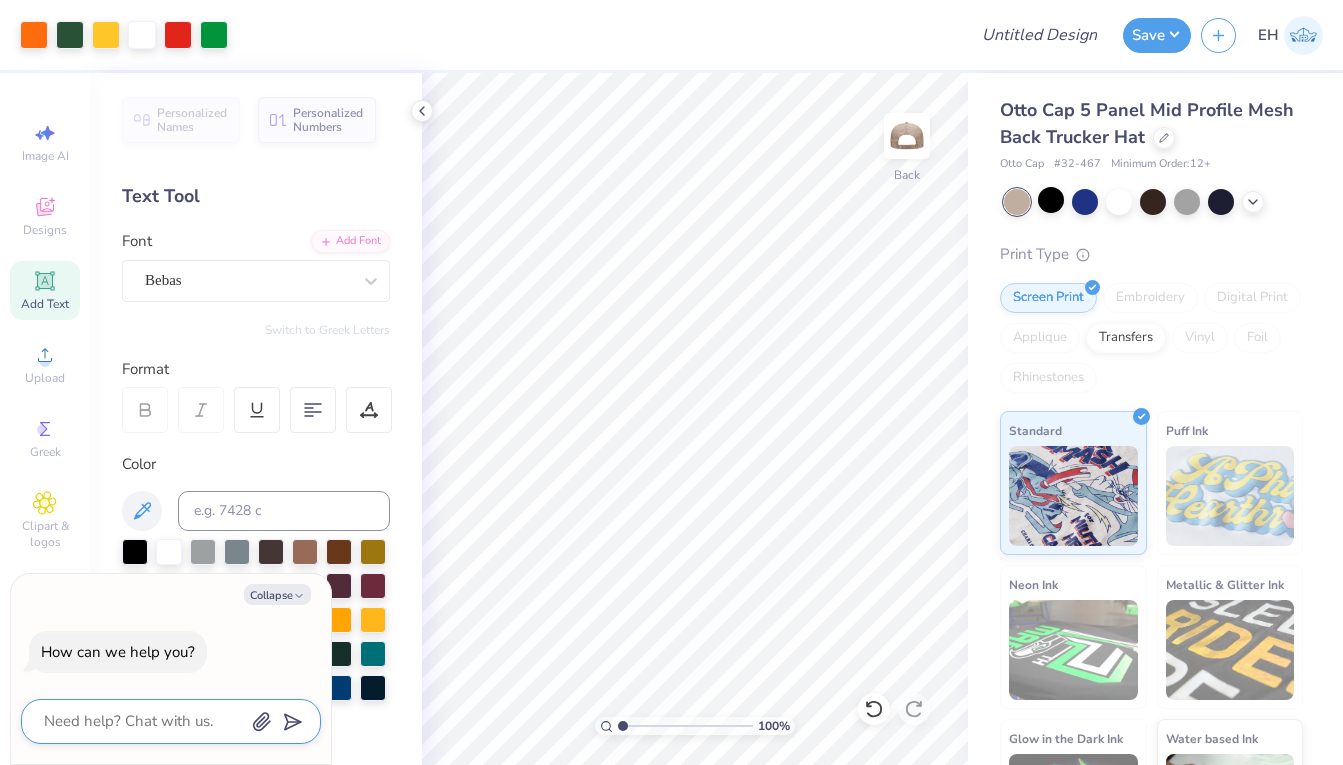 click at bounding box center [143, 721] 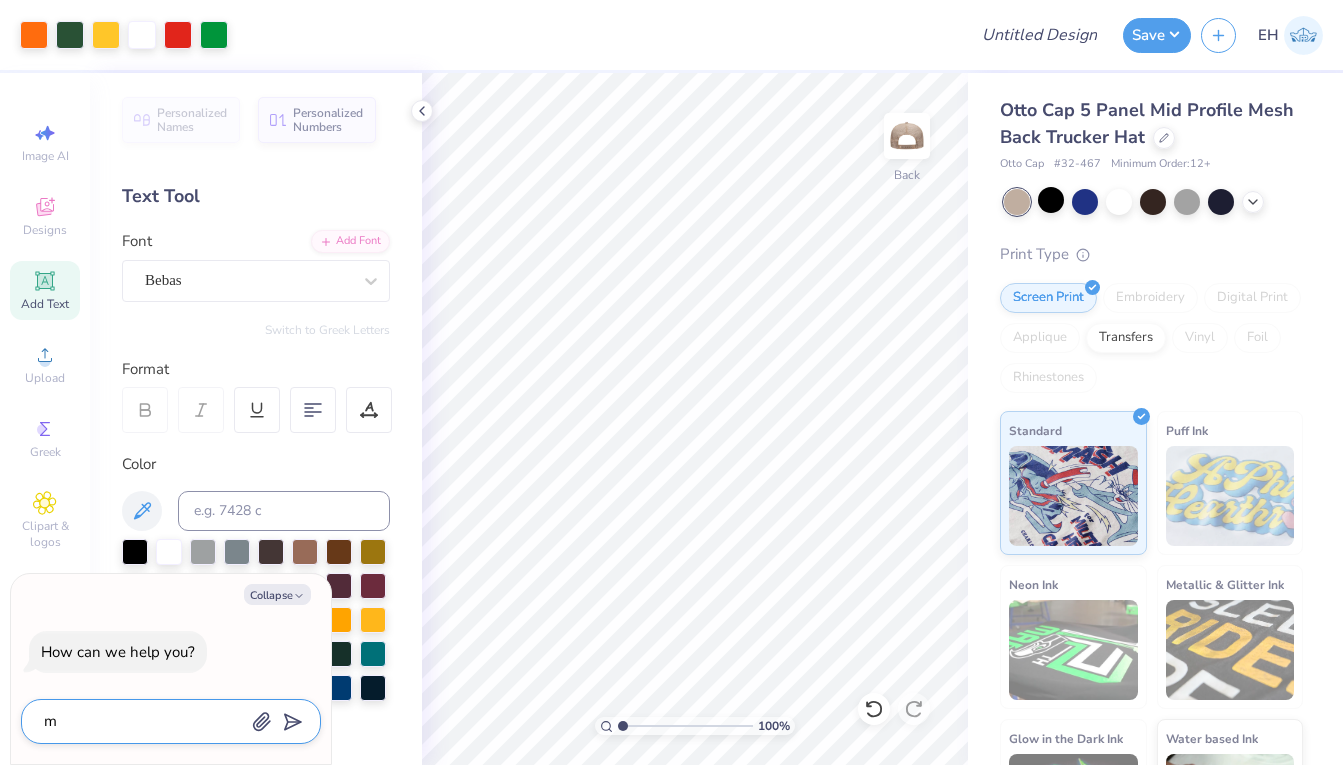 type 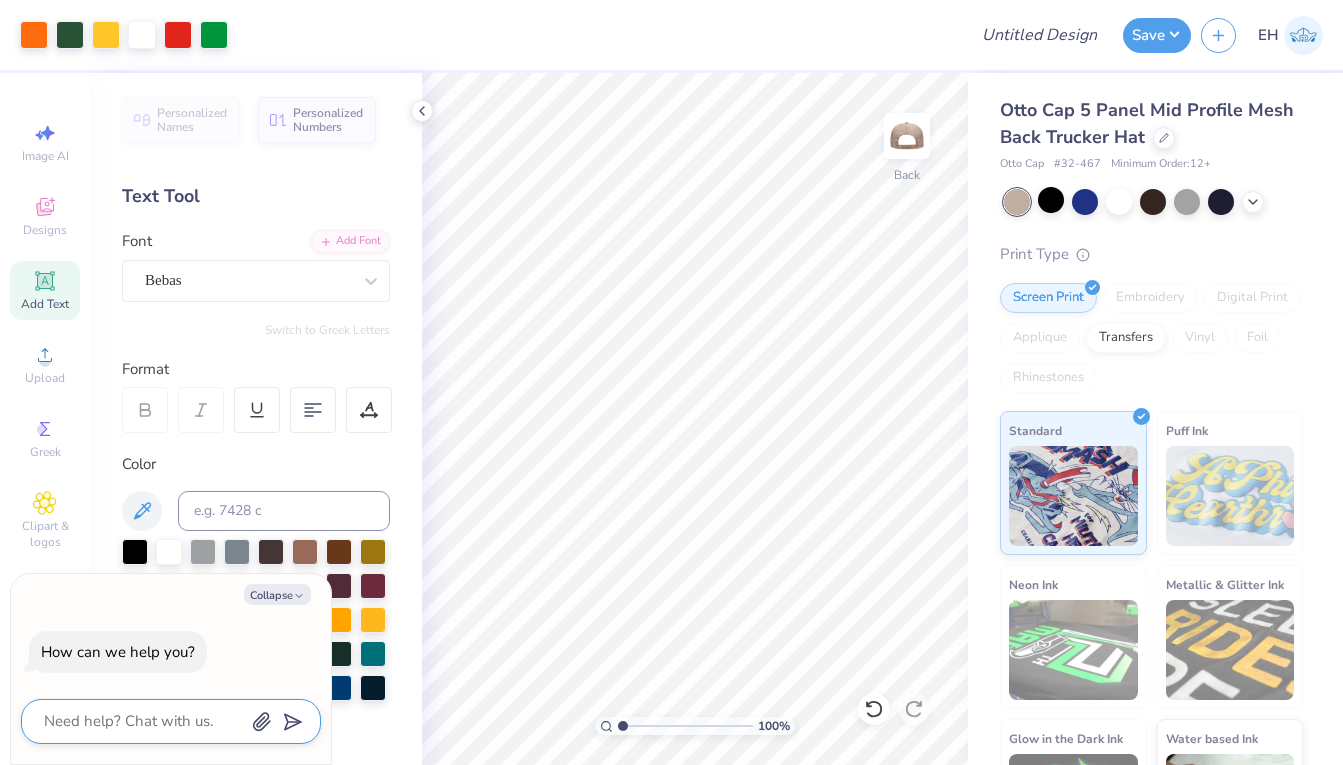 type on "i" 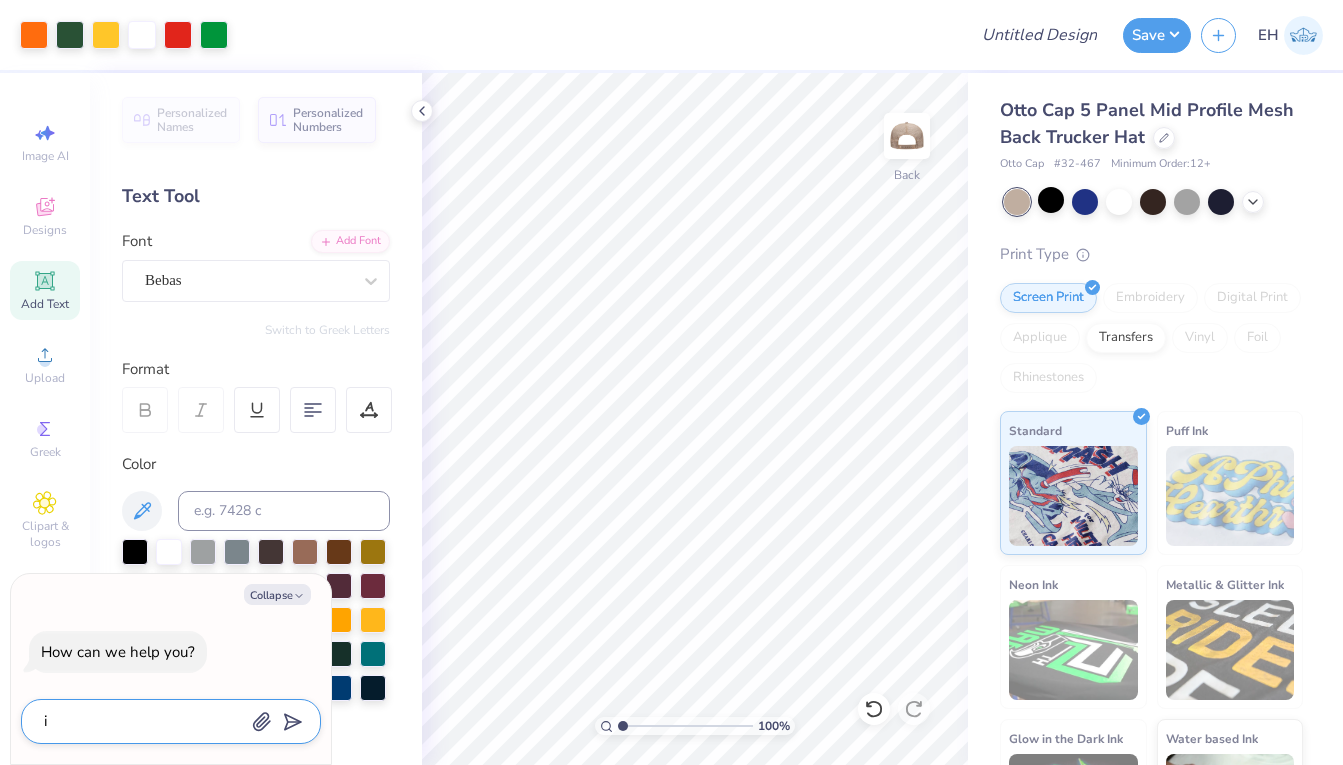 type on "in" 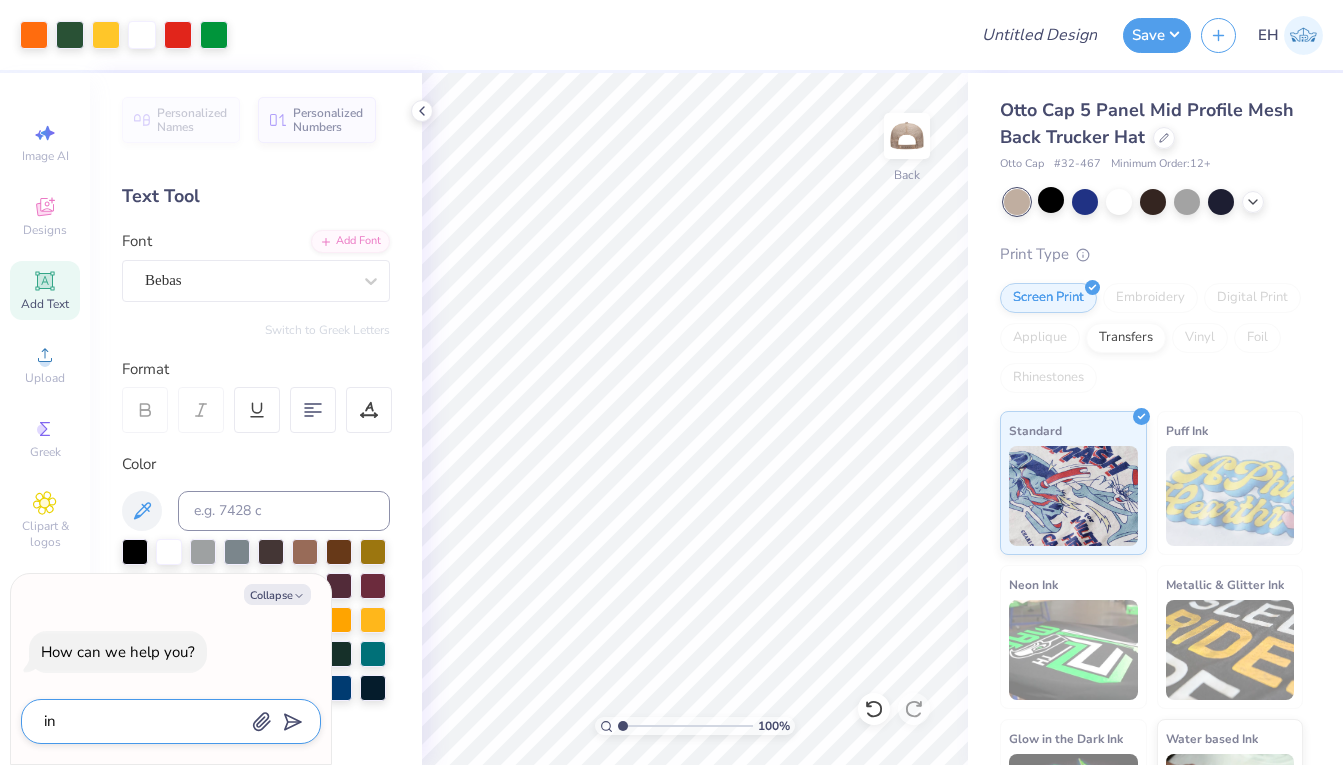 type on "inc" 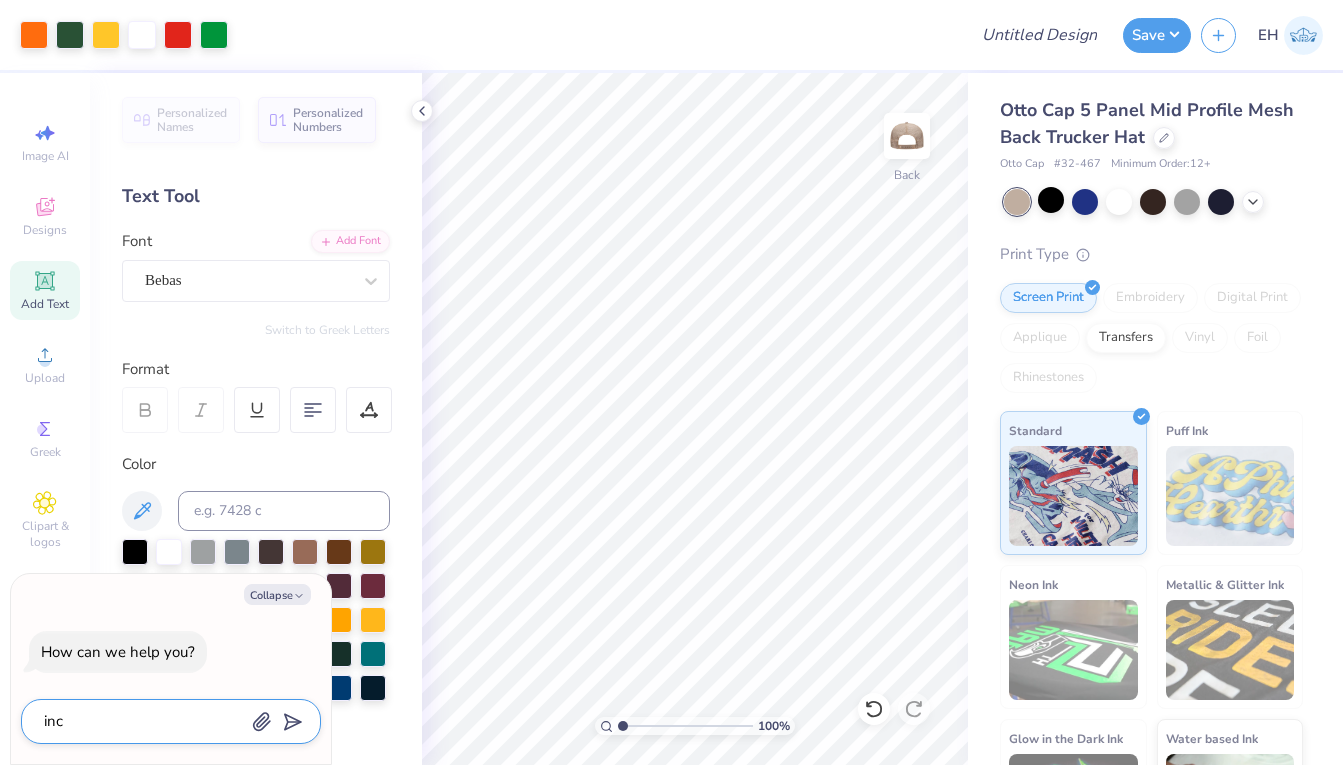 type on "incr" 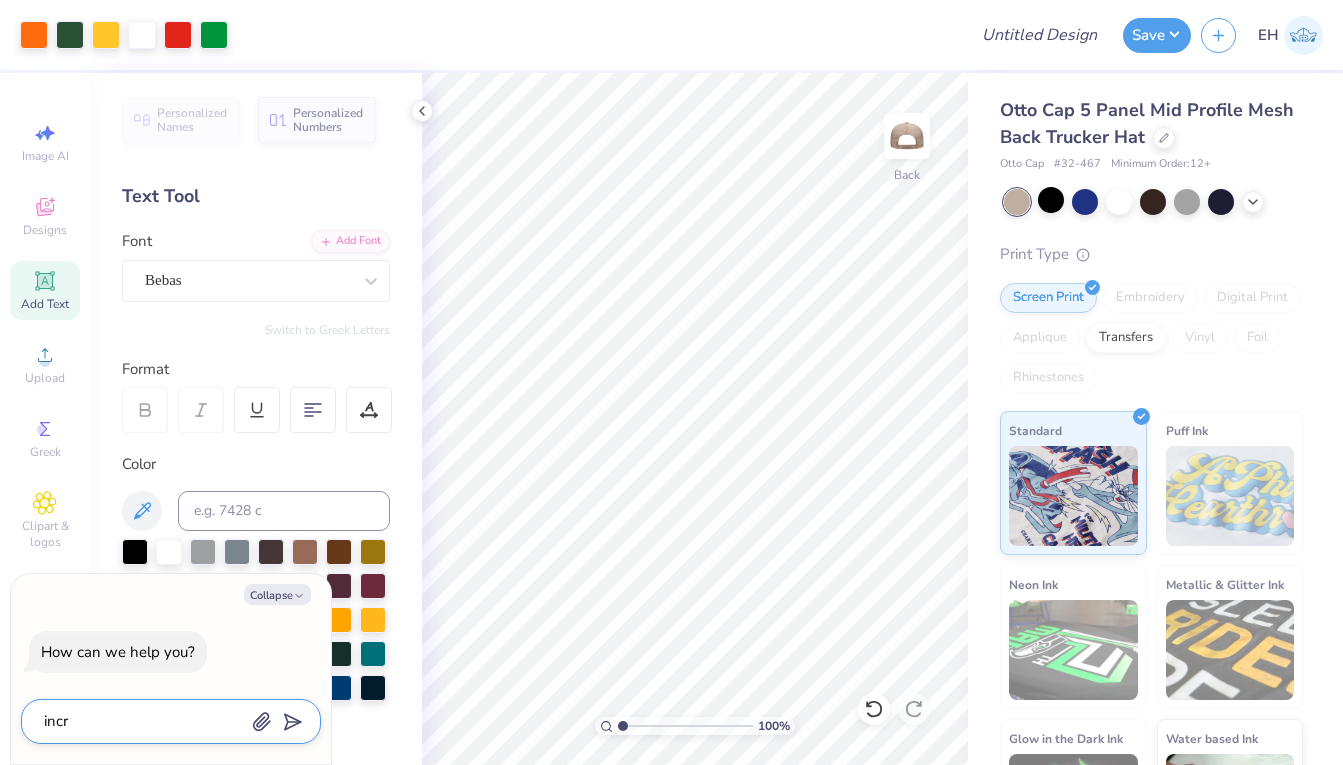 type on "incre" 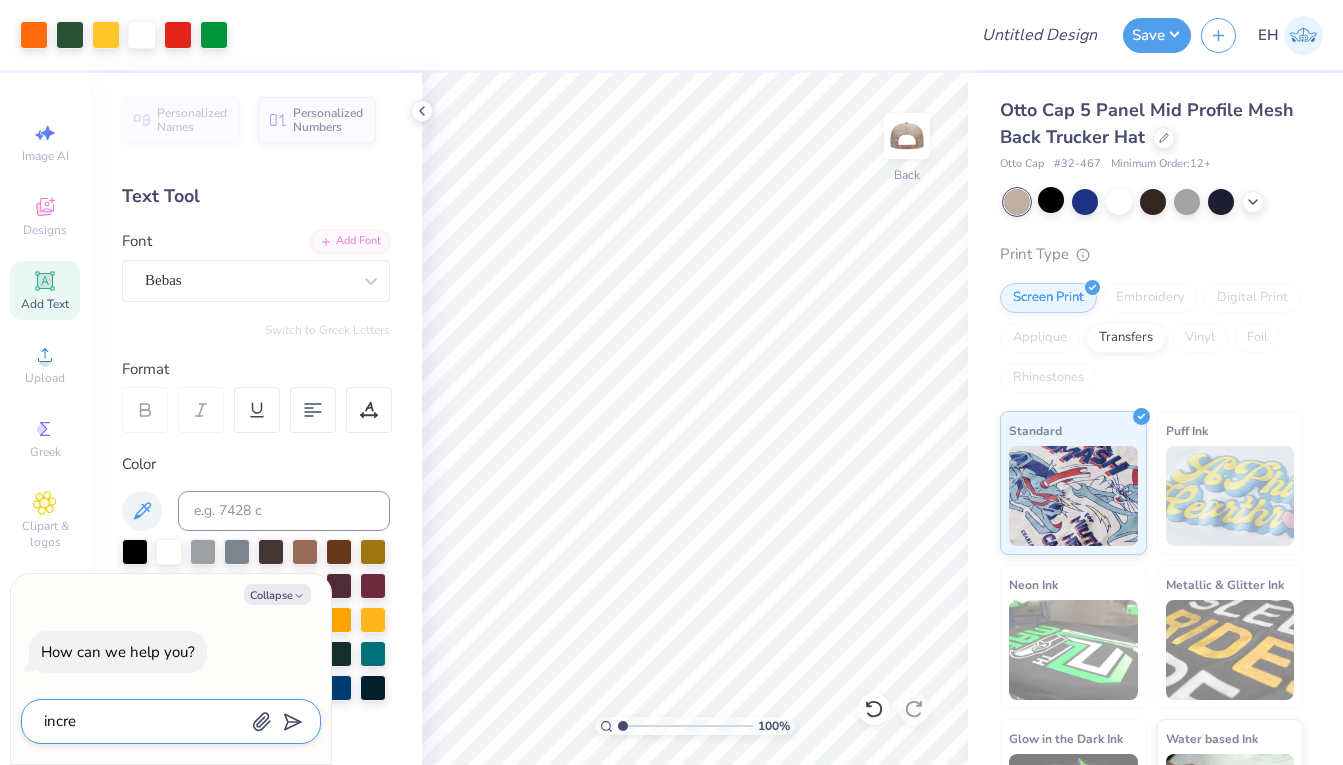 type on "increa" 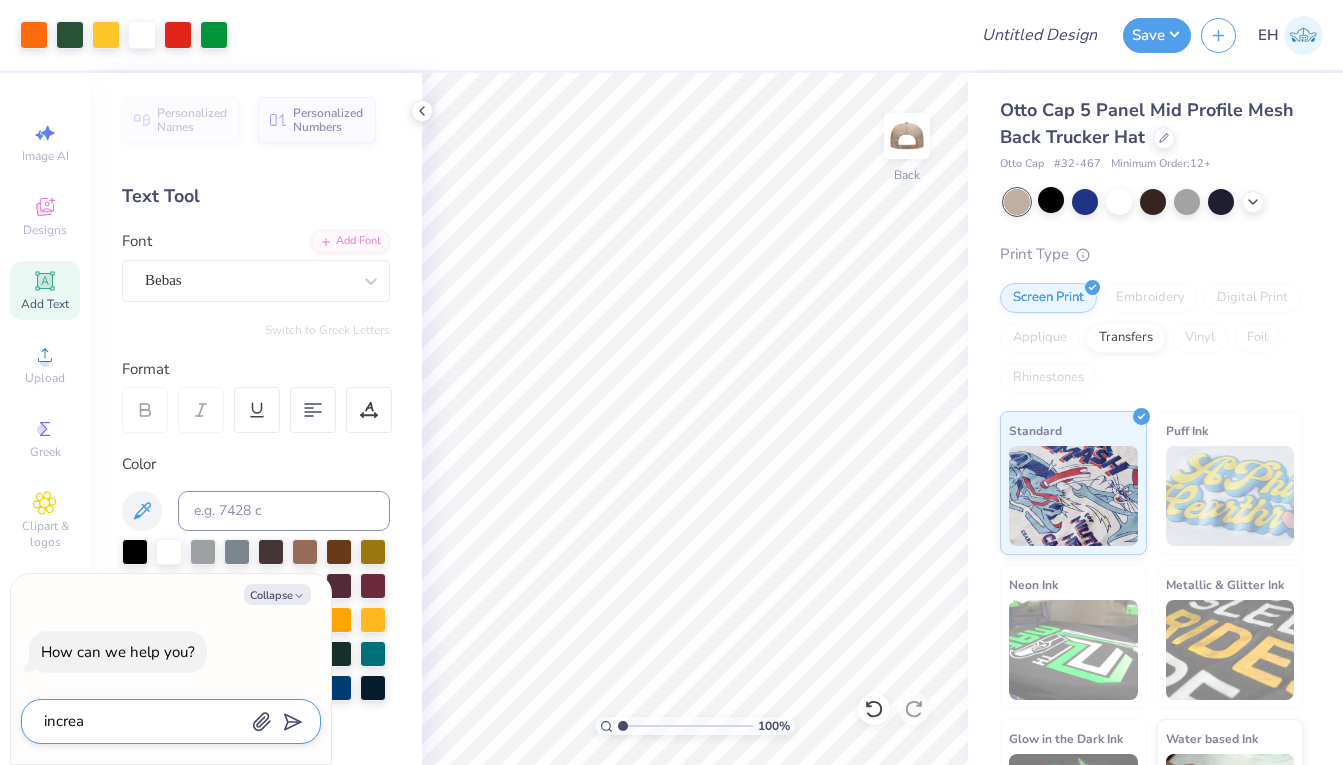 type on "increas" 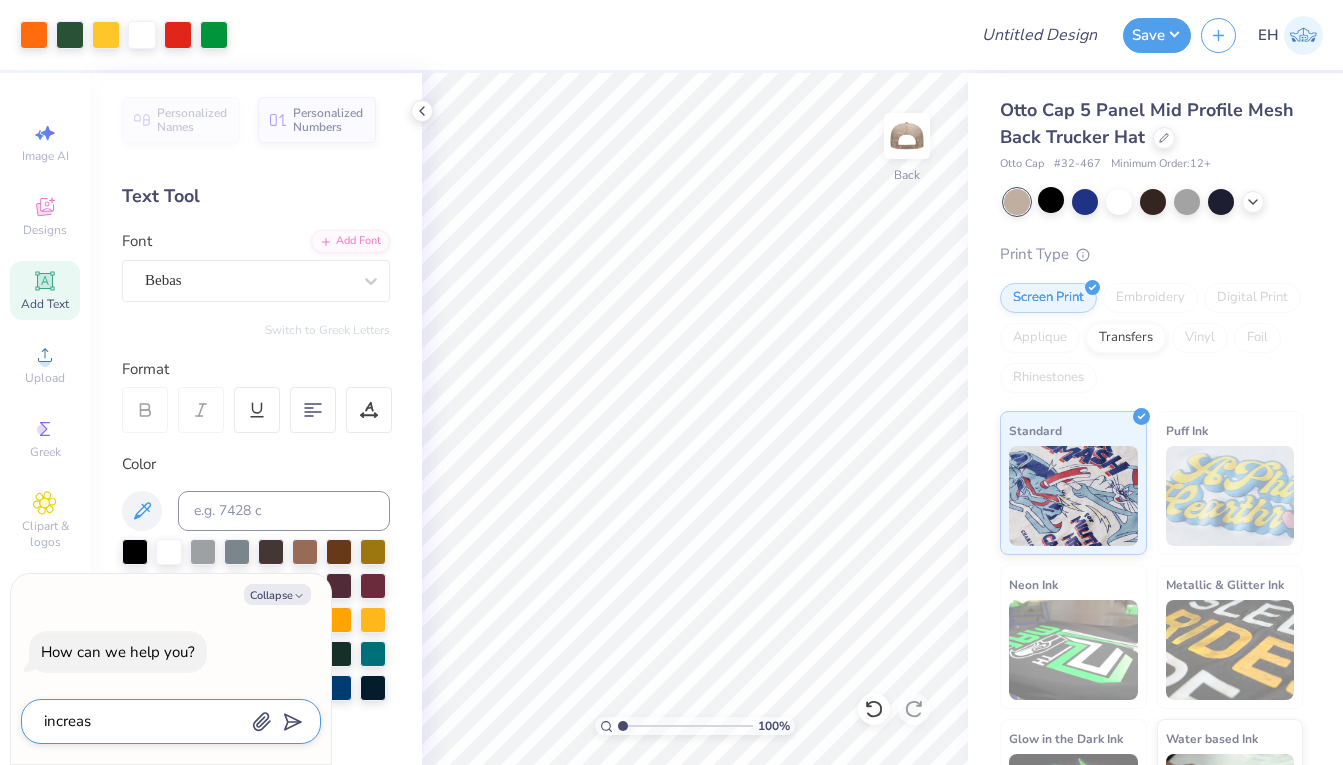 type on "increase" 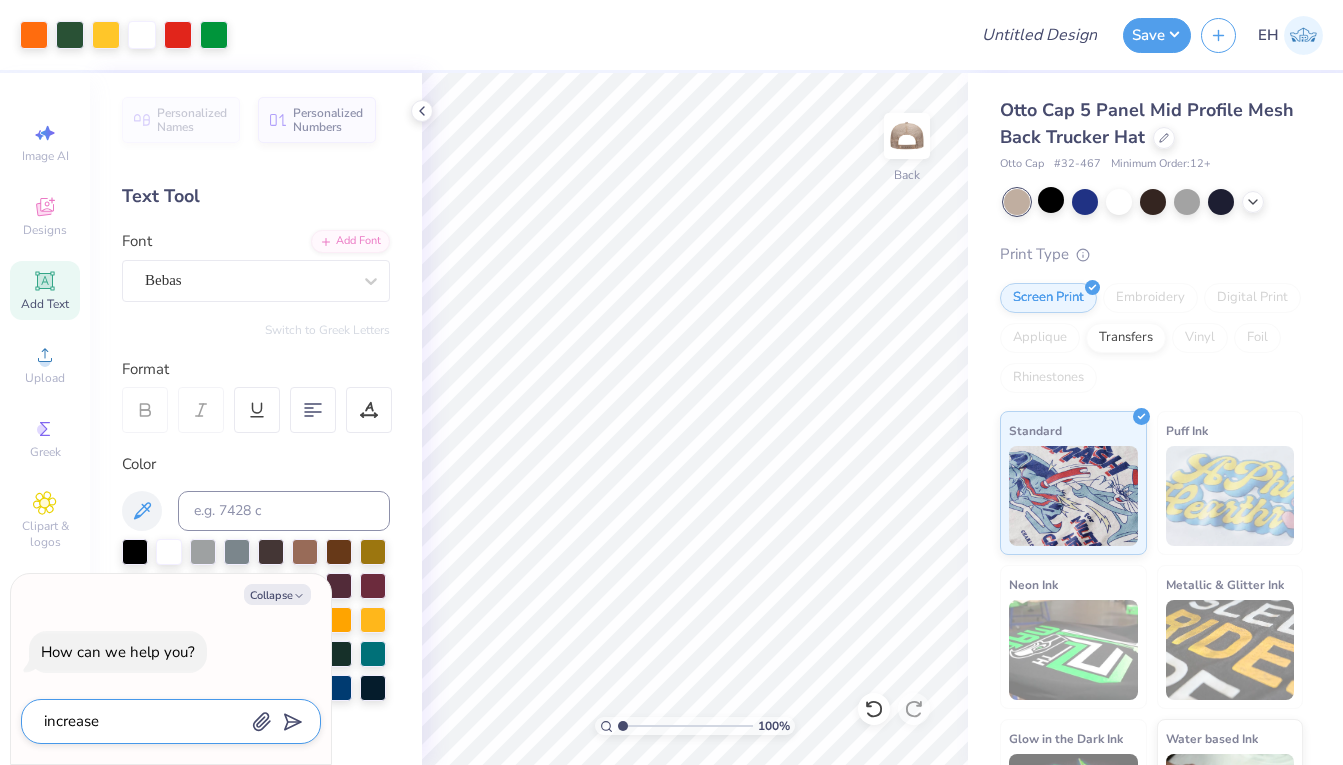 type on "increase" 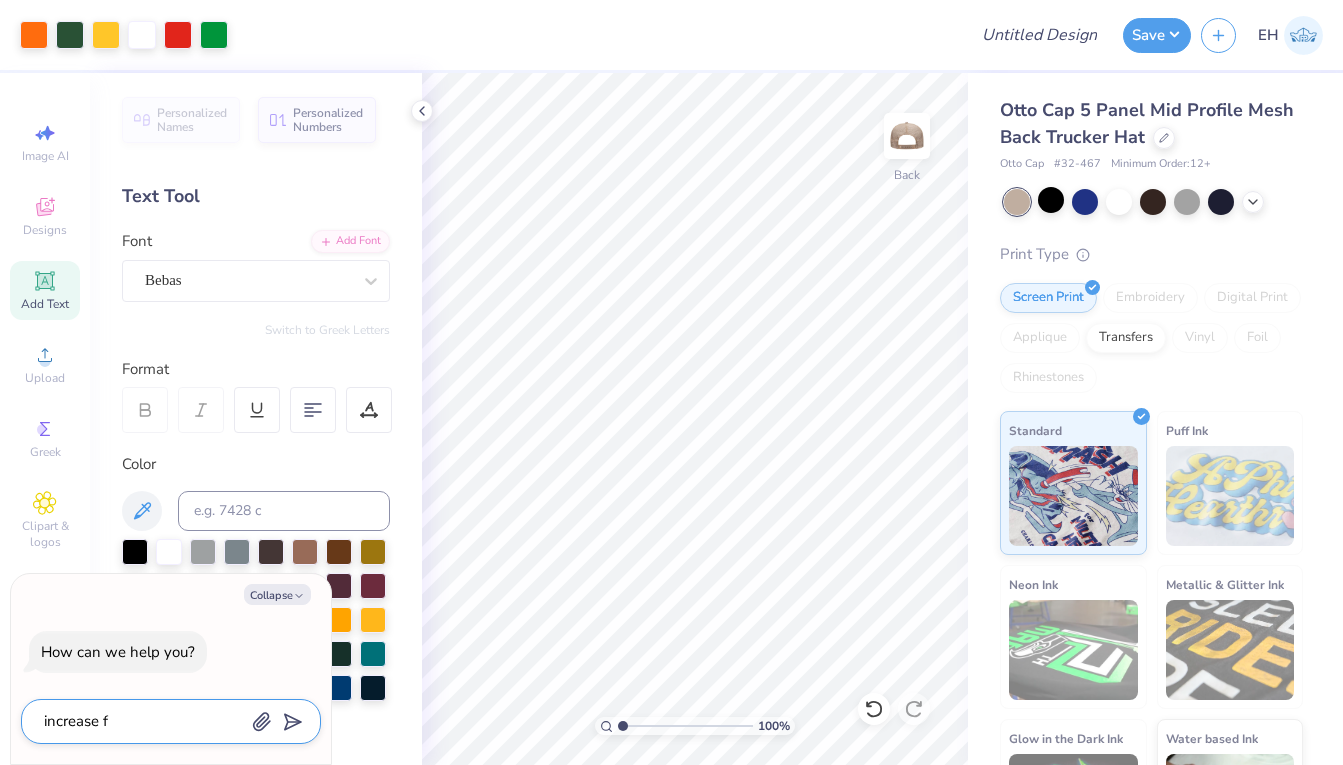 type on "increase fo" 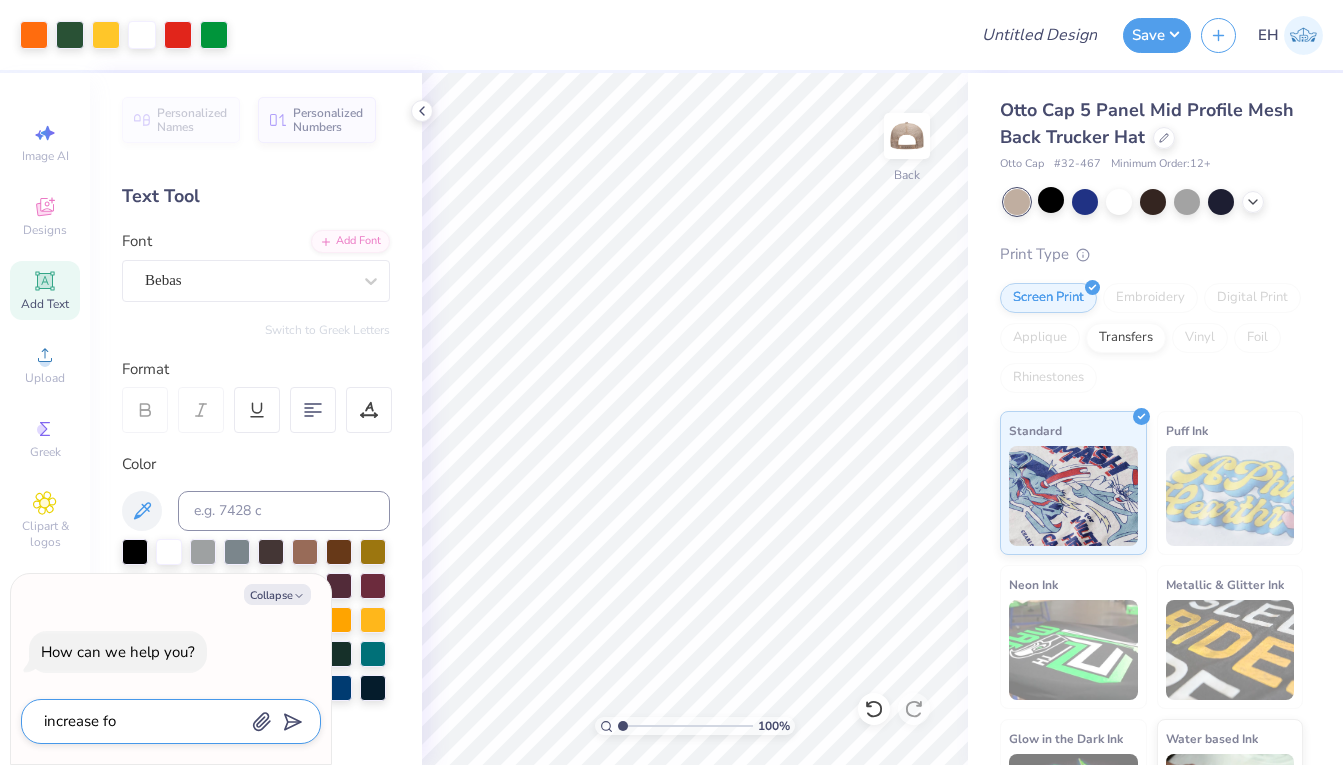 type on "increase fon" 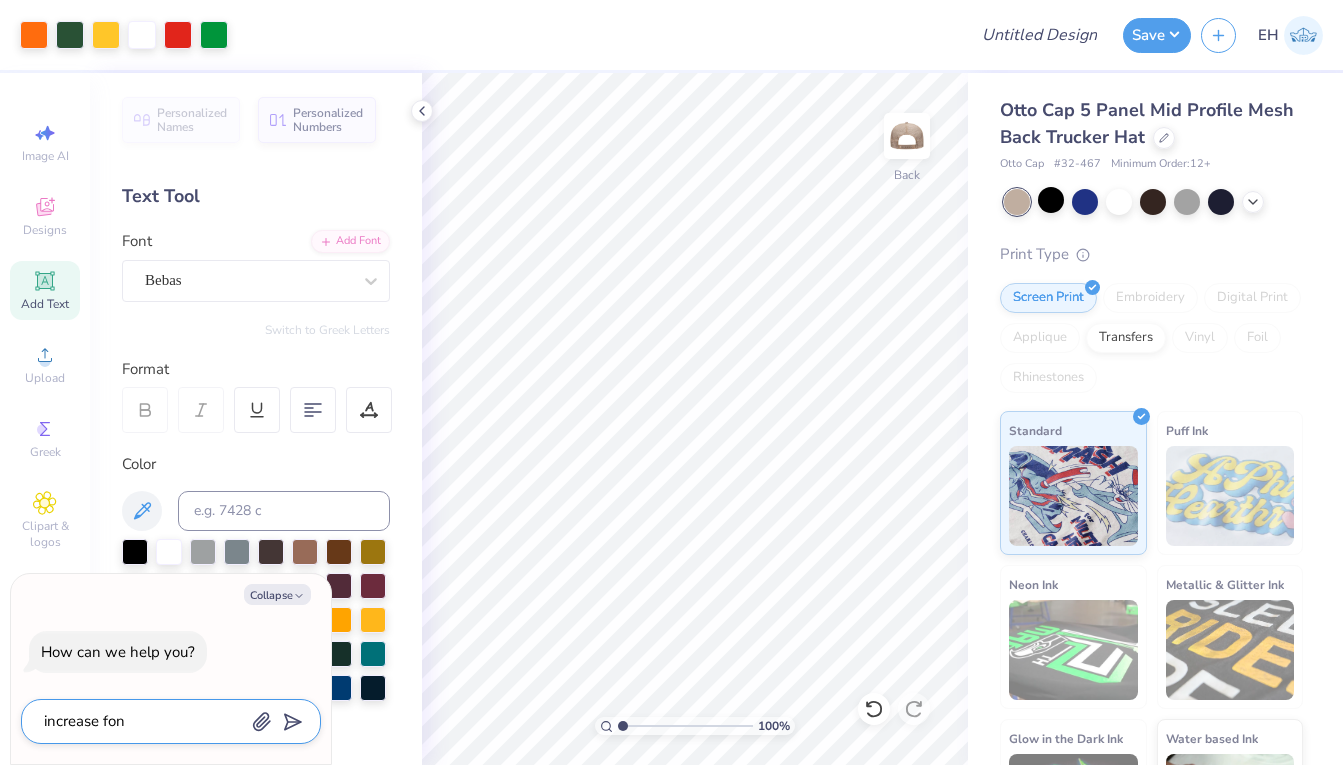 type on "increase font" 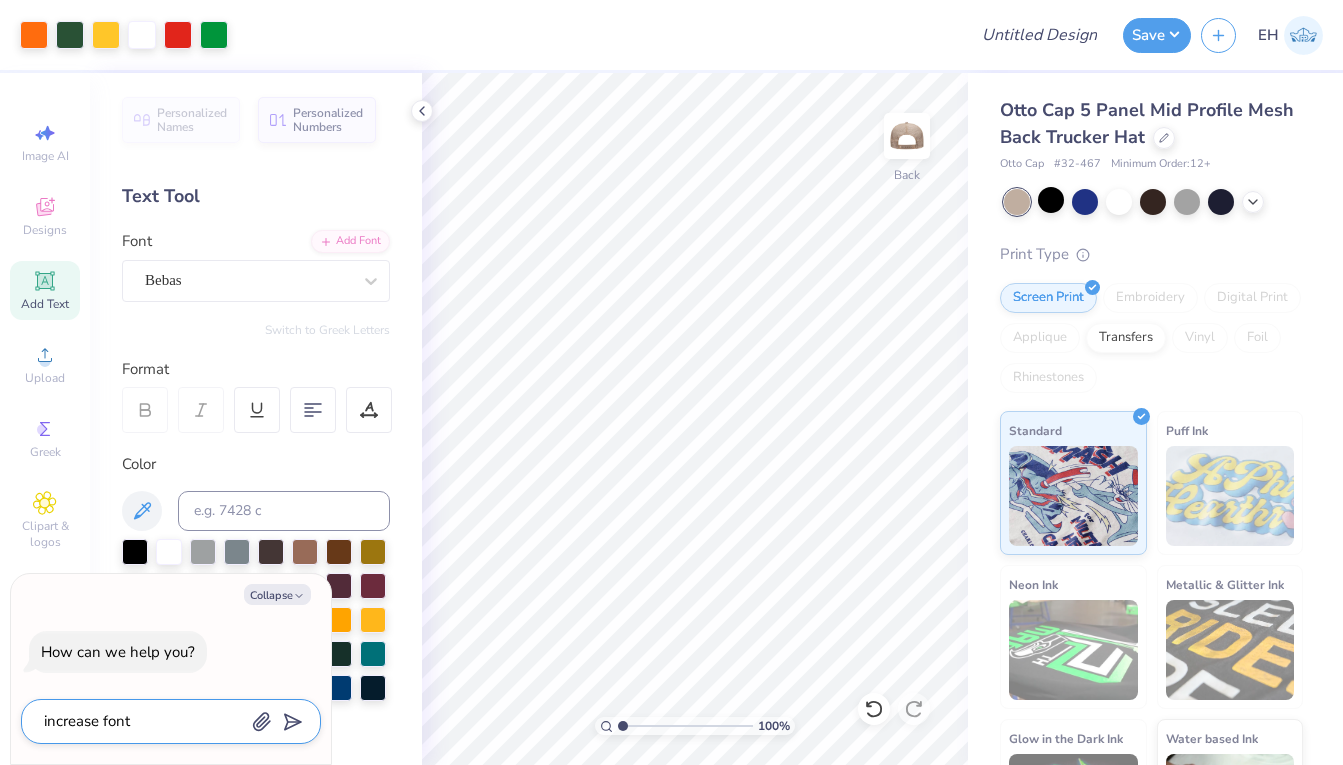 type on "x" 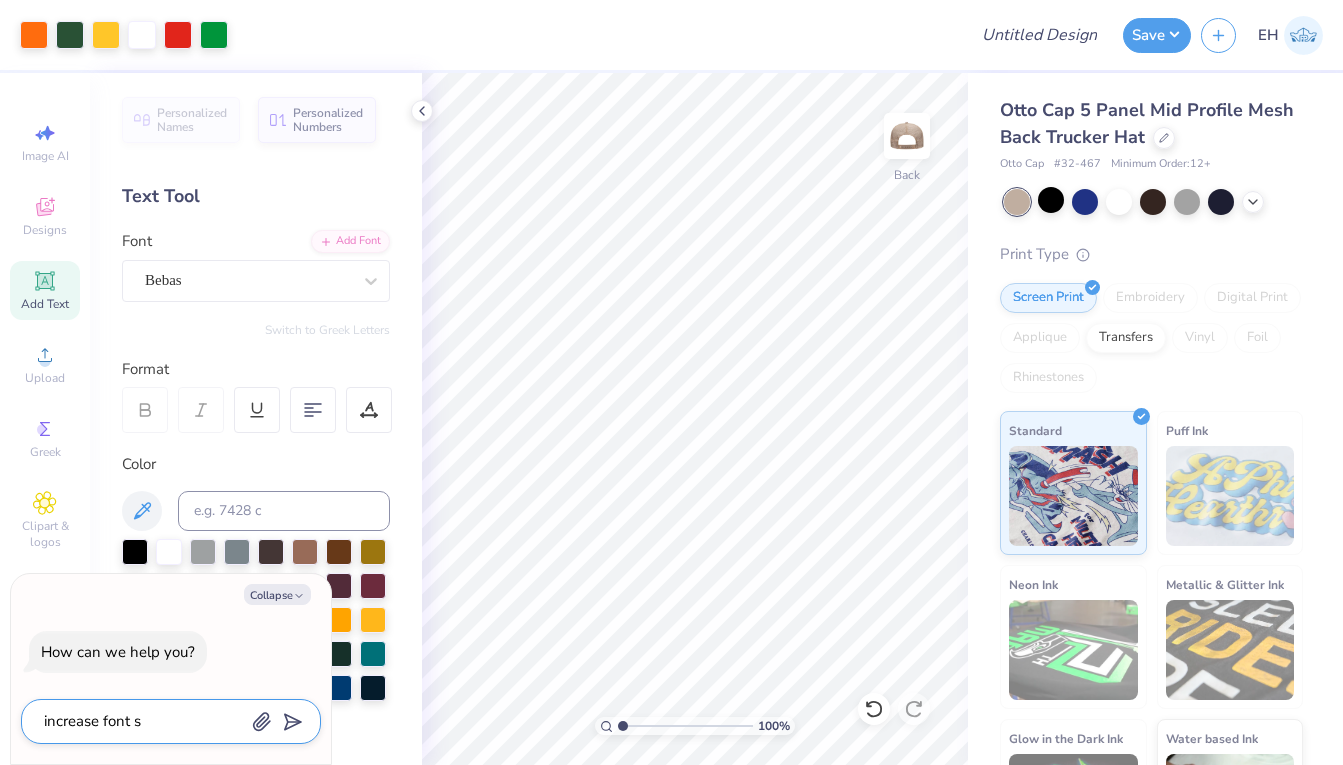 type on "increase font si" 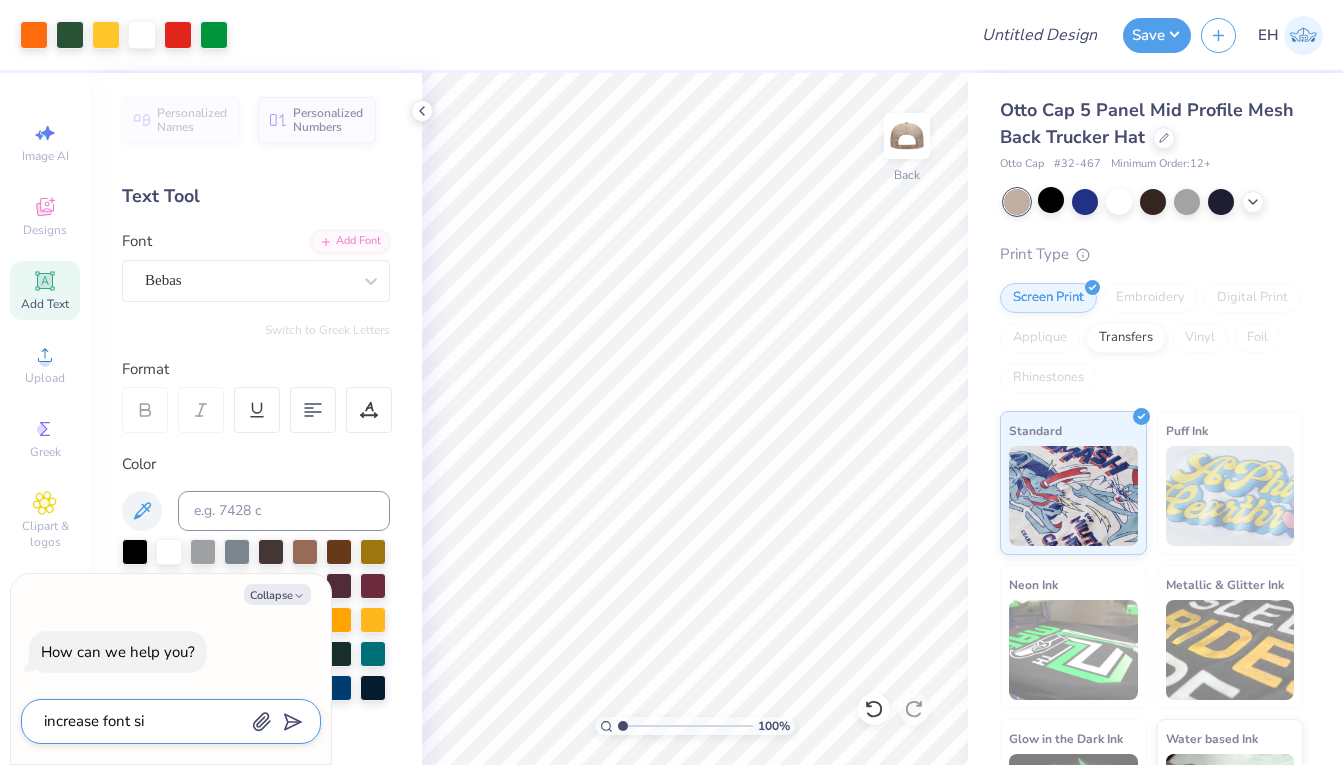 type on "increase font siz" 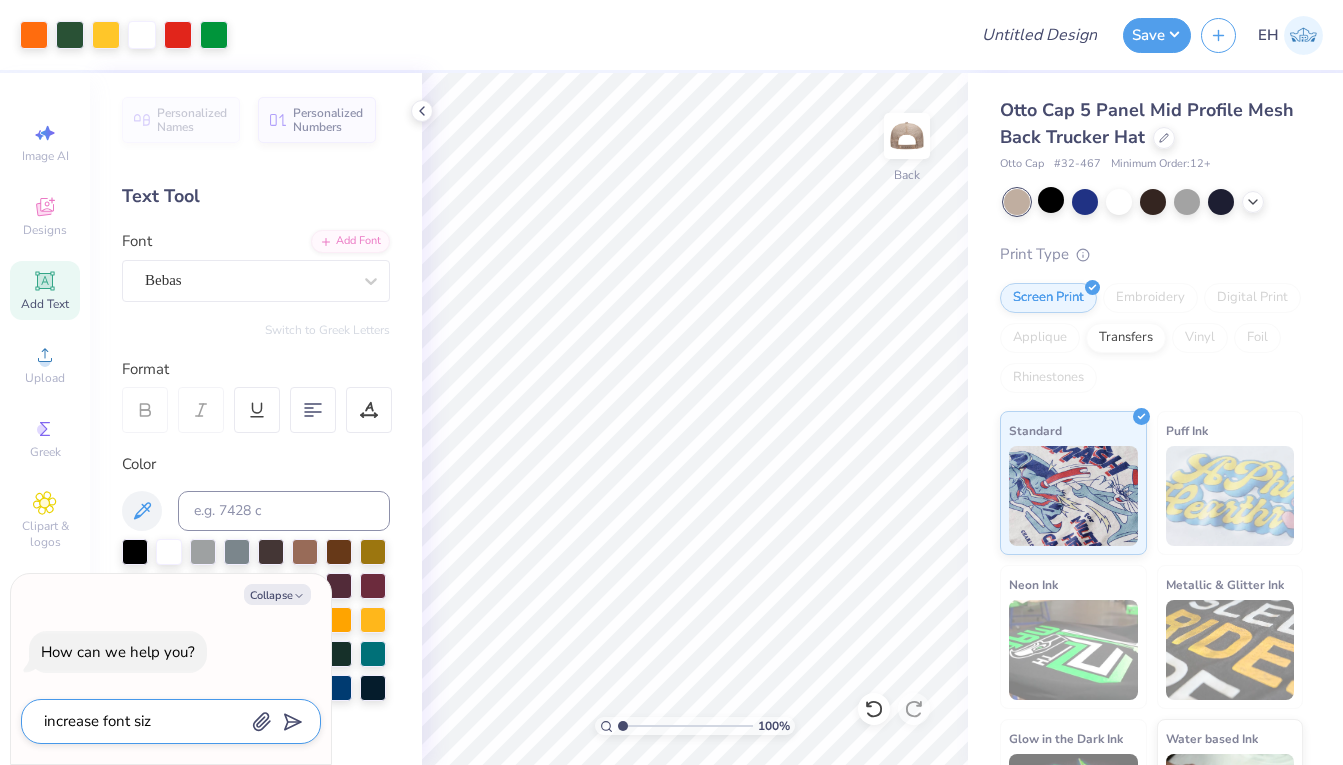 type on "increase font size" 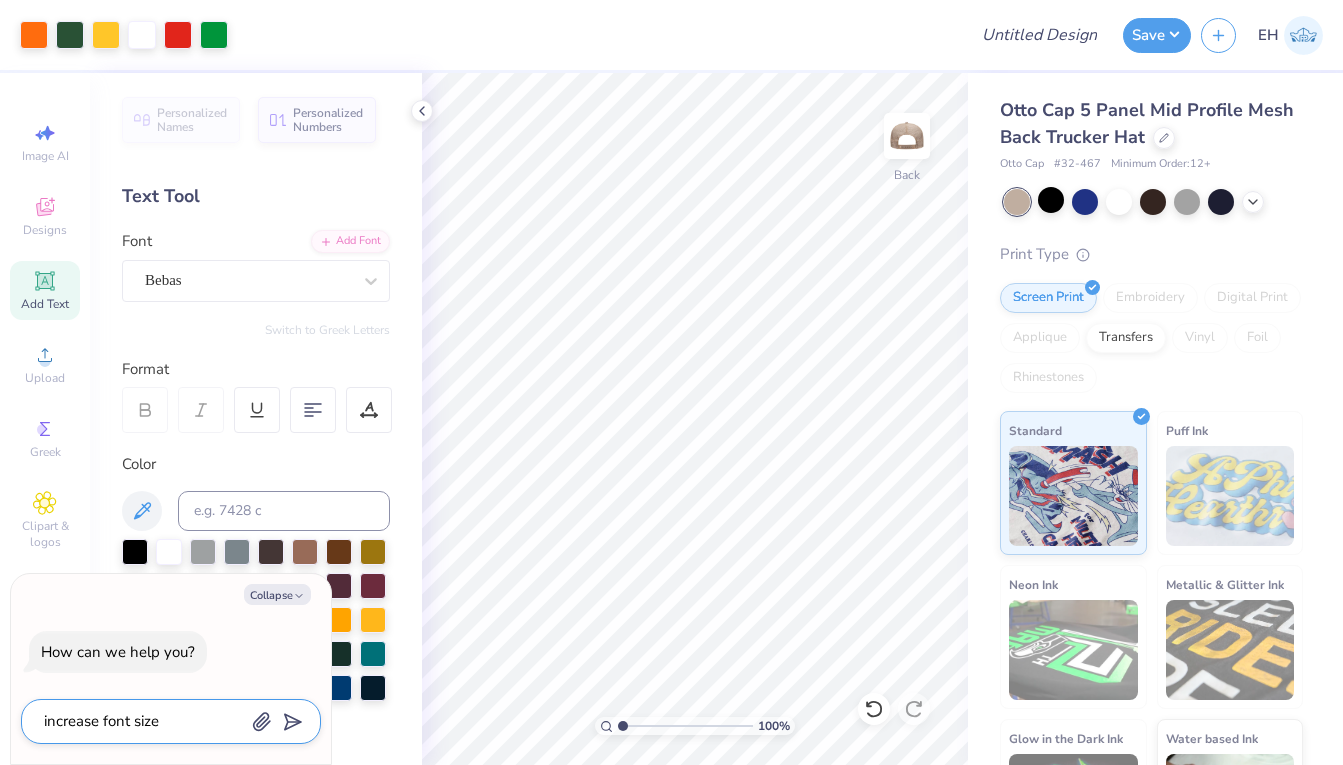 type on "increase font size" 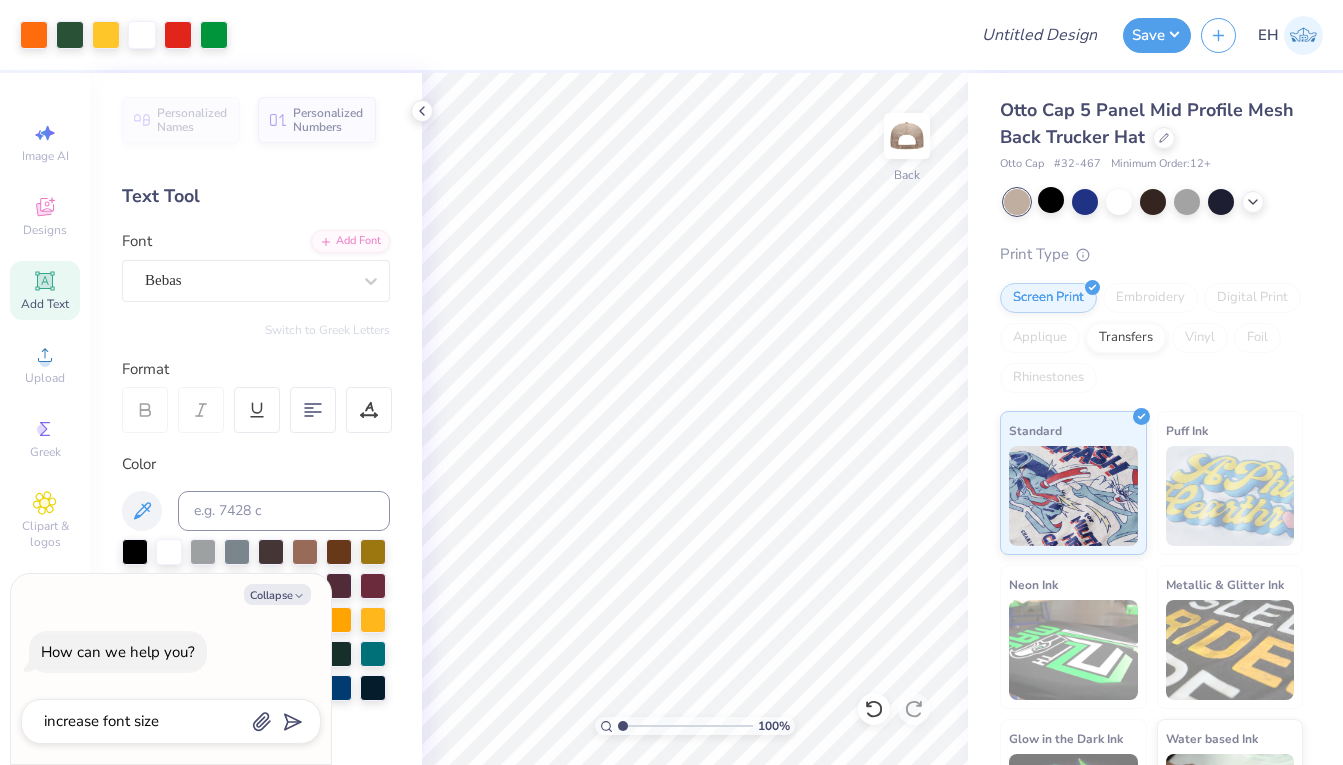 type on "x" 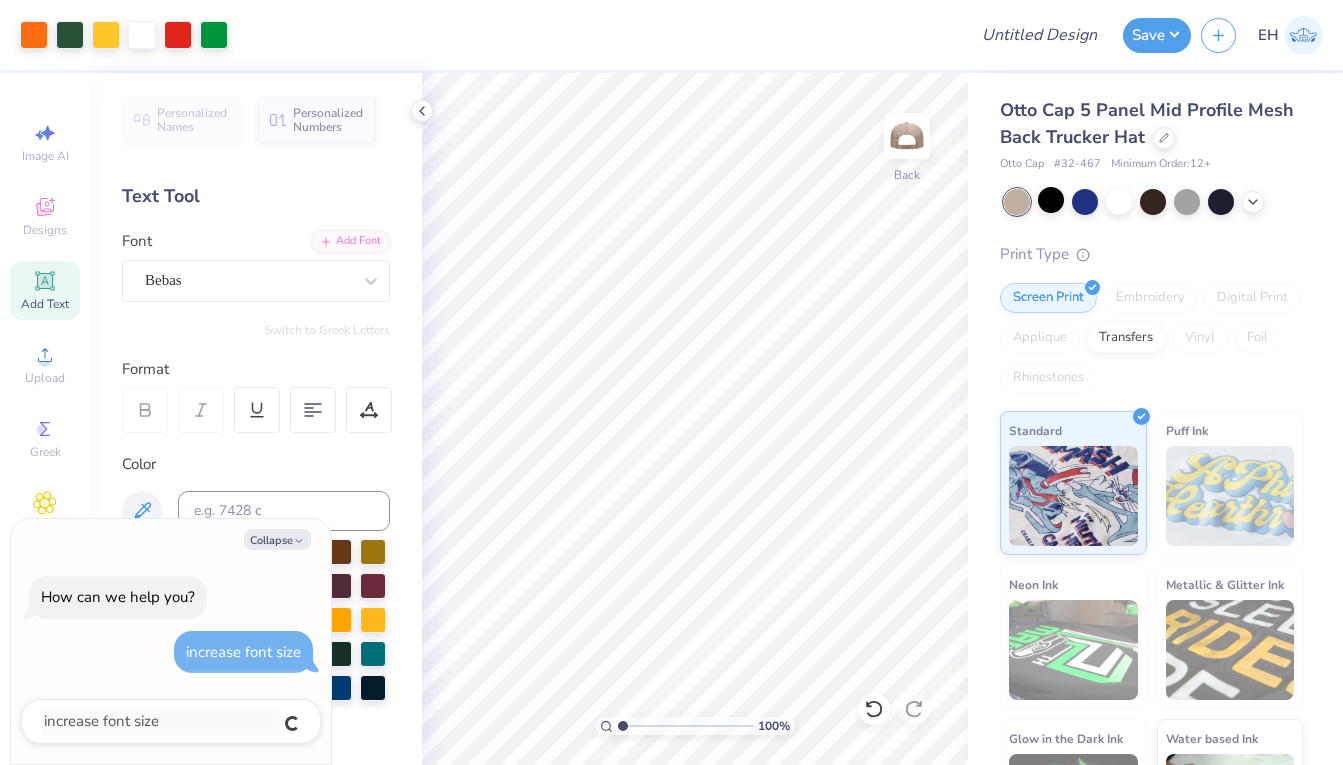 type 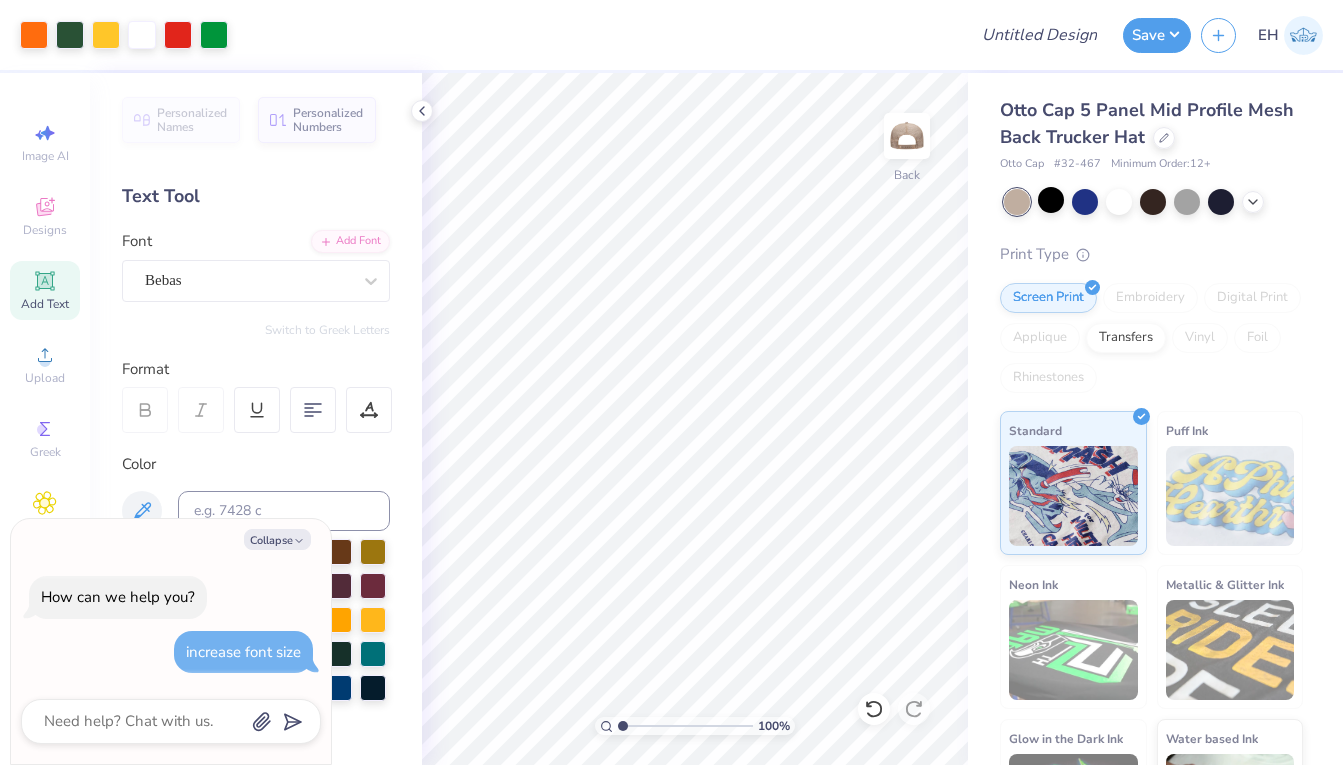 click on "How can we help you? increase font size" at bounding box center (171, 624) 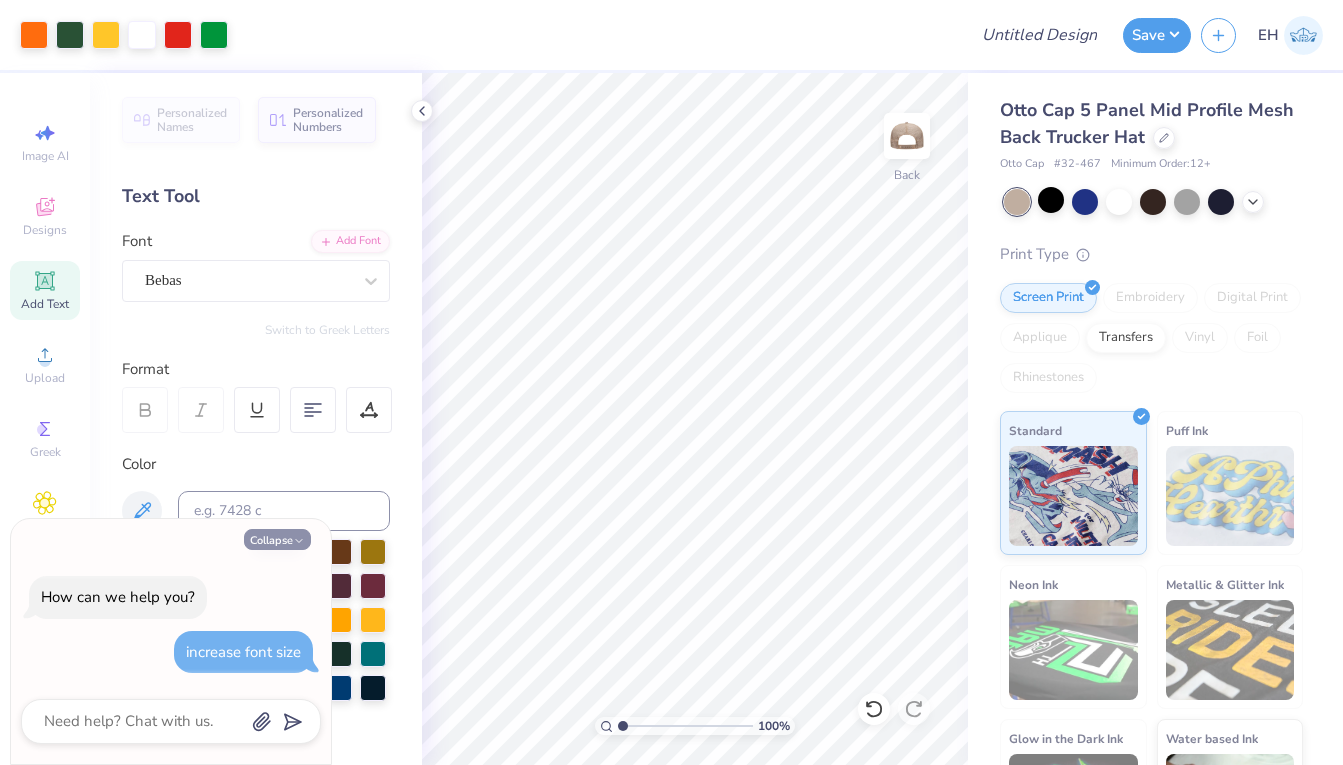 click on "Collapse" at bounding box center [277, 539] 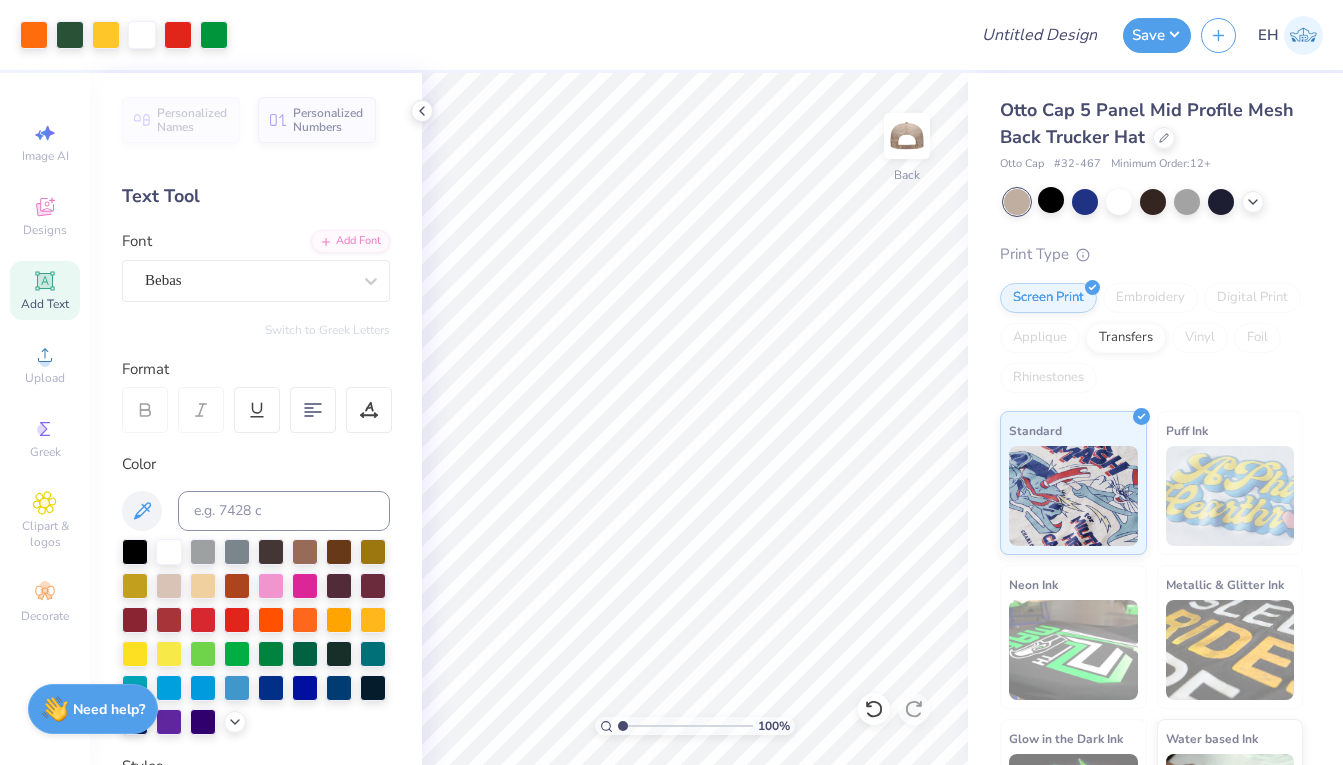 click on "Need help?" at bounding box center (109, 709) 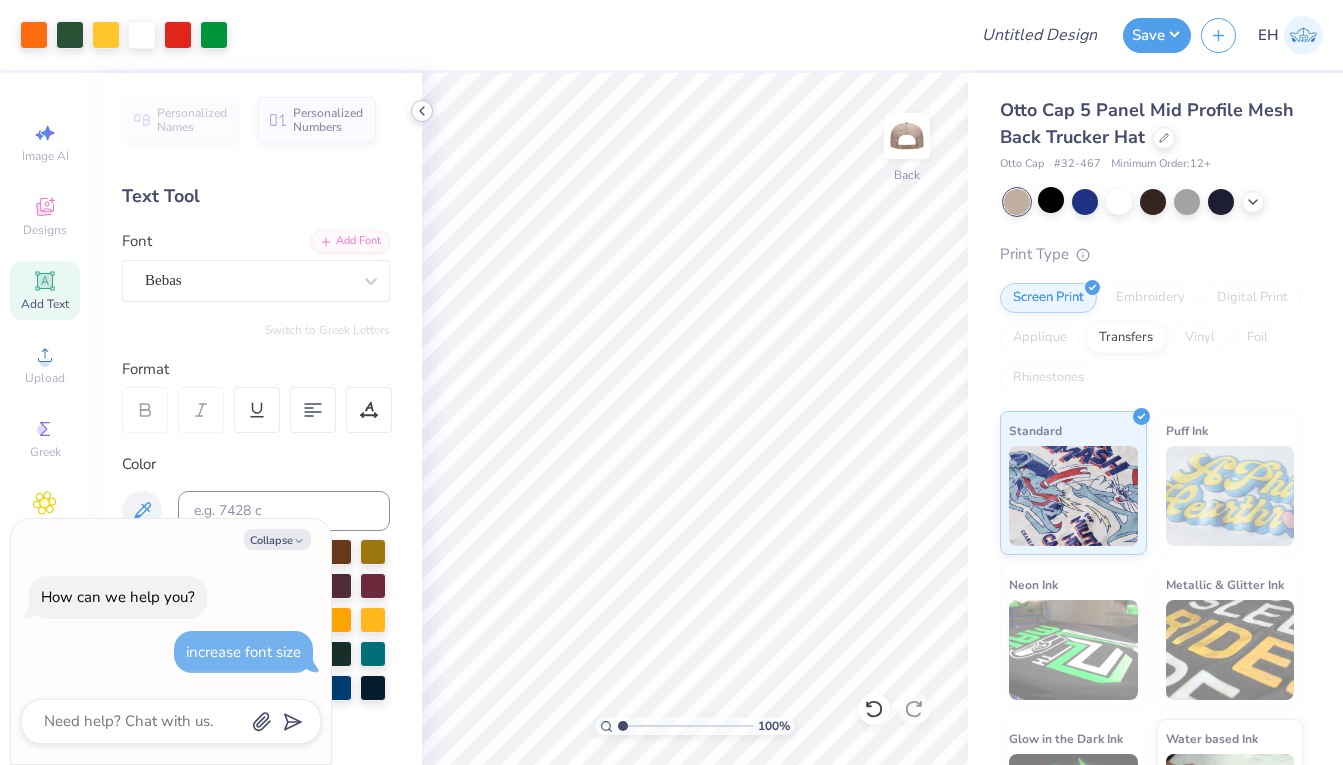 click 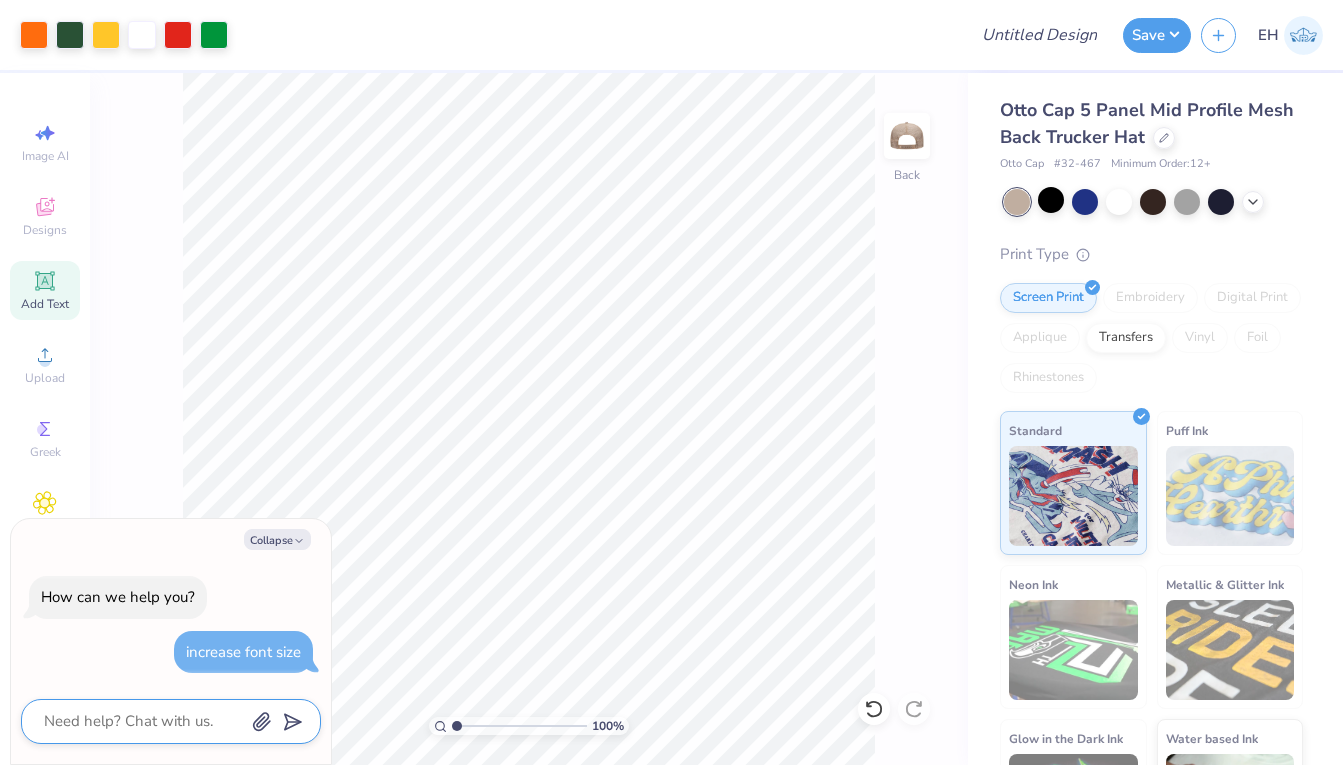 click at bounding box center [143, 721] 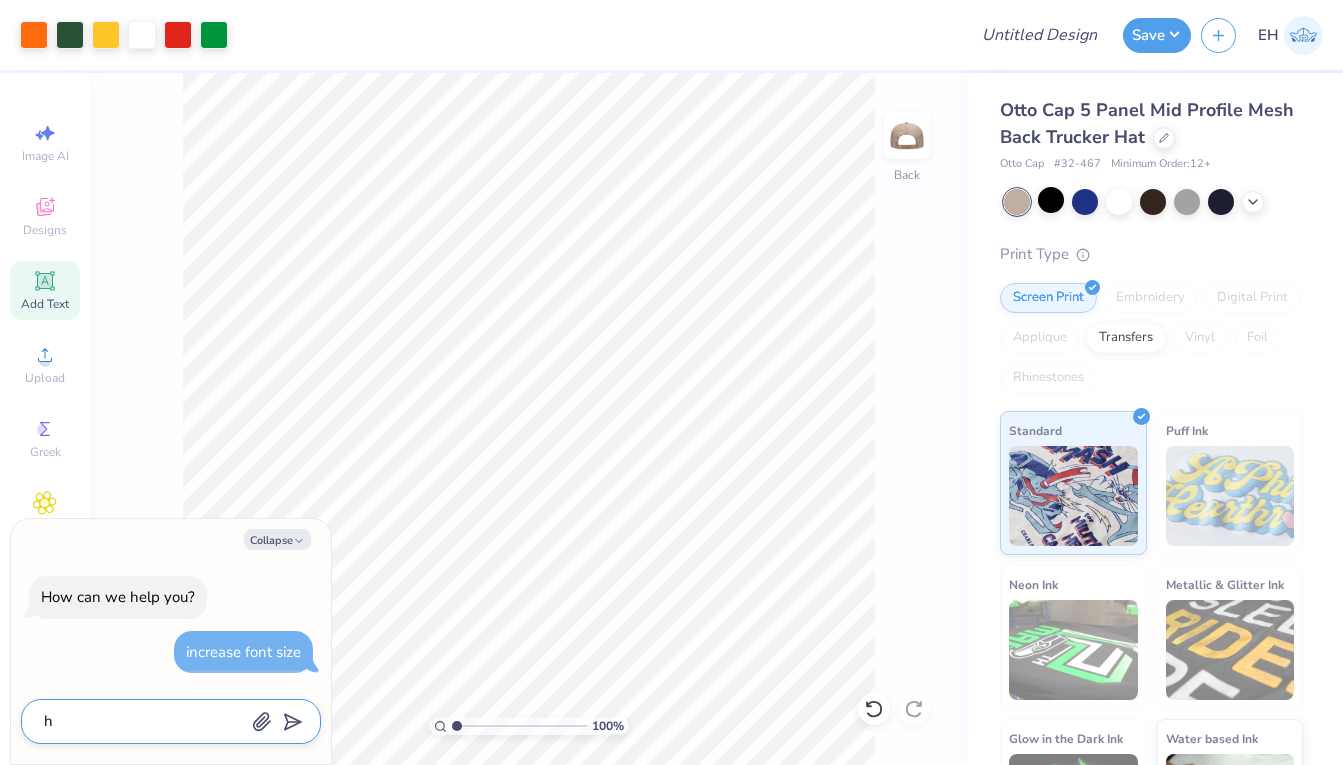 type on "x" 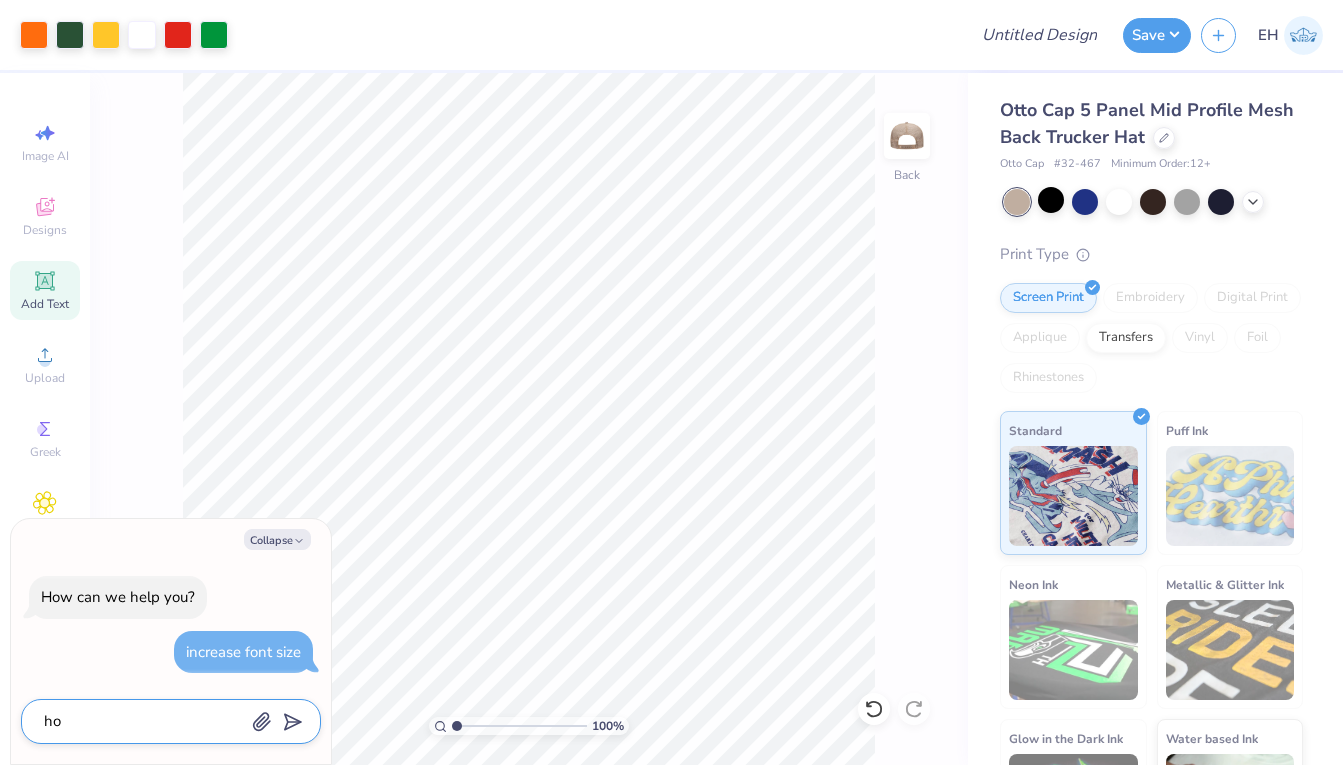 type on "x" 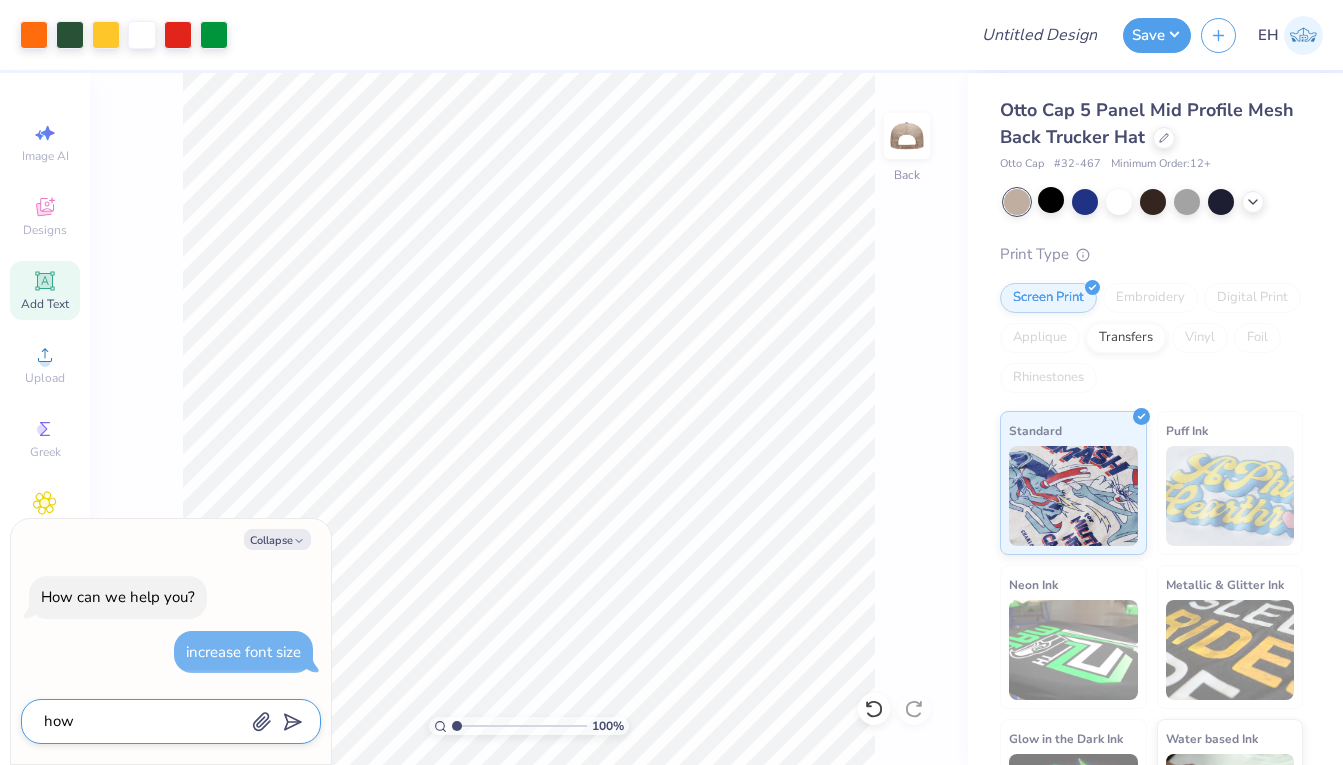 type on "x" 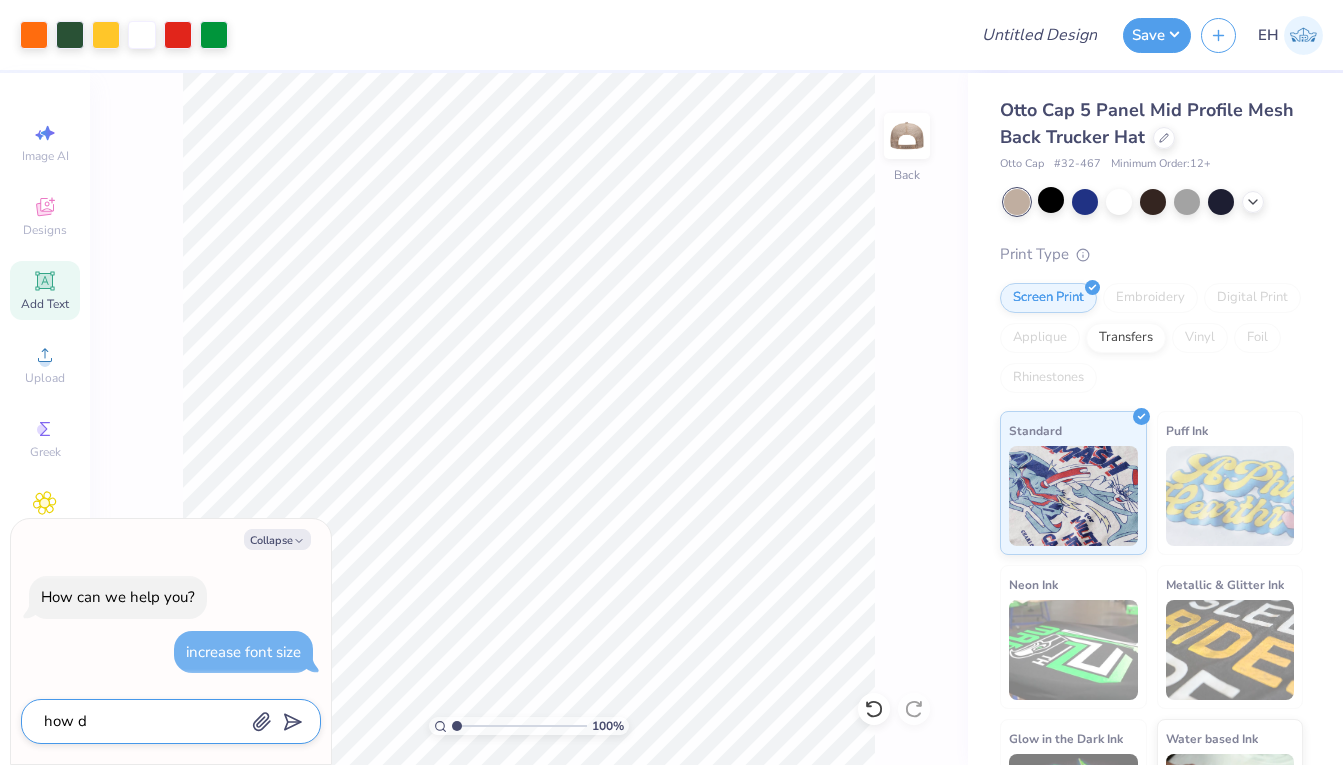 type on "x" 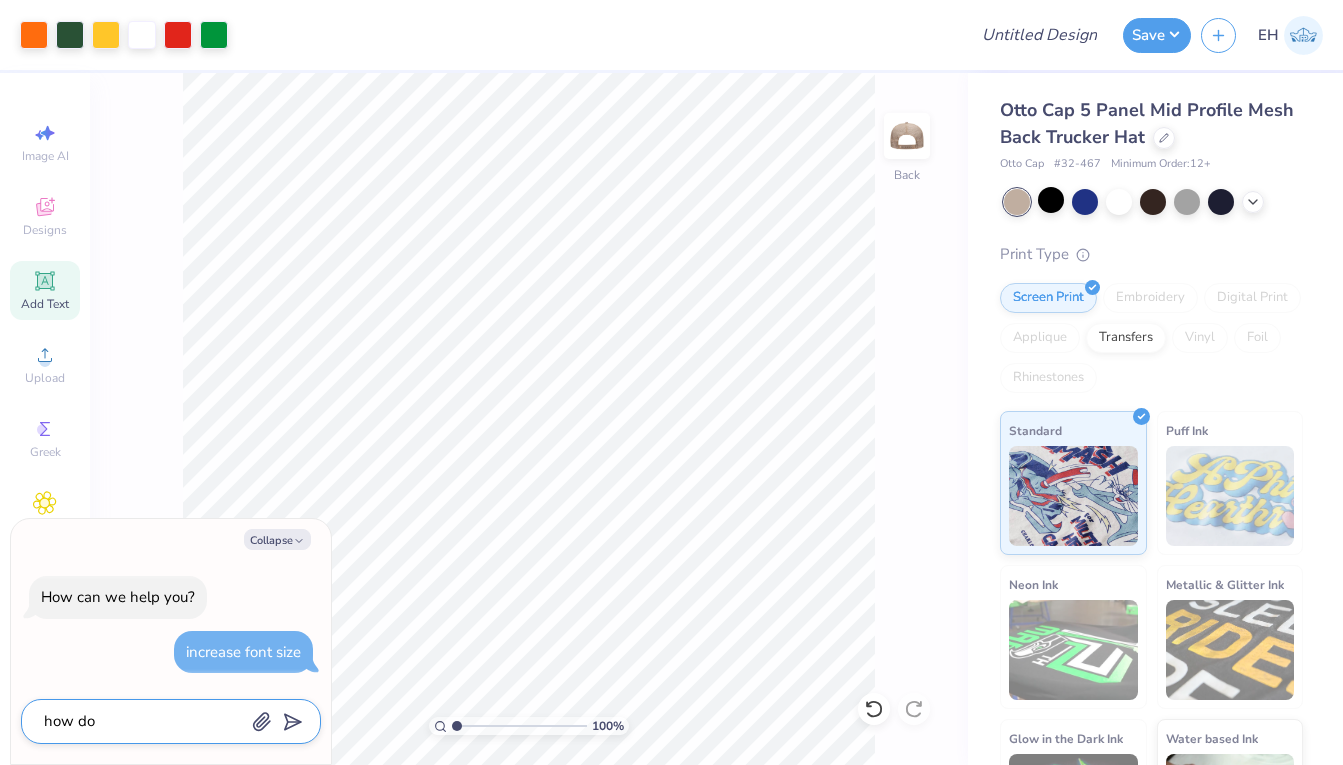 type on "x" 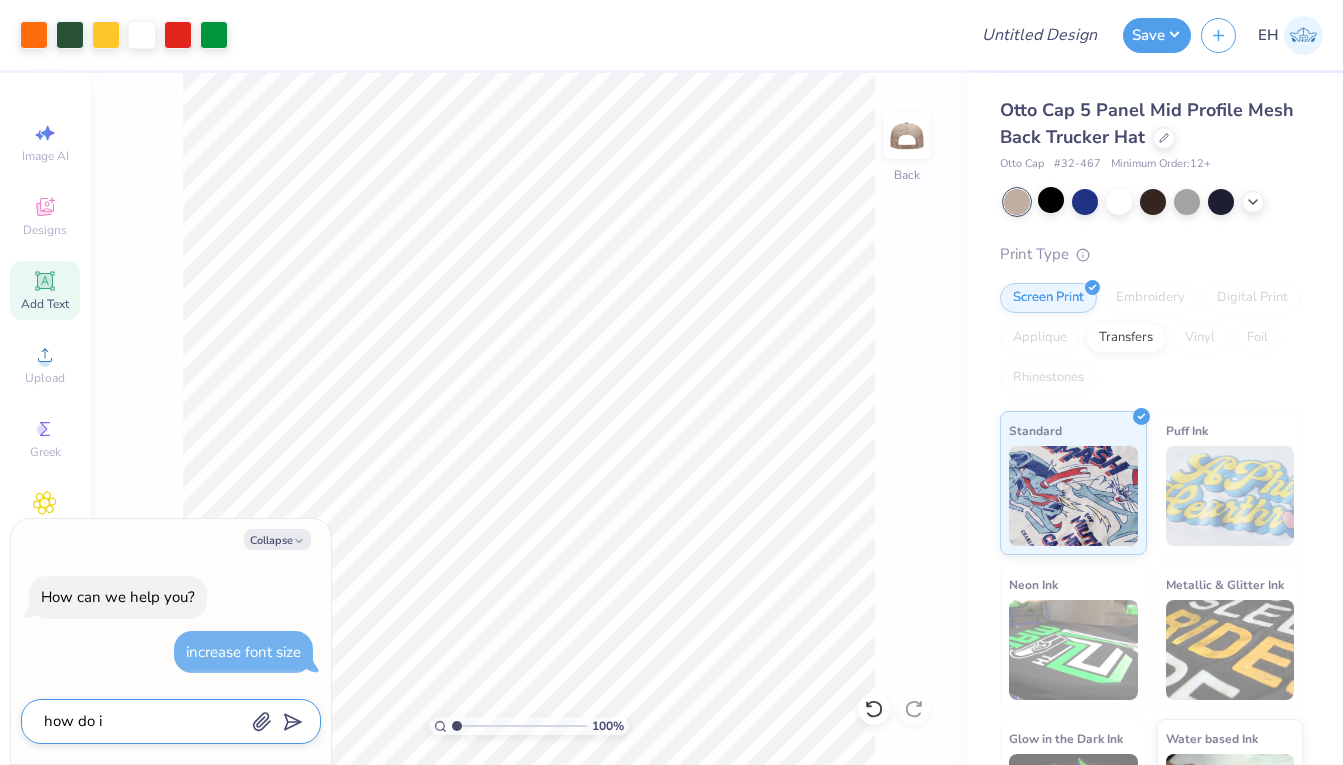 type on "how do i" 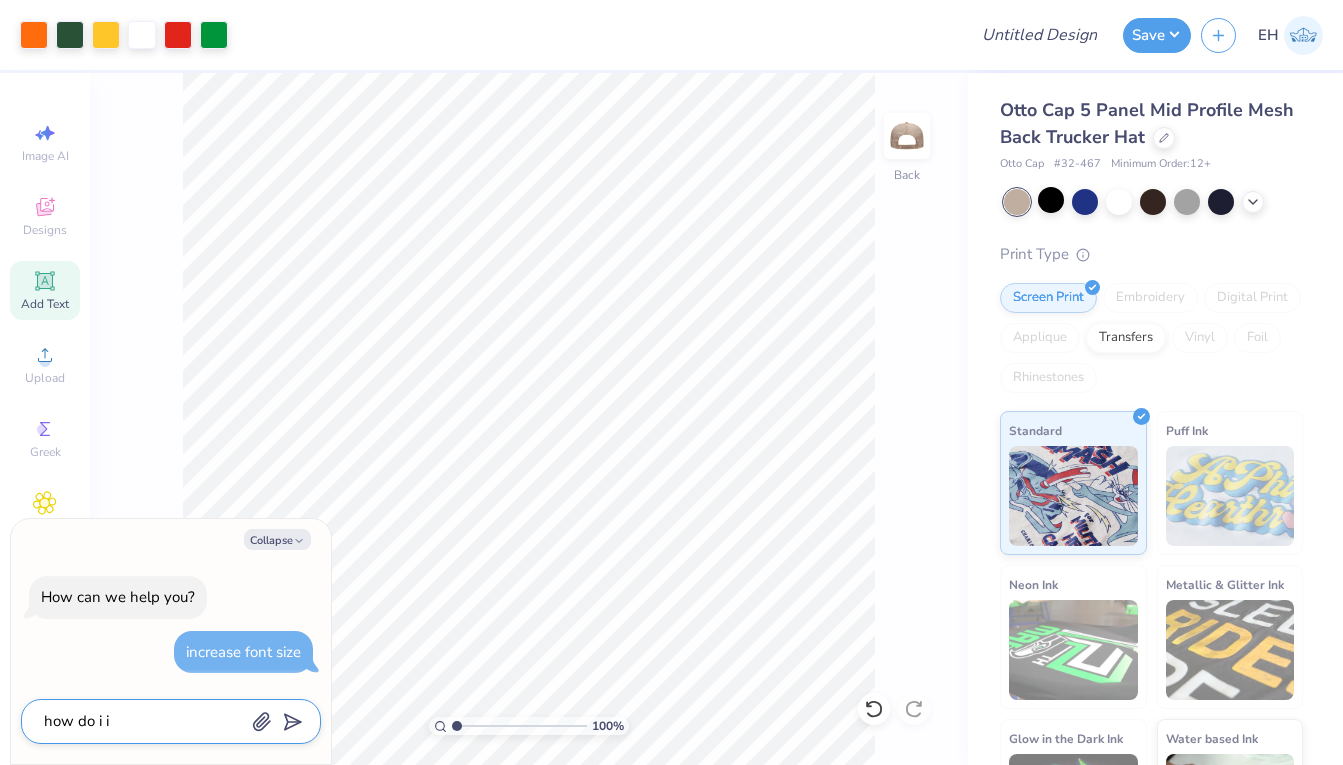 type on "x" 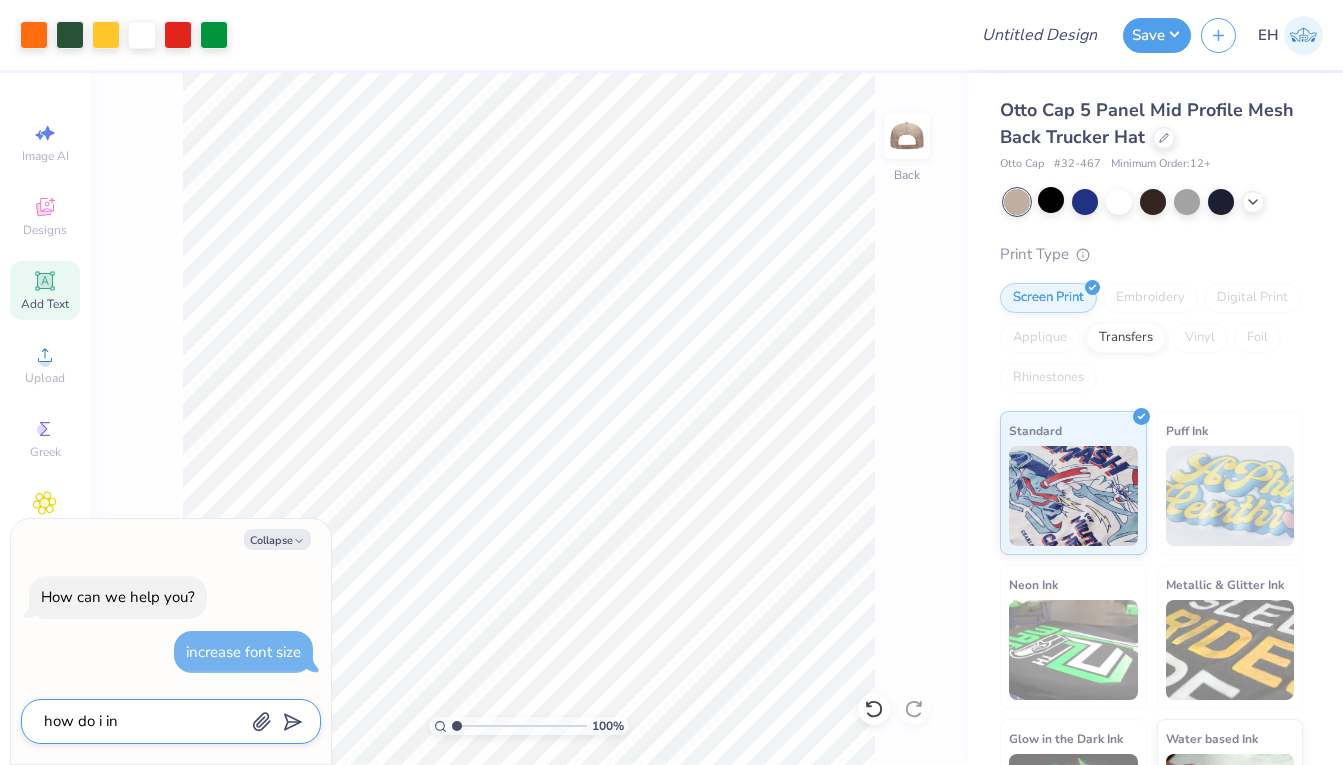 type on "x" 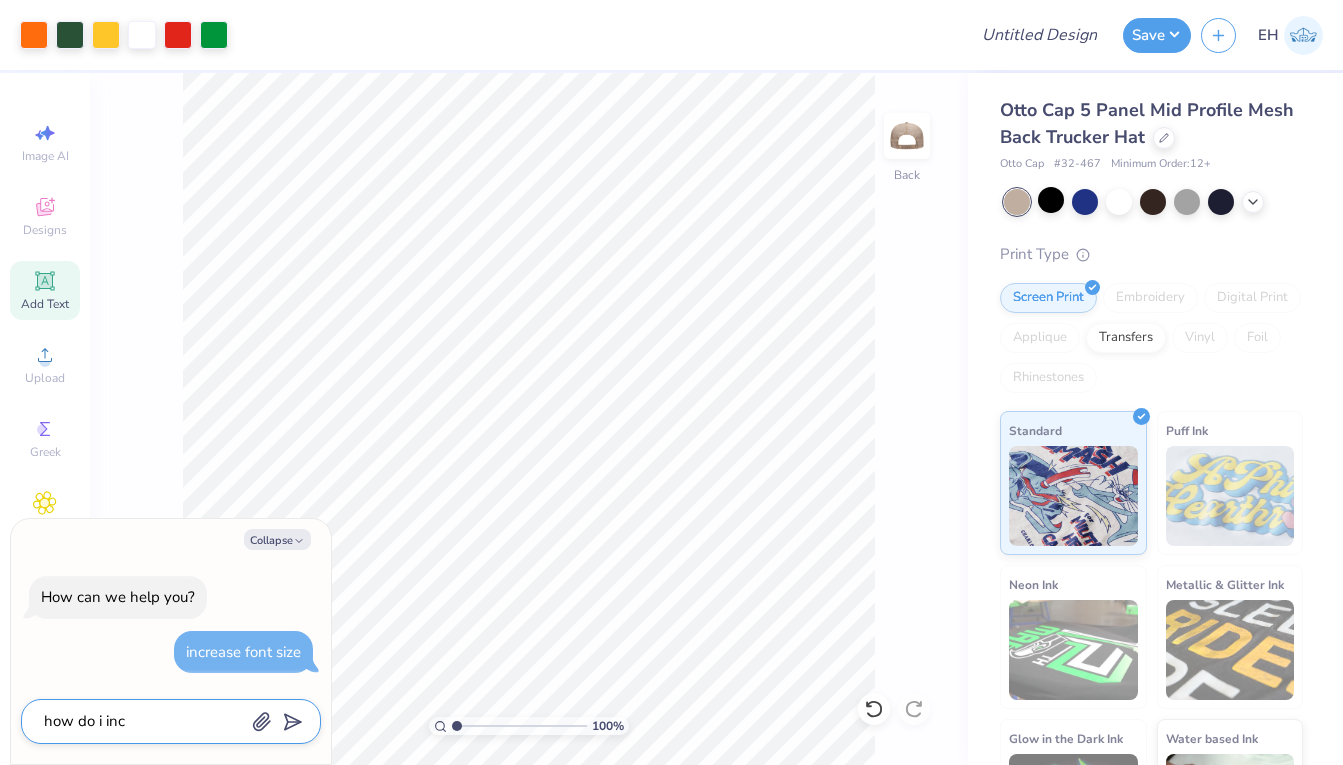 type on "how do i incr" 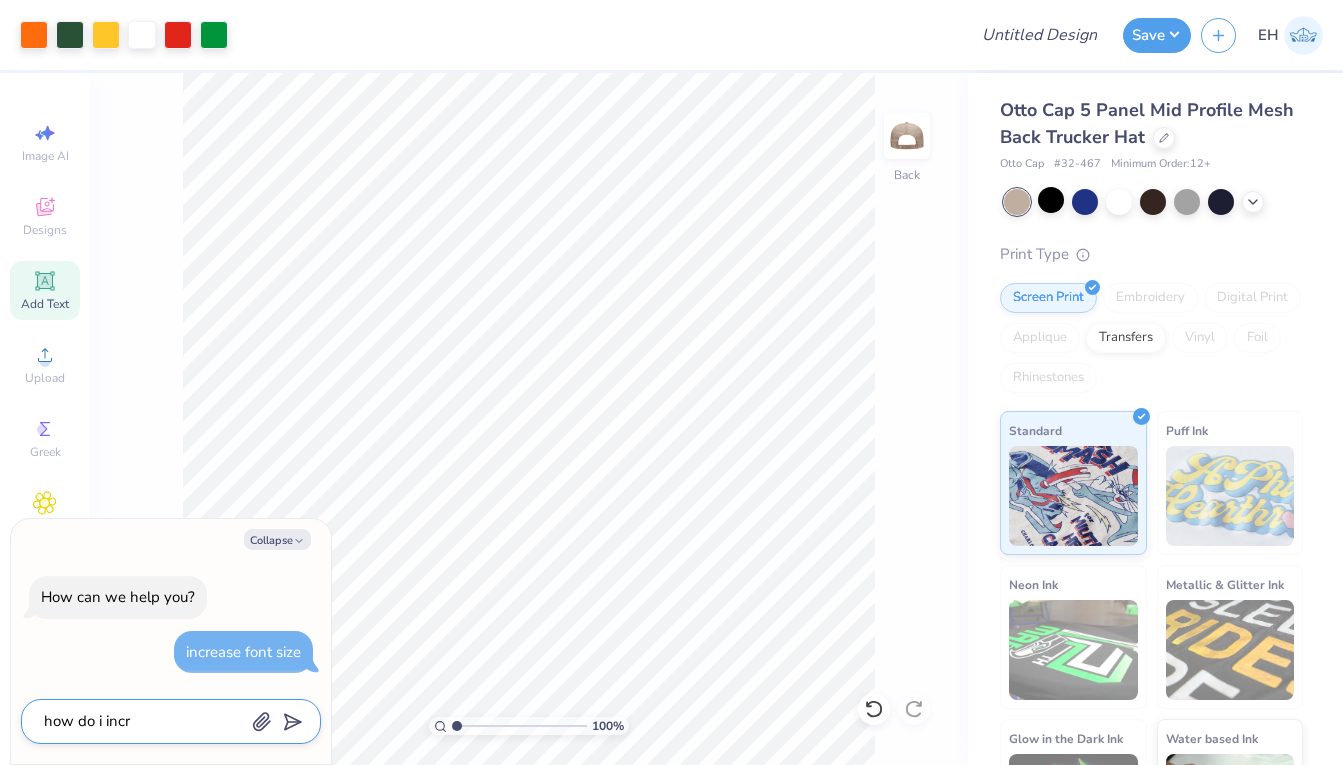 type on "x" 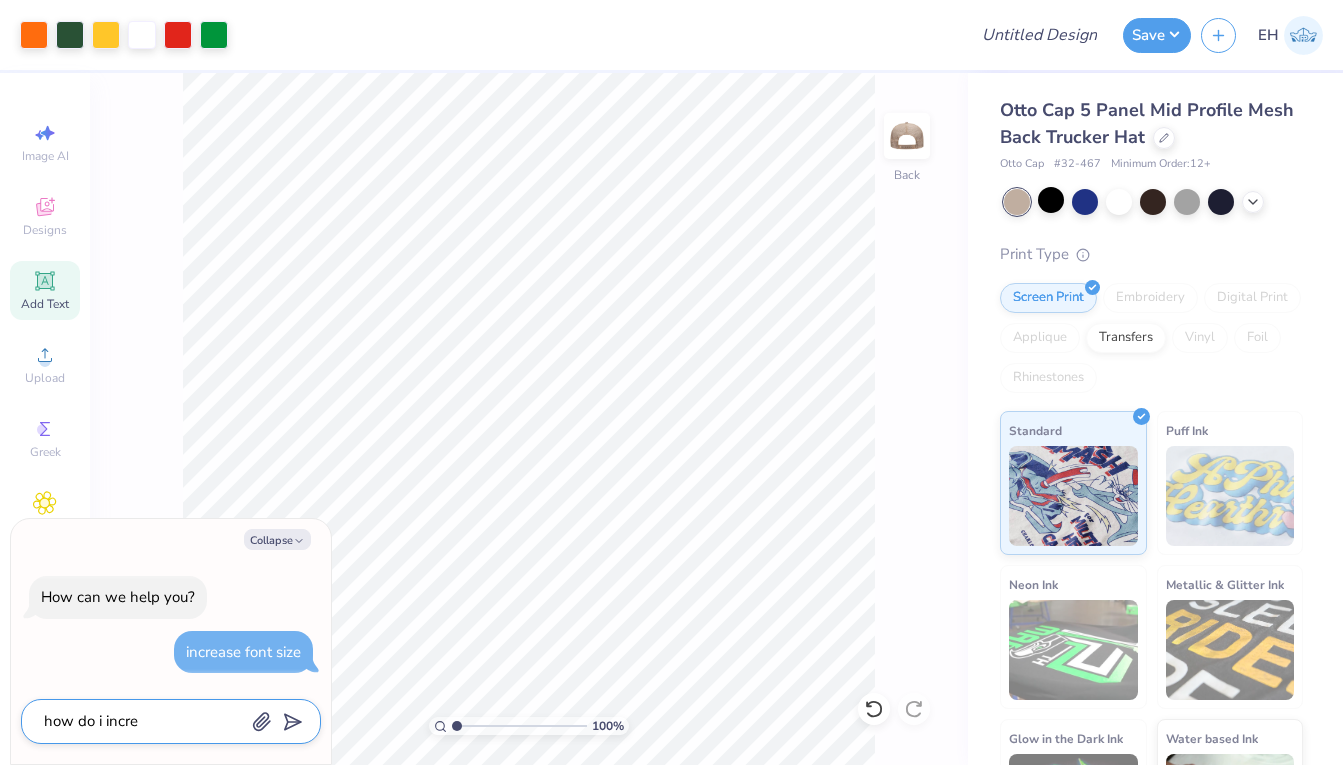 type on "x" 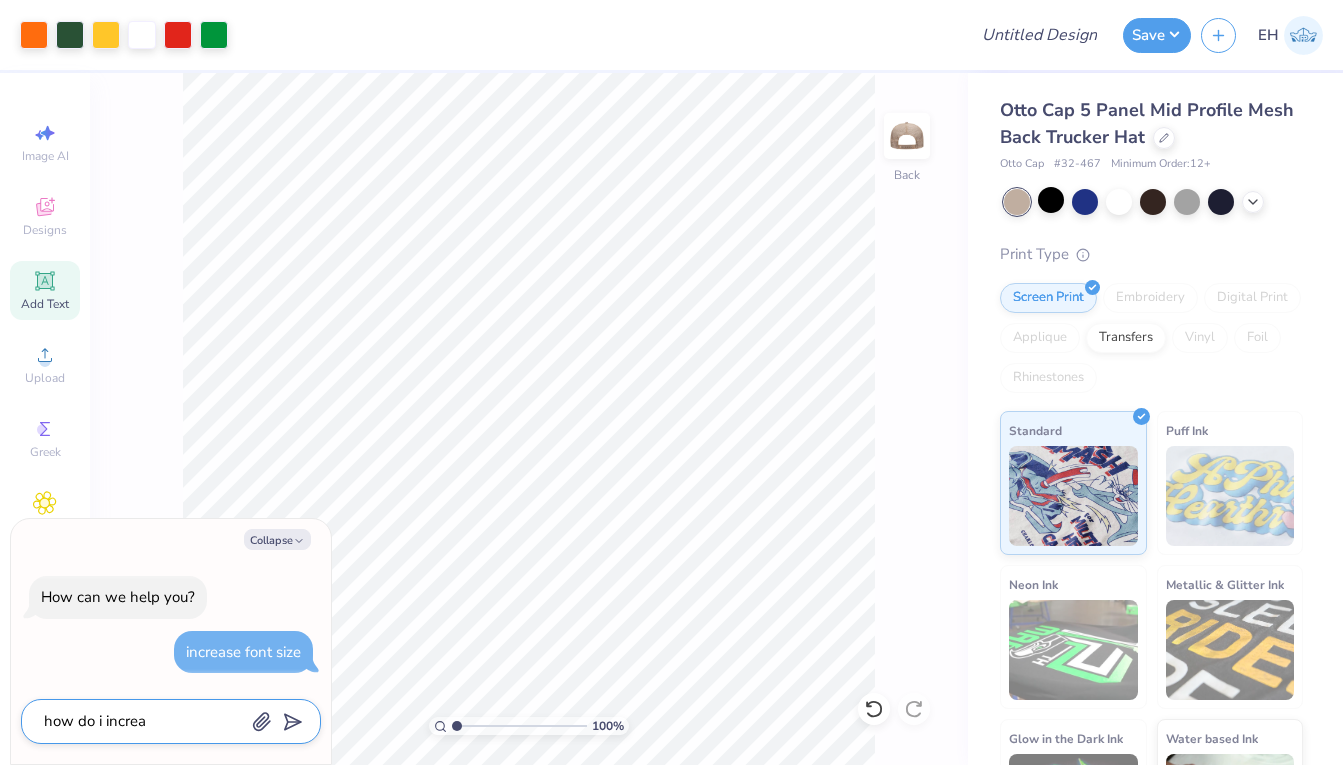type on "x" 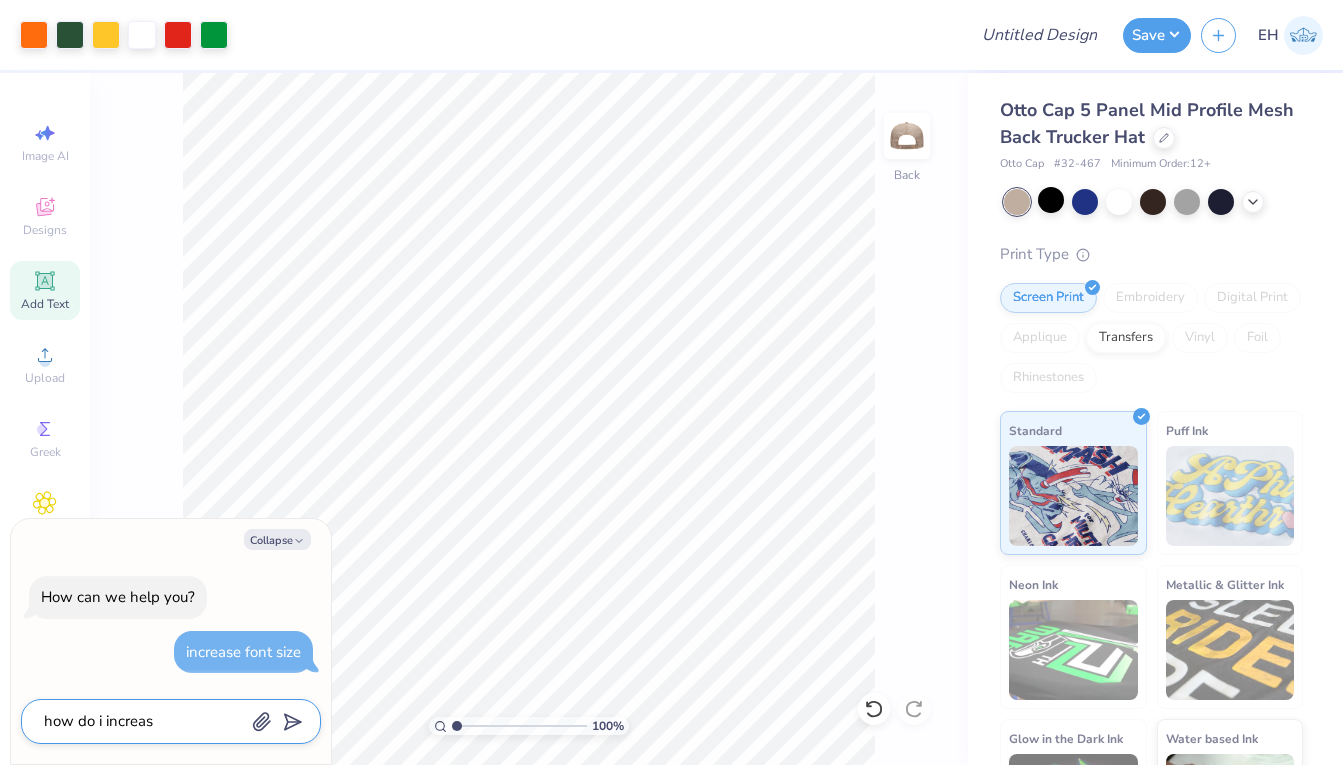 type on "x" 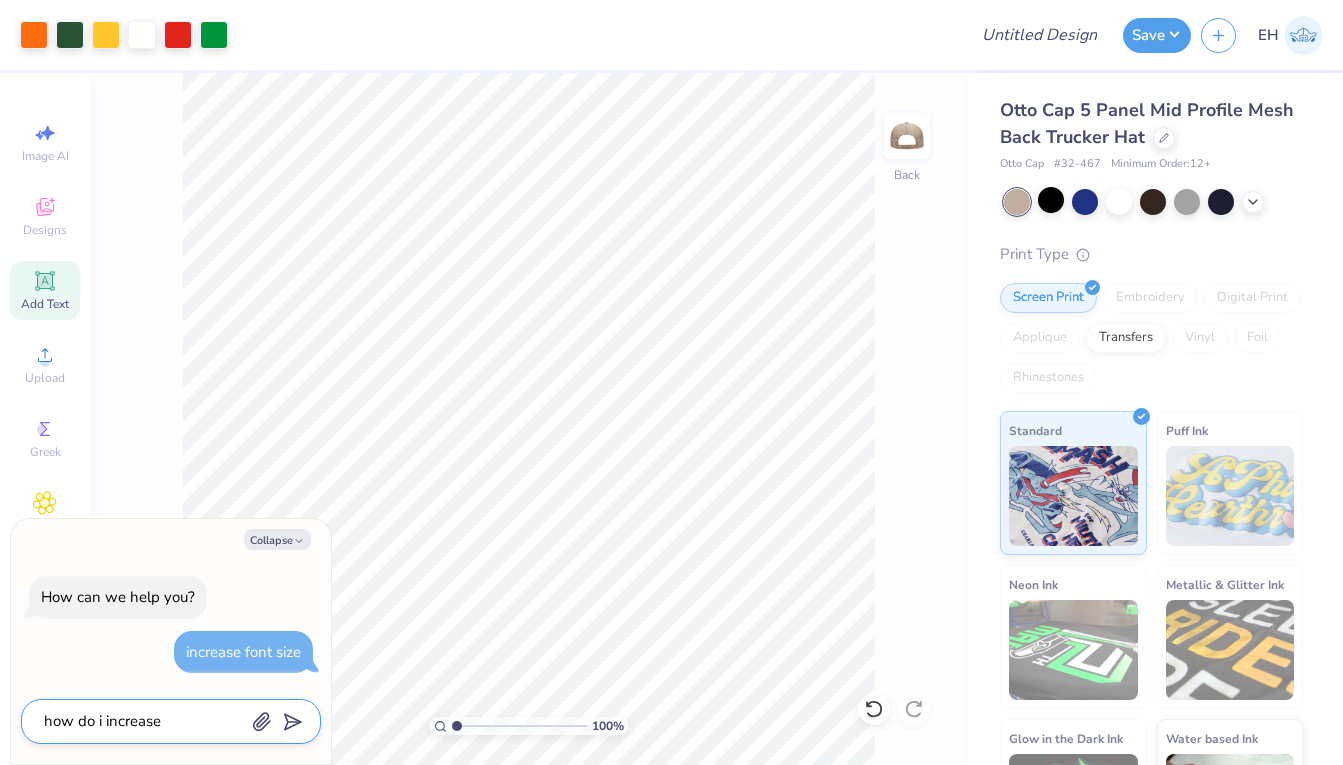 type on "how do i increase" 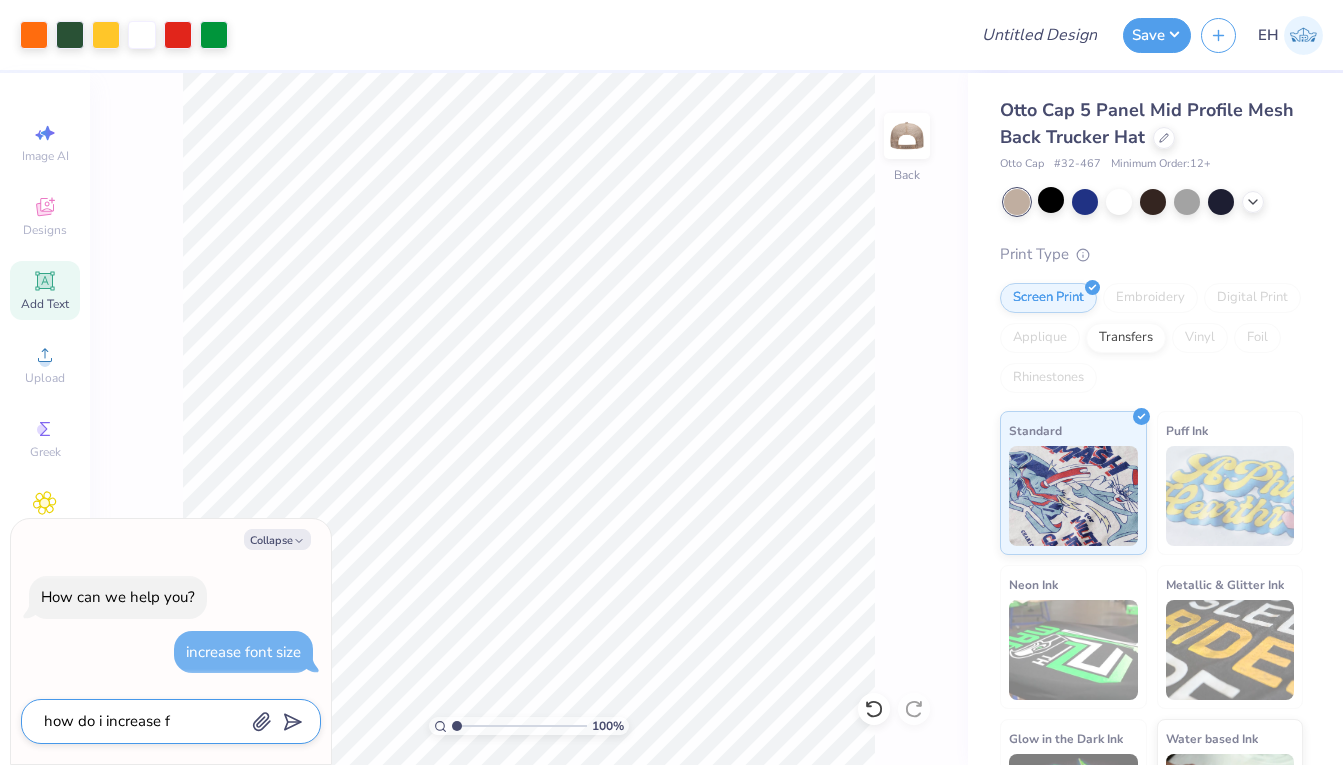 type on "x" 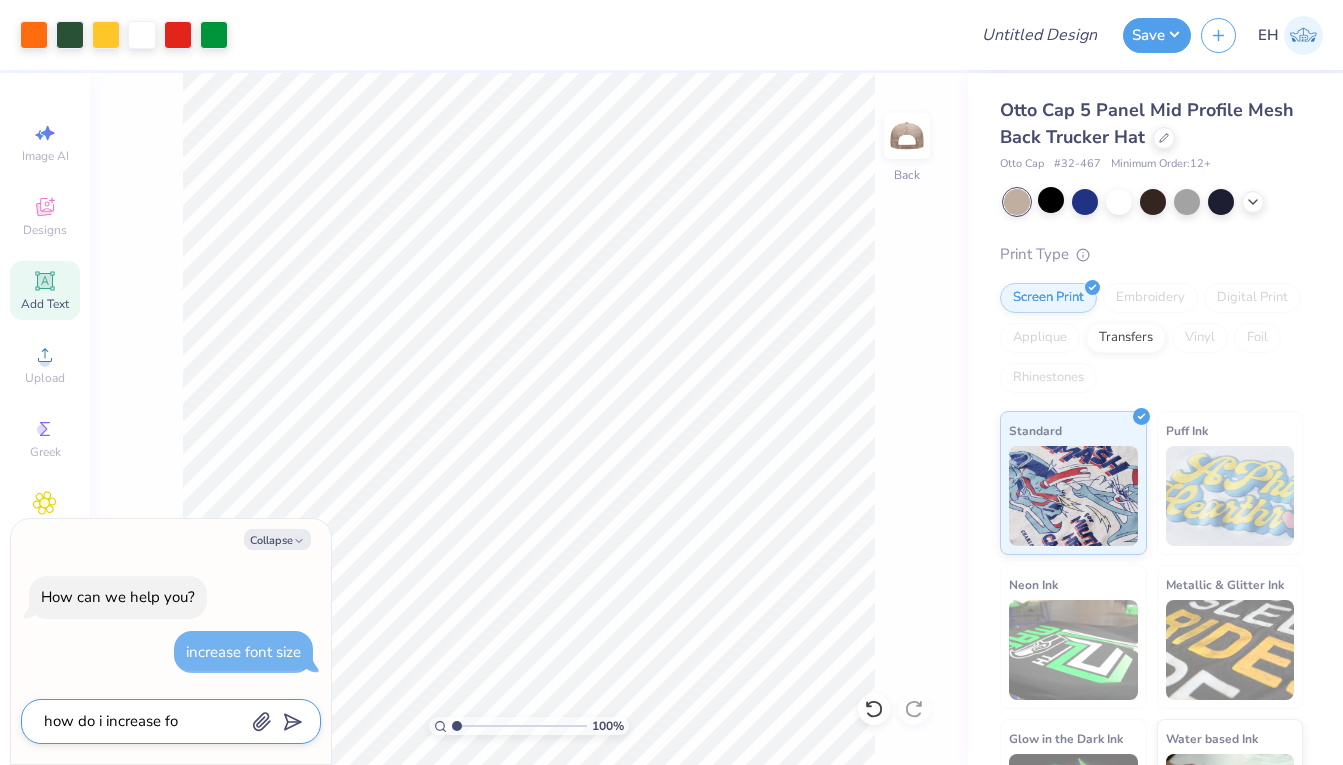 type on "x" 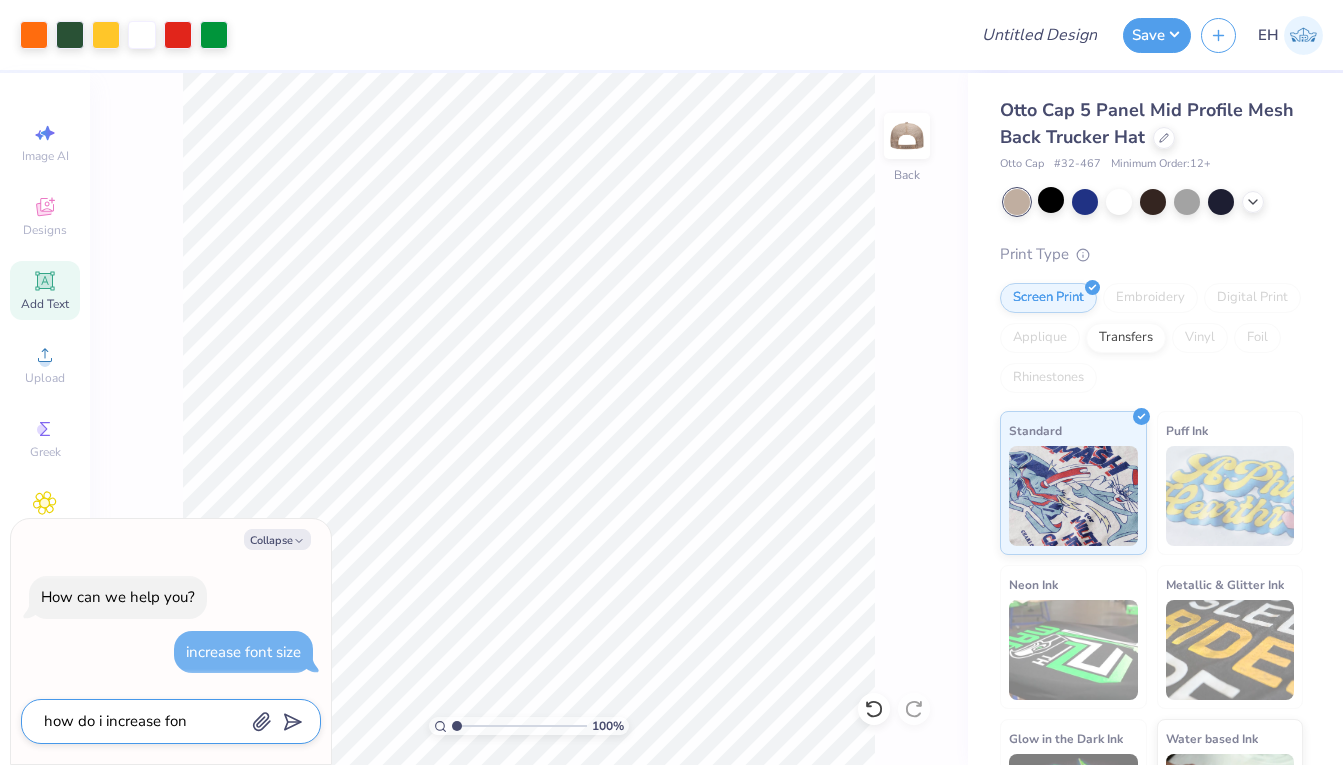 type on "how do i increase font" 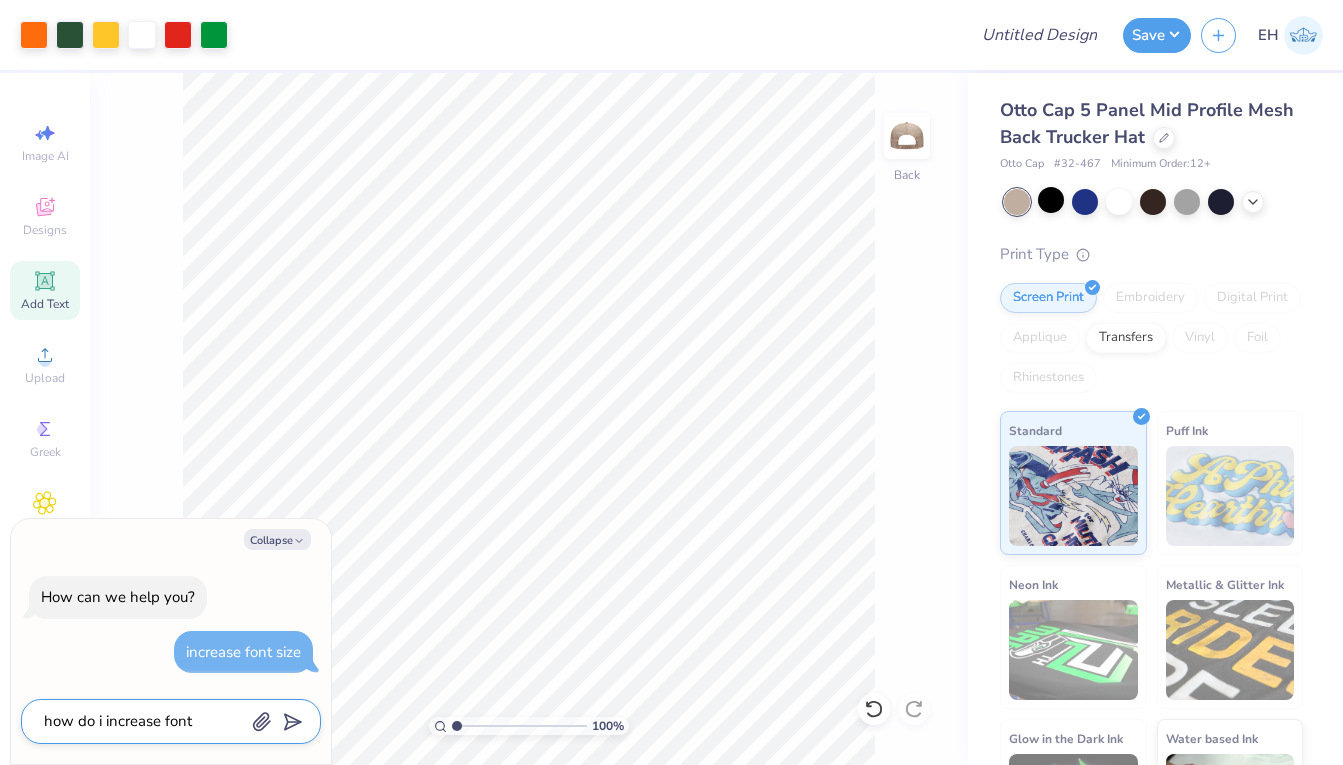 type on "x" 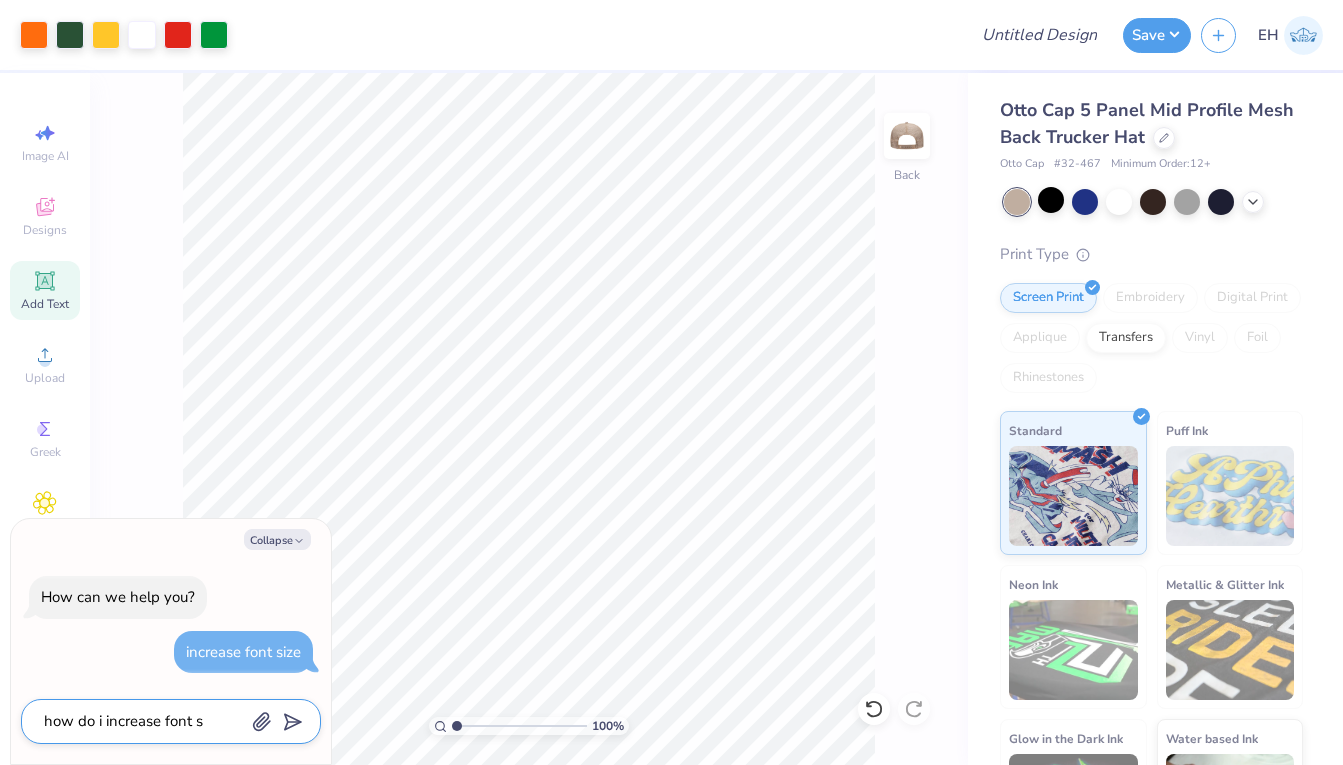 type on "x" 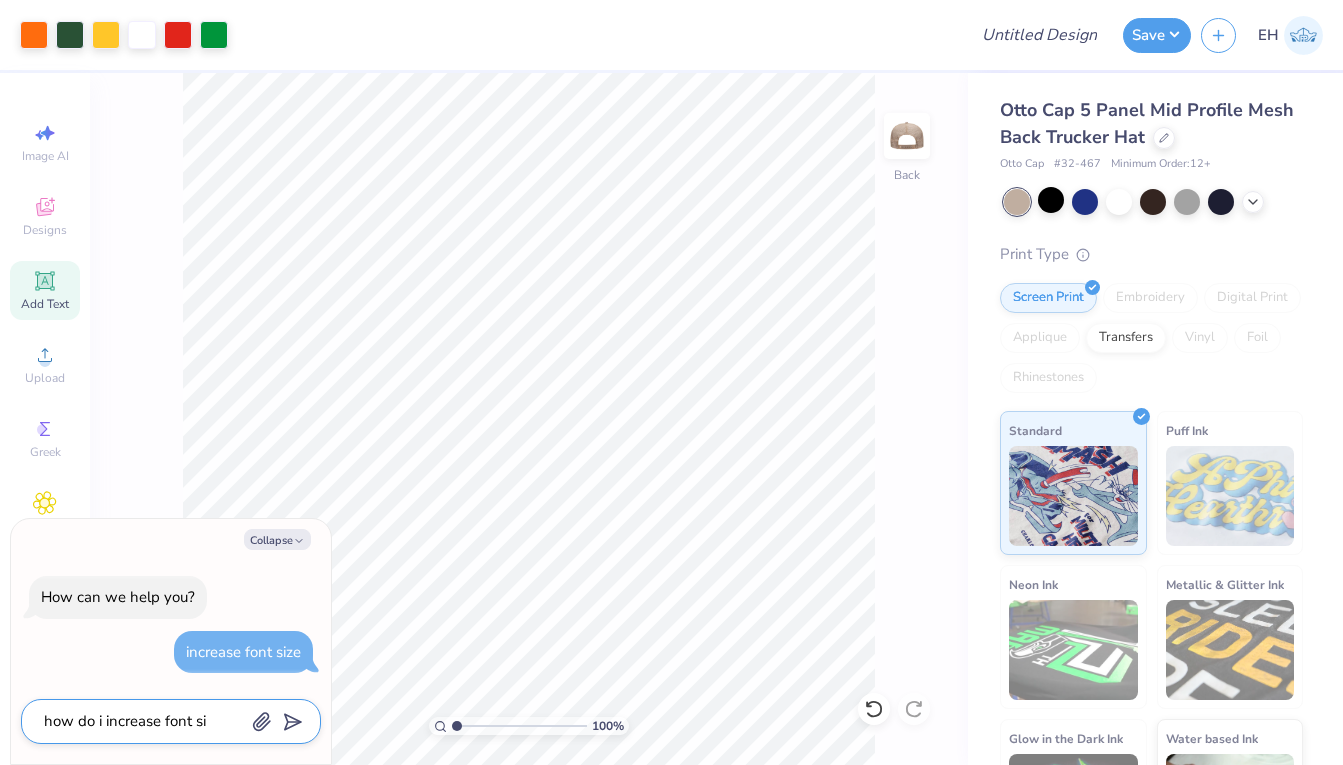 type on "x" 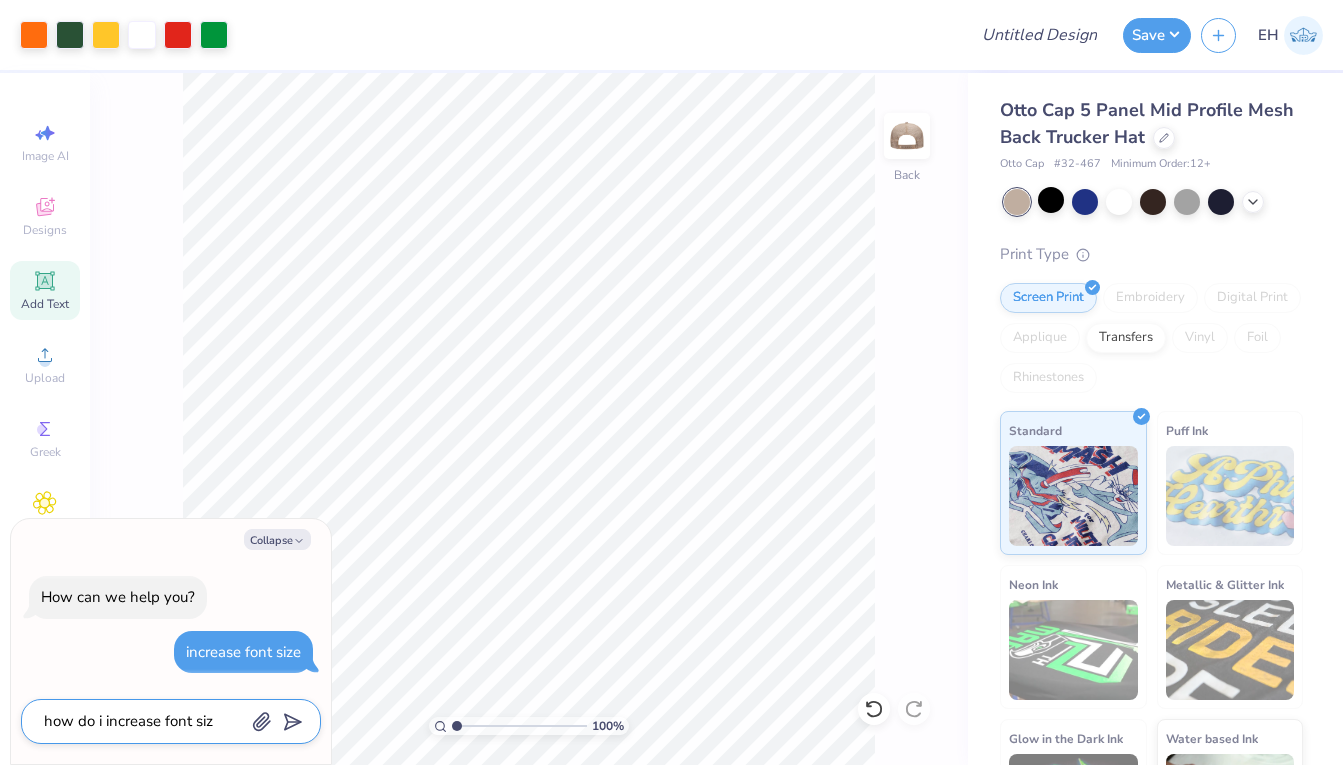 type on "x" 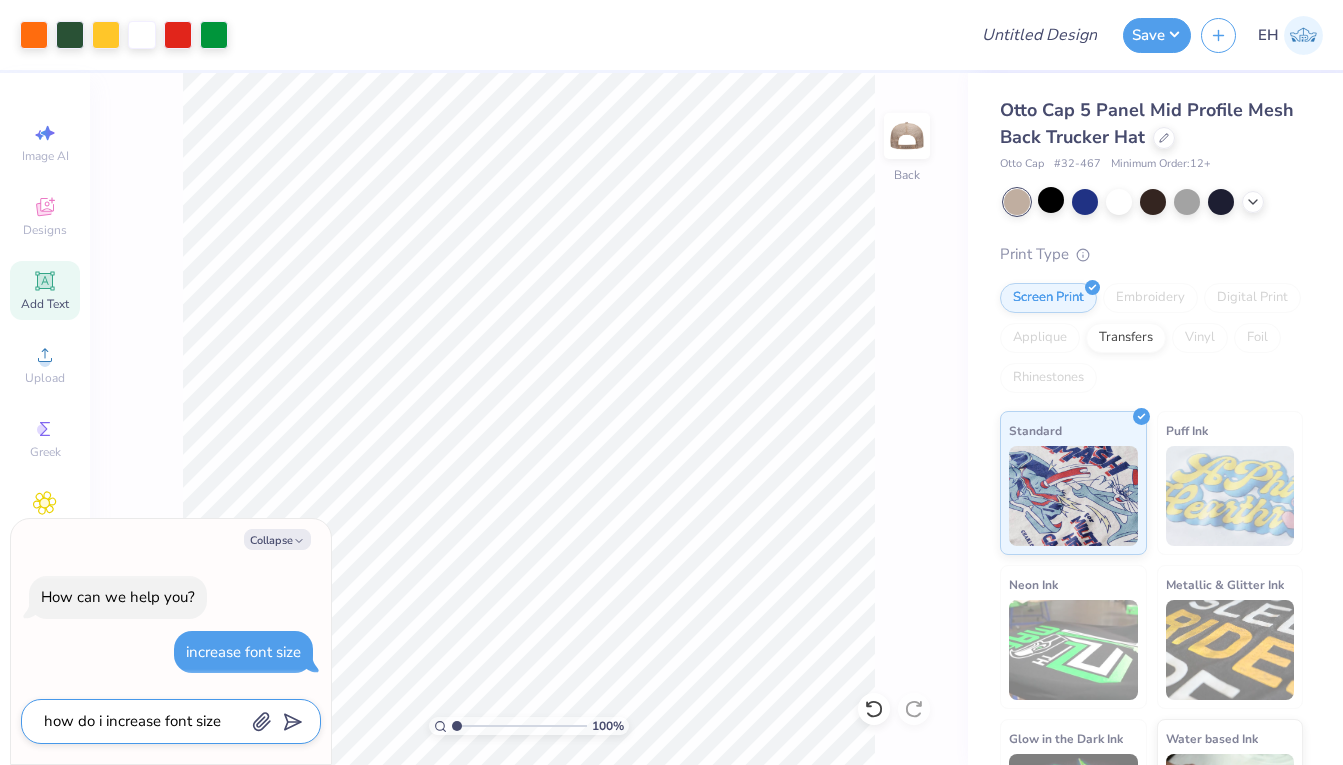 type on "how do i increase font size" 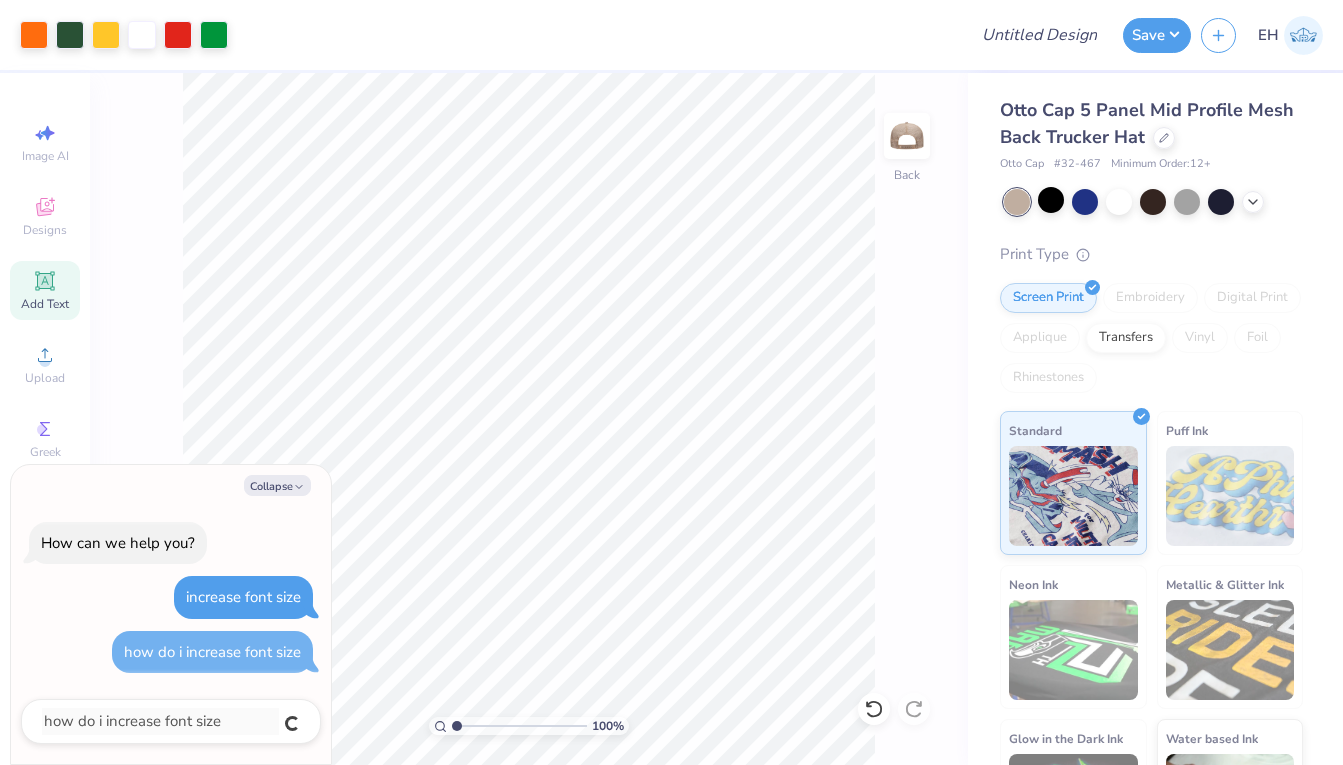 type on "x" 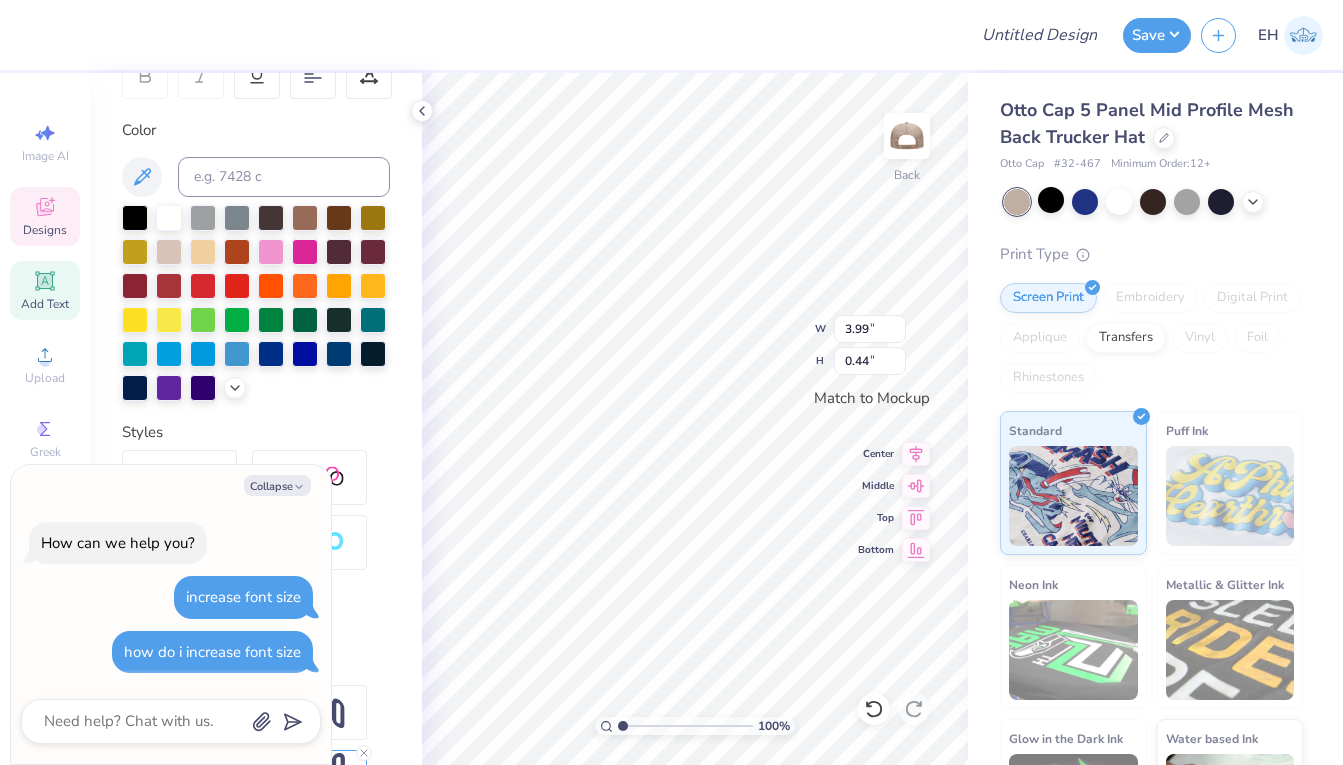scroll, scrollTop: 397, scrollLeft: 0, axis: vertical 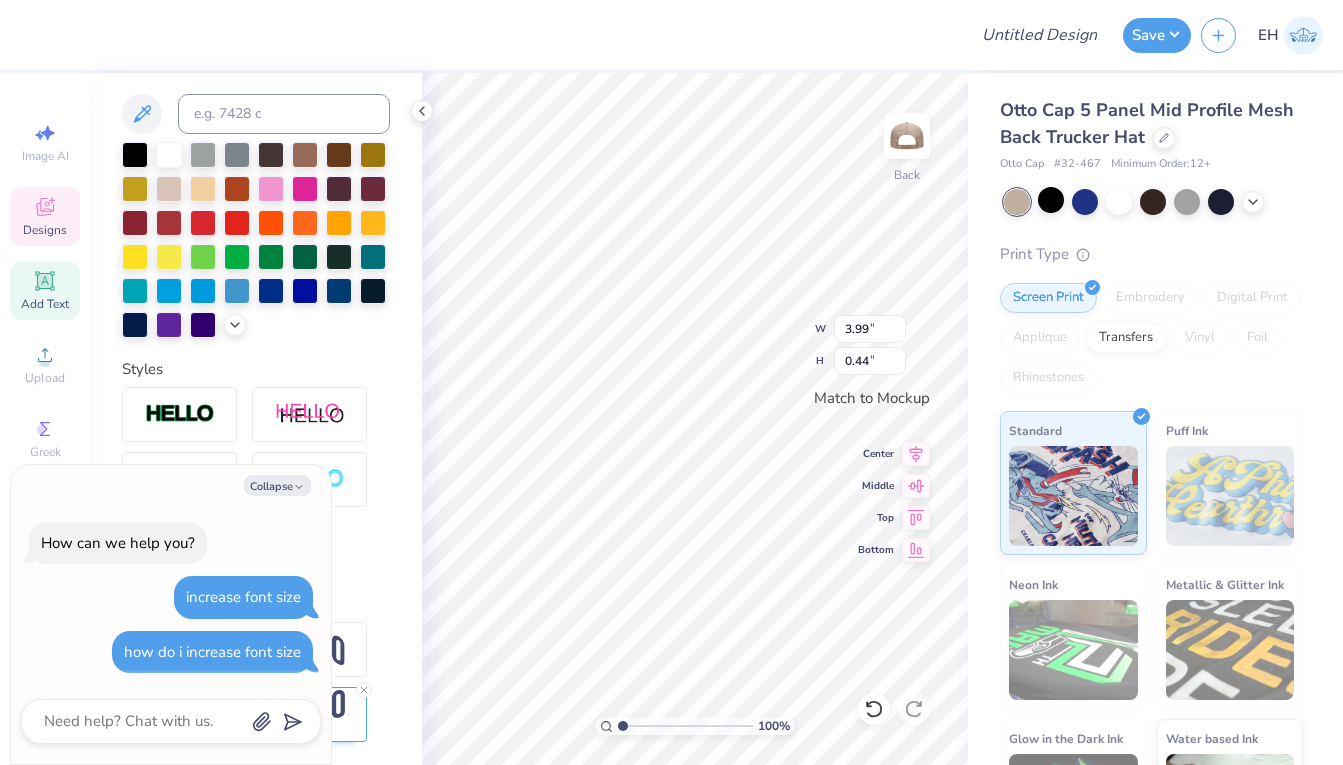 click 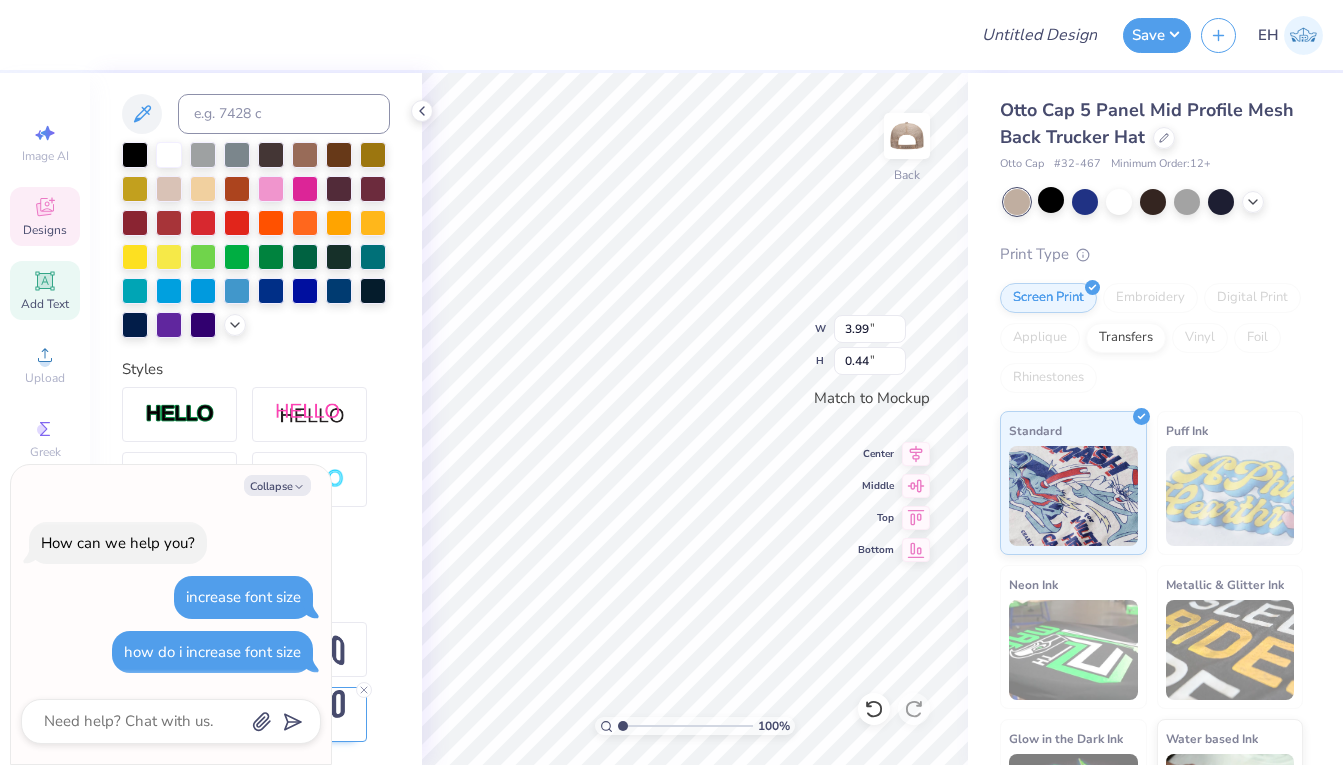 type on "x" 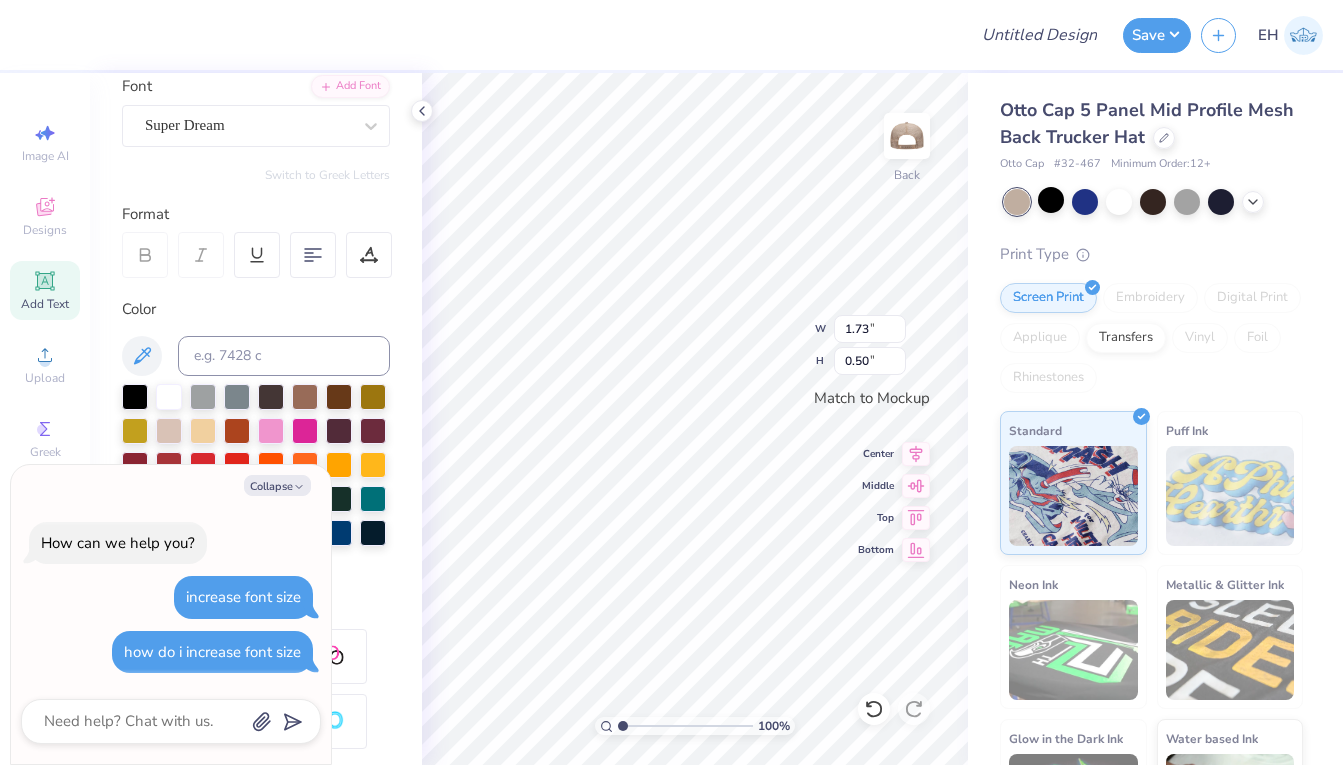 scroll, scrollTop: 0, scrollLeft: 0, axis: both 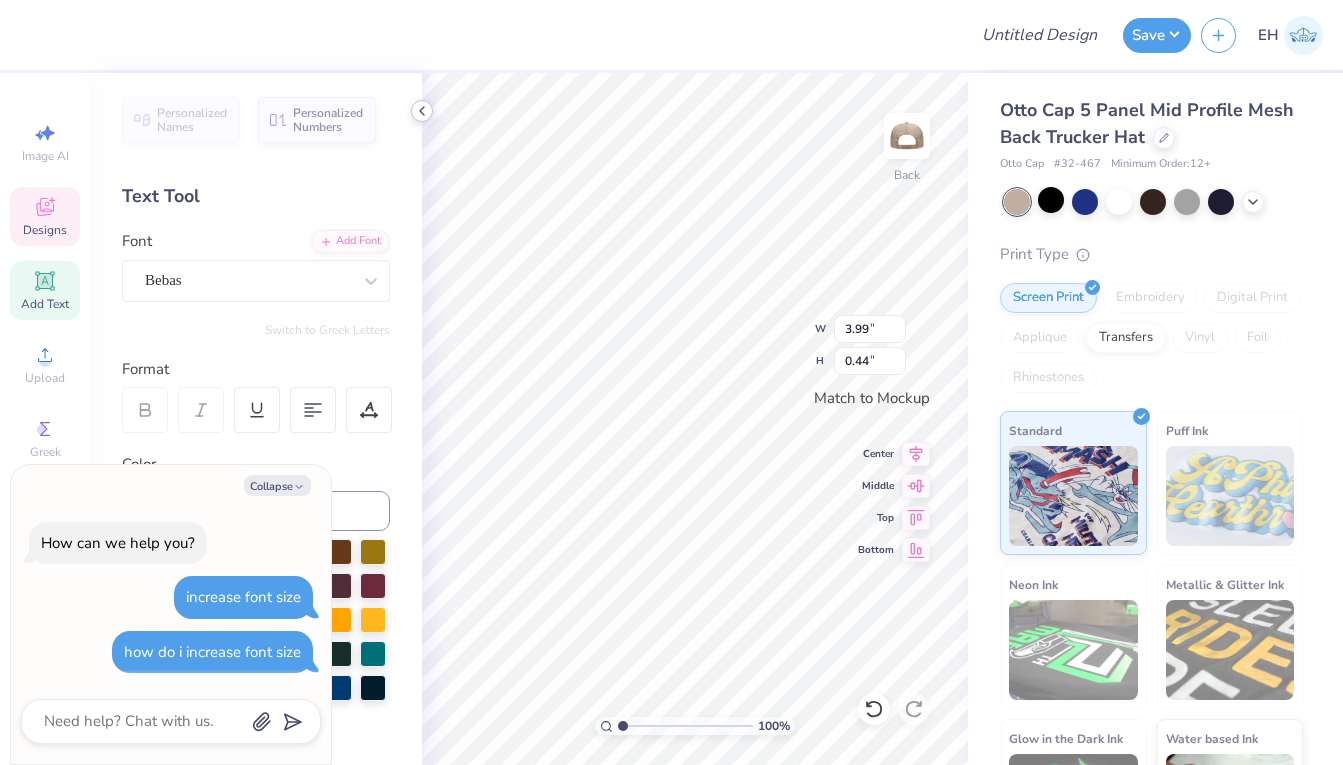 type on "x" 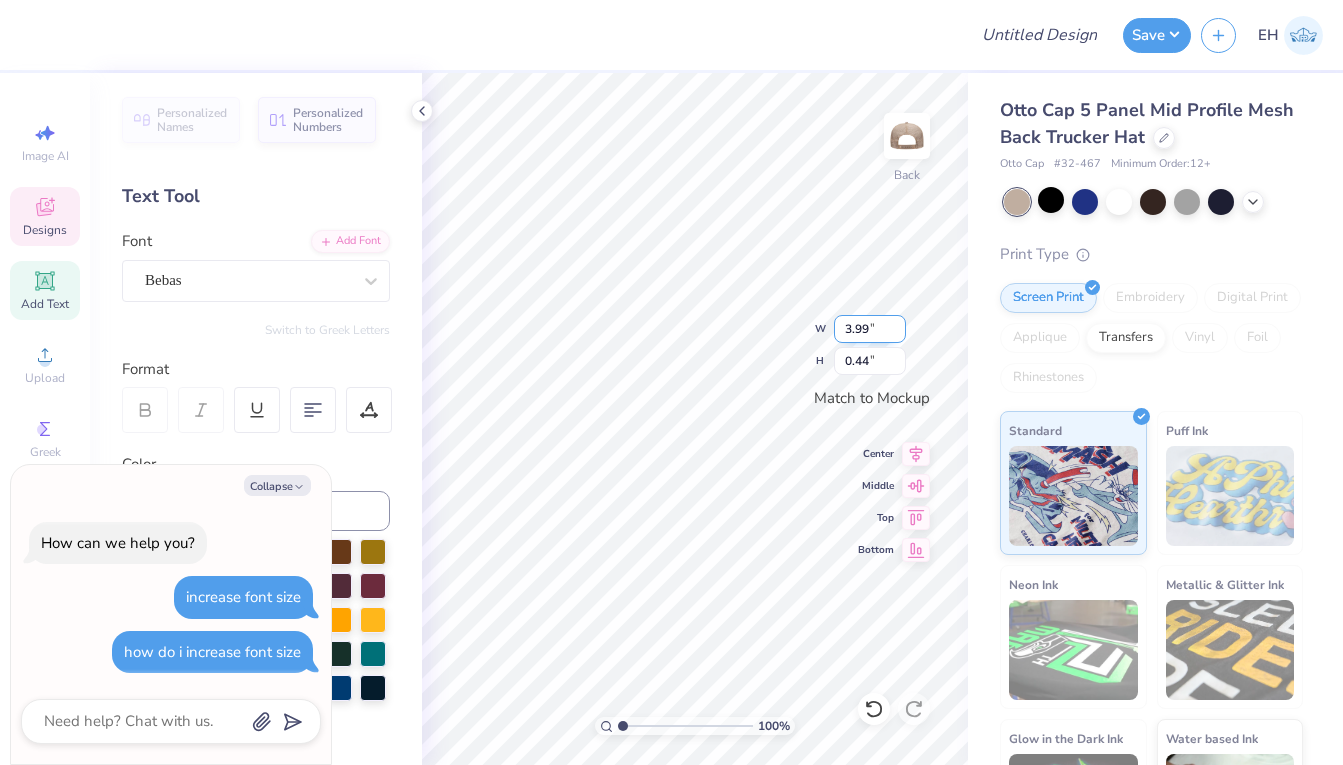 click on "3.99" at bounding box center [870, 329] 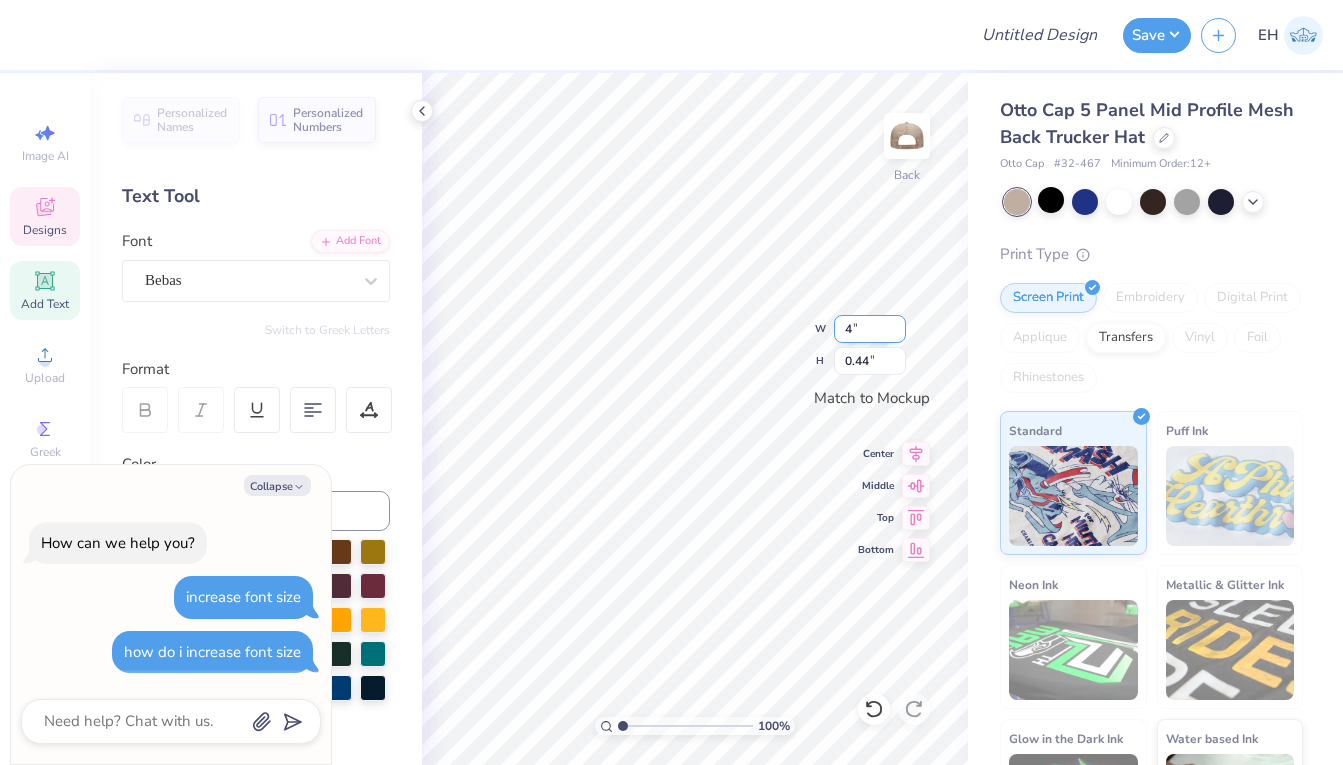 click on "4" at bounding box center (870, 329) 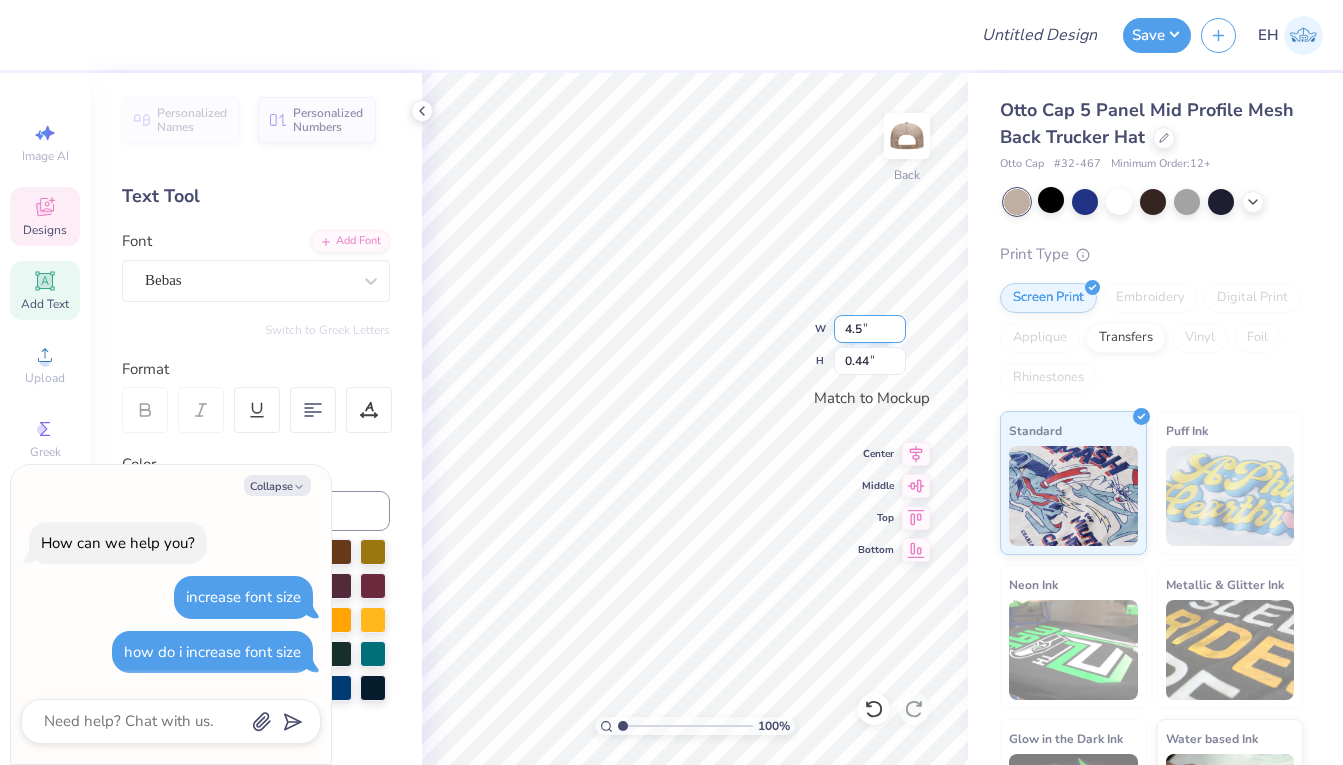 type on "4.5" 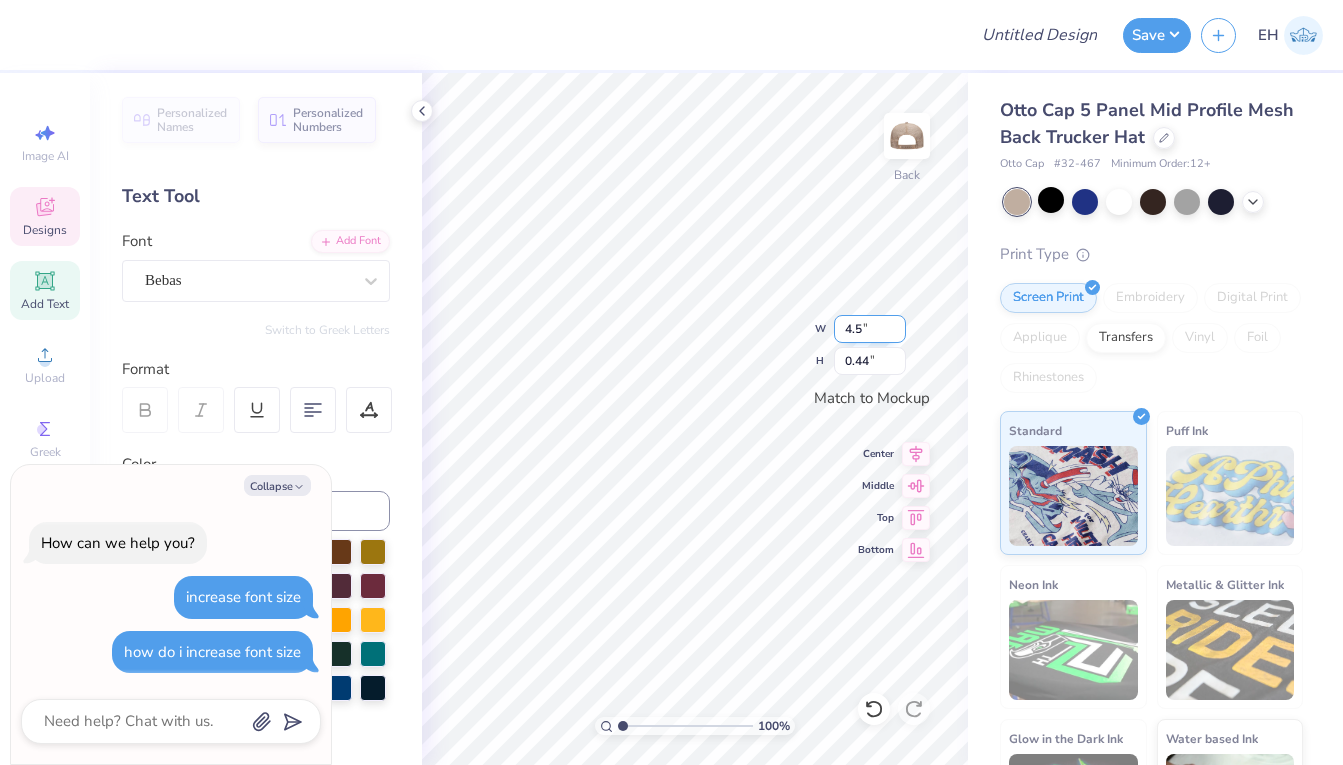type on "x" 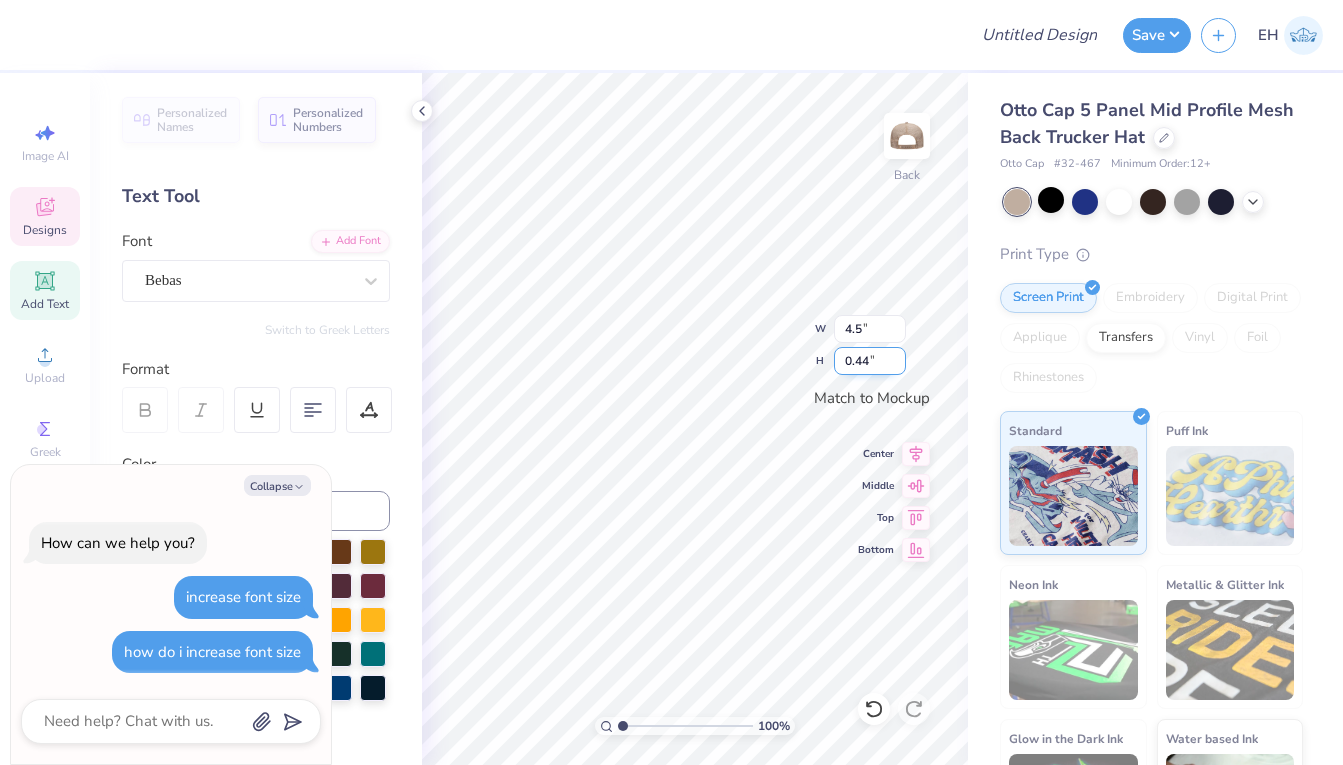 click on "0.44" at bounding box center (870, 361) 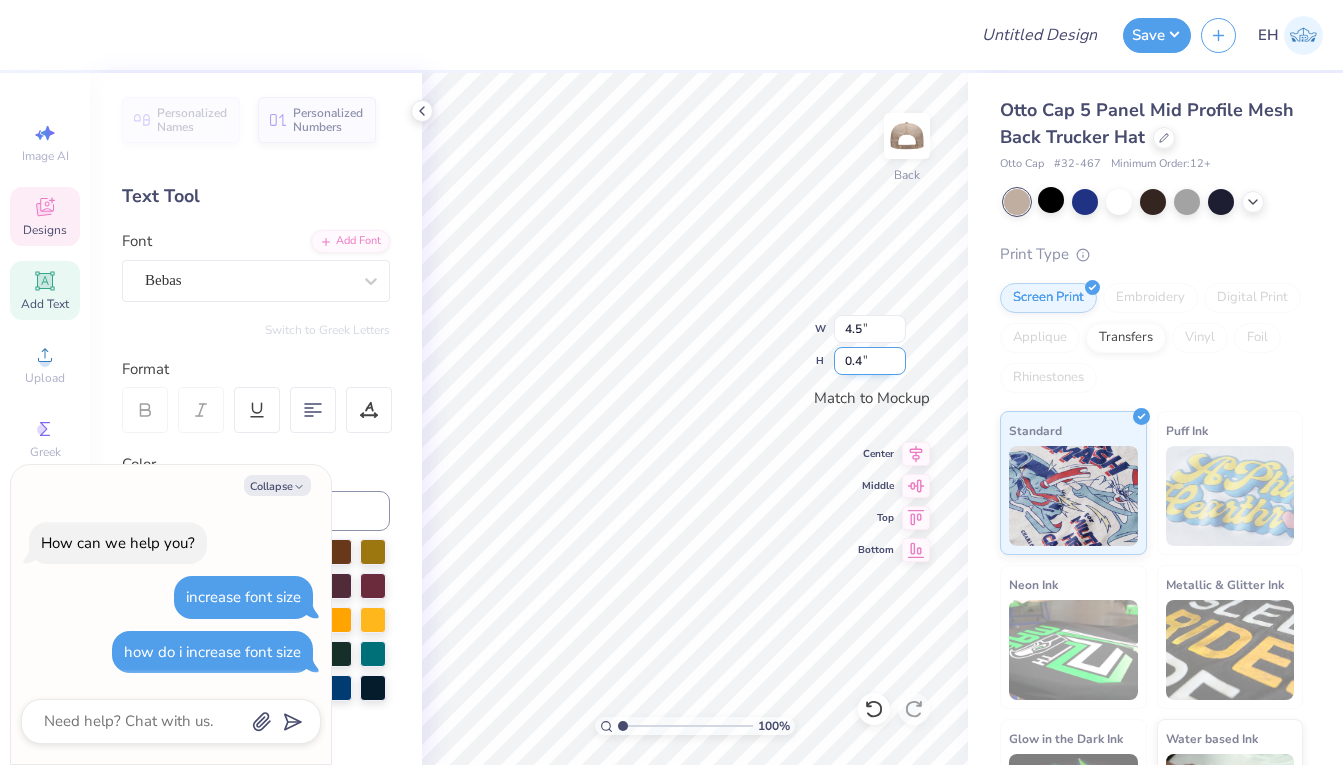 type on "0" 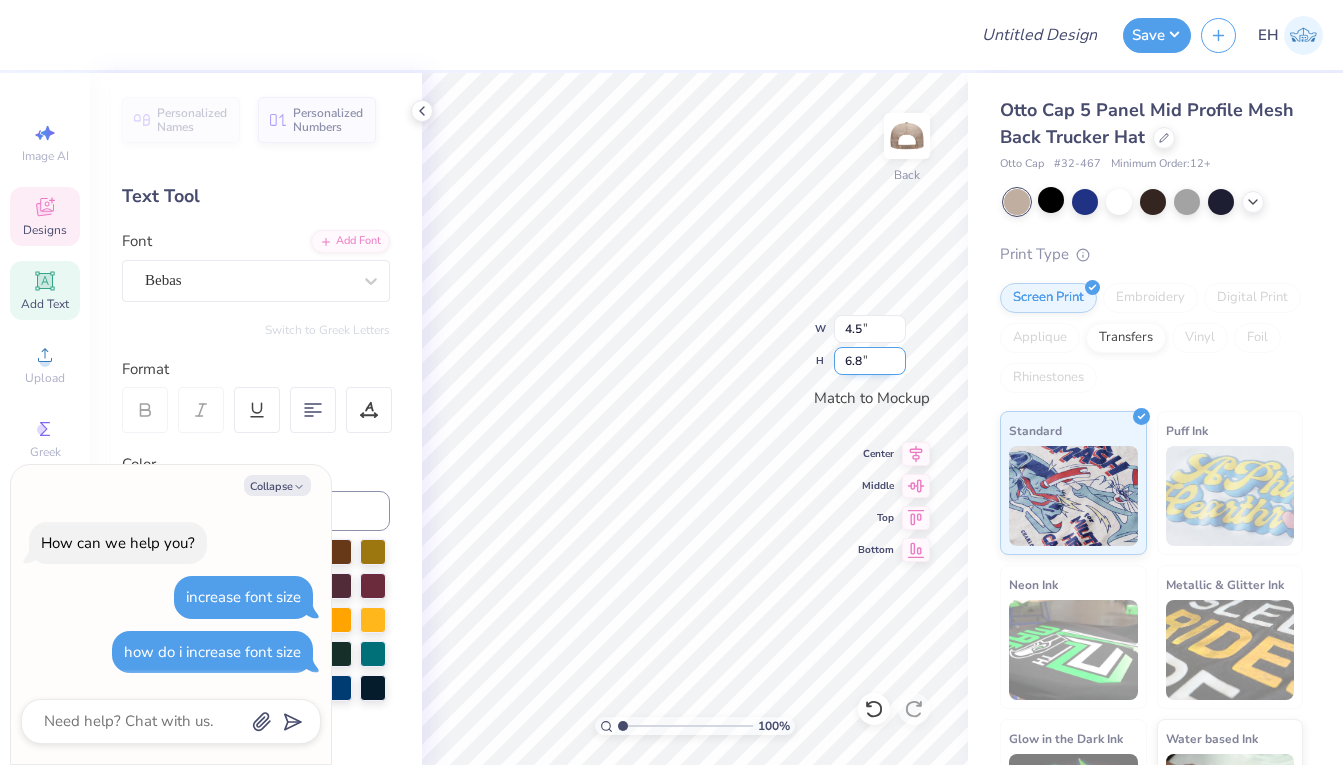 type on "6" 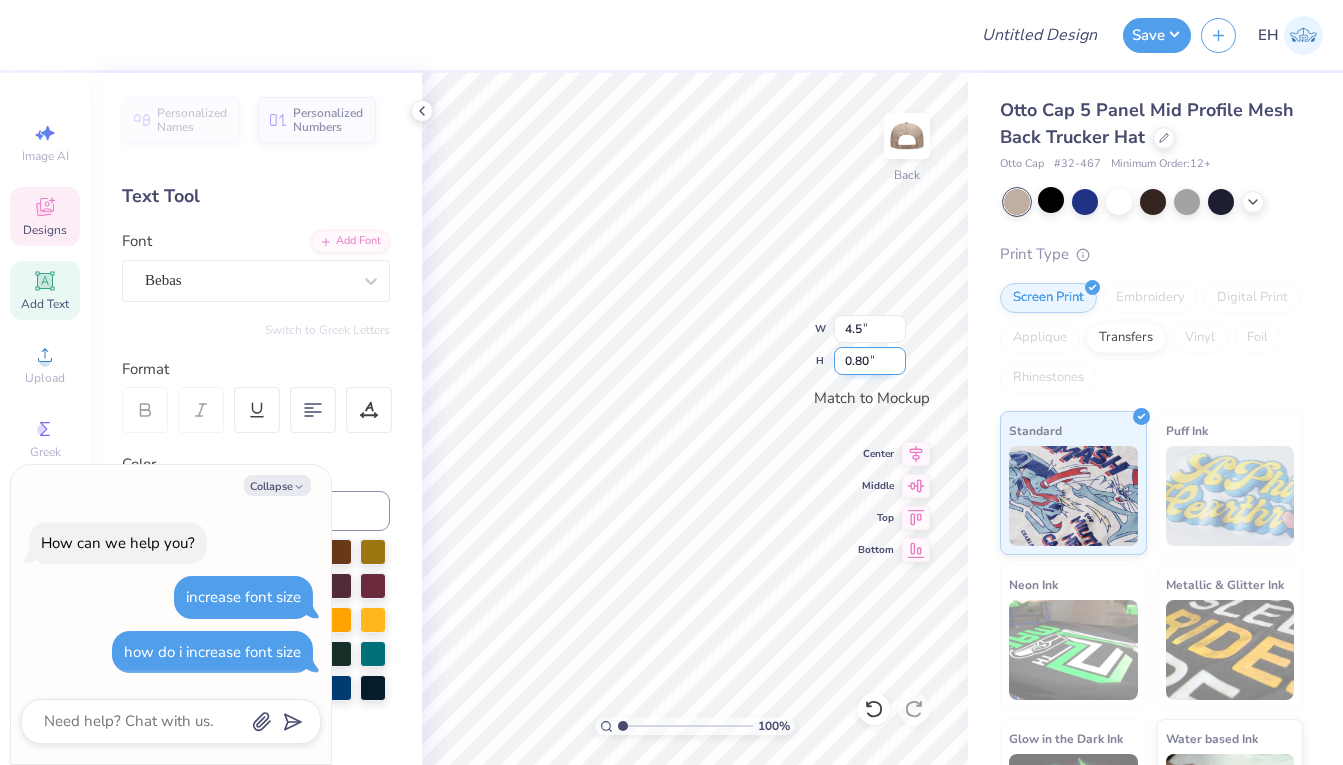 type on "0.80" 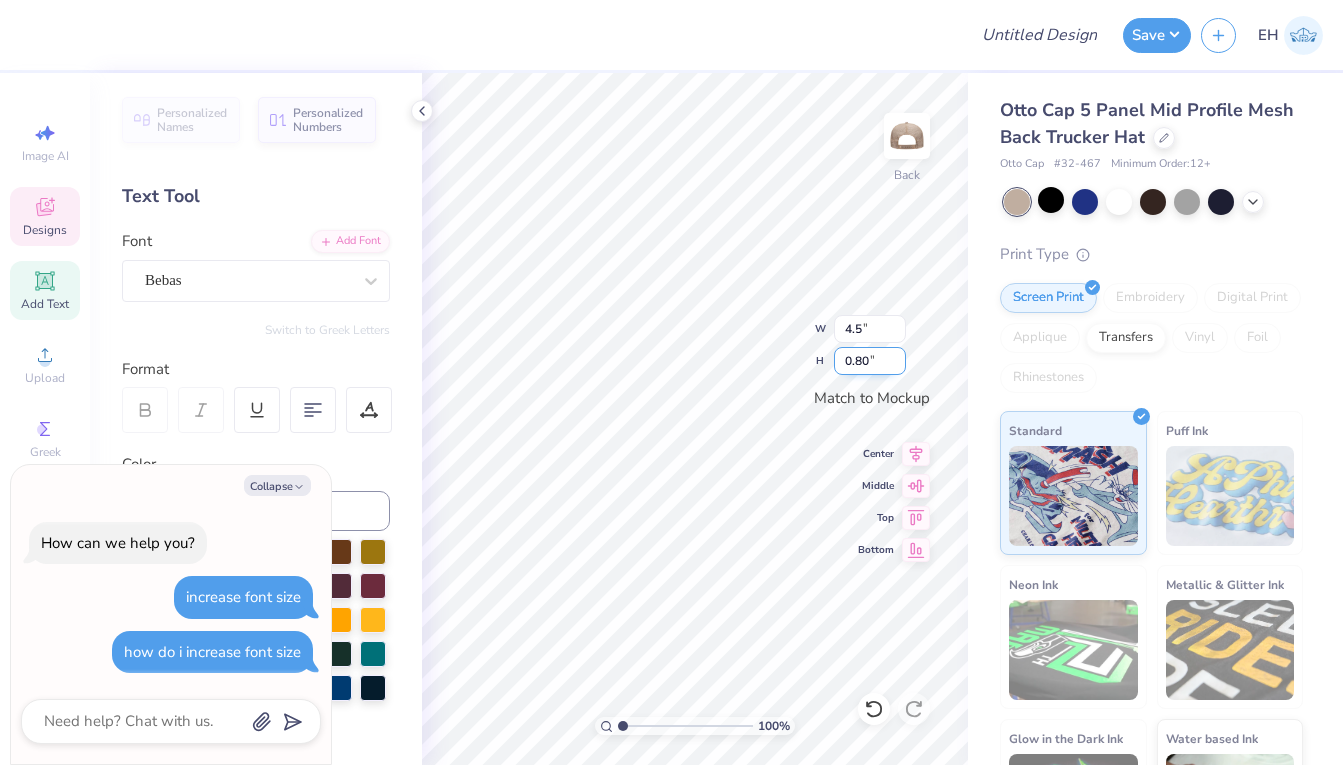 type on "x" 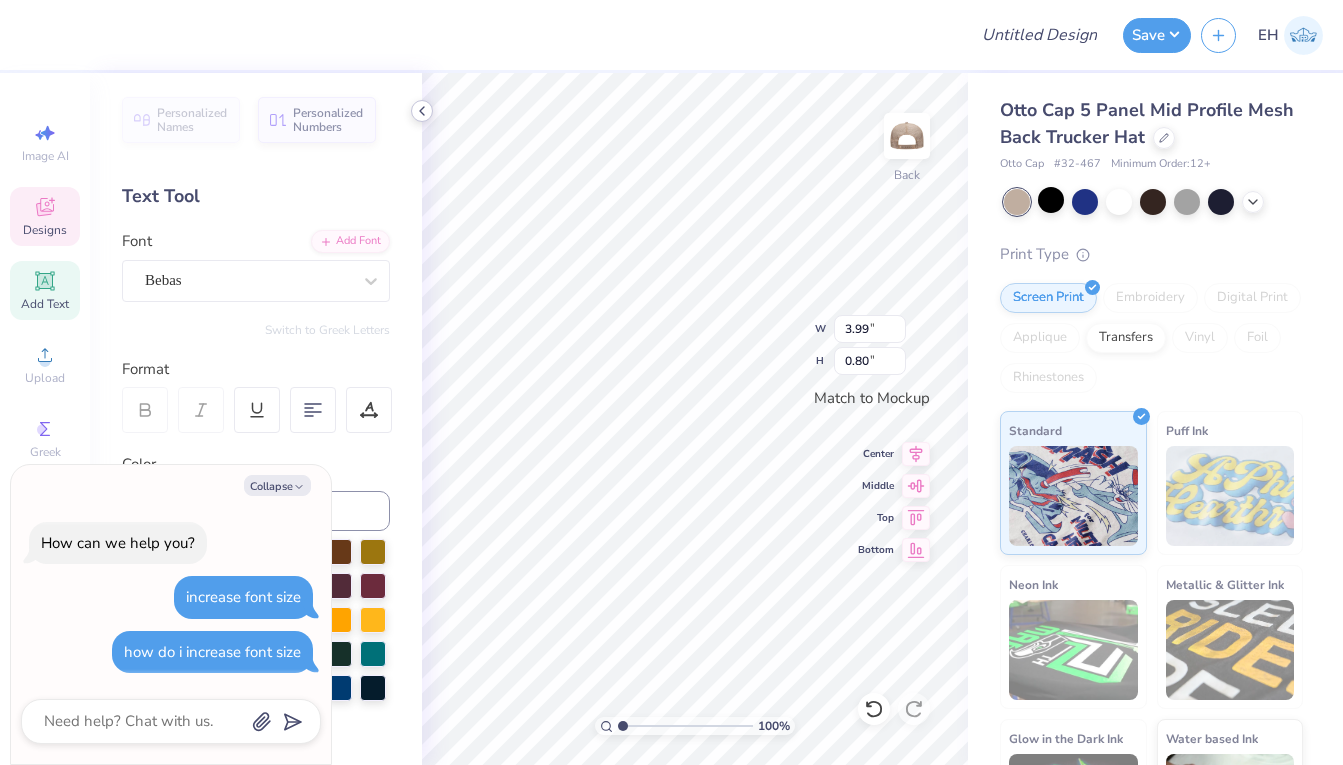 click 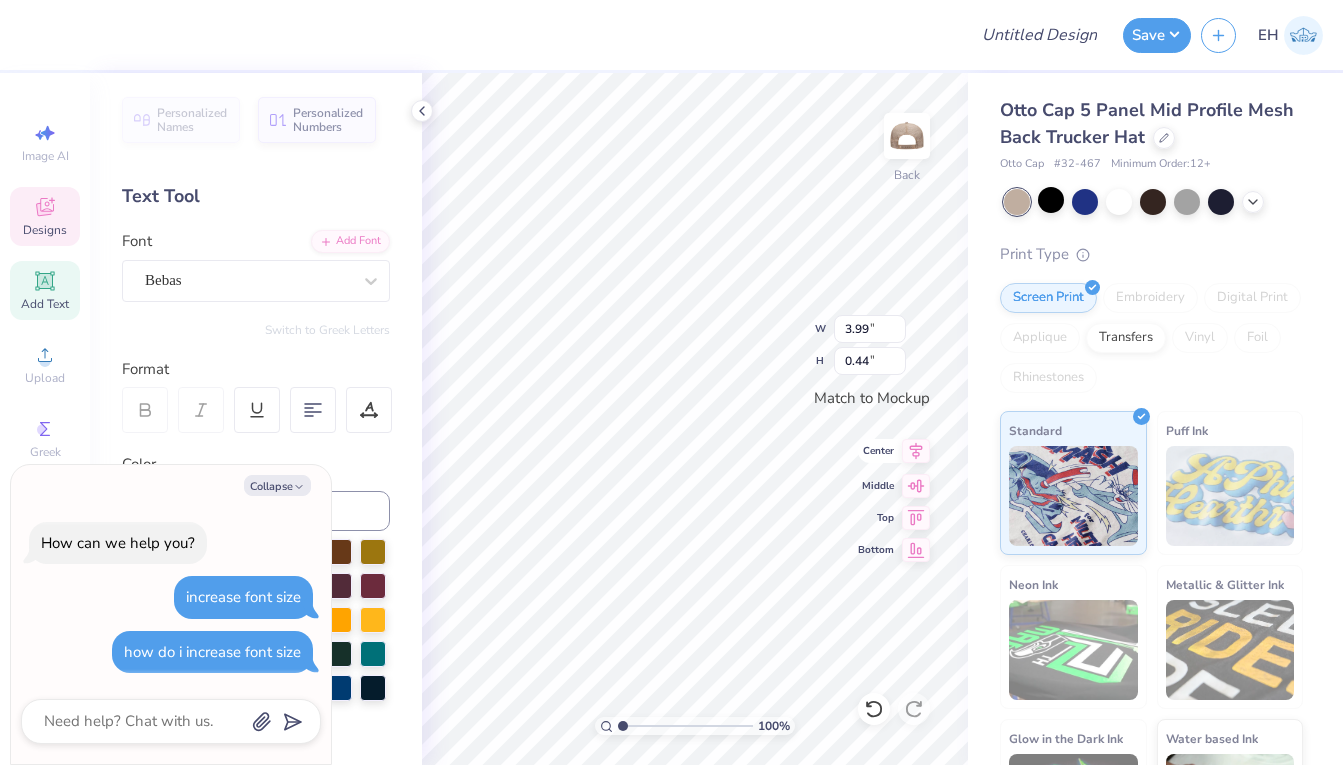 click 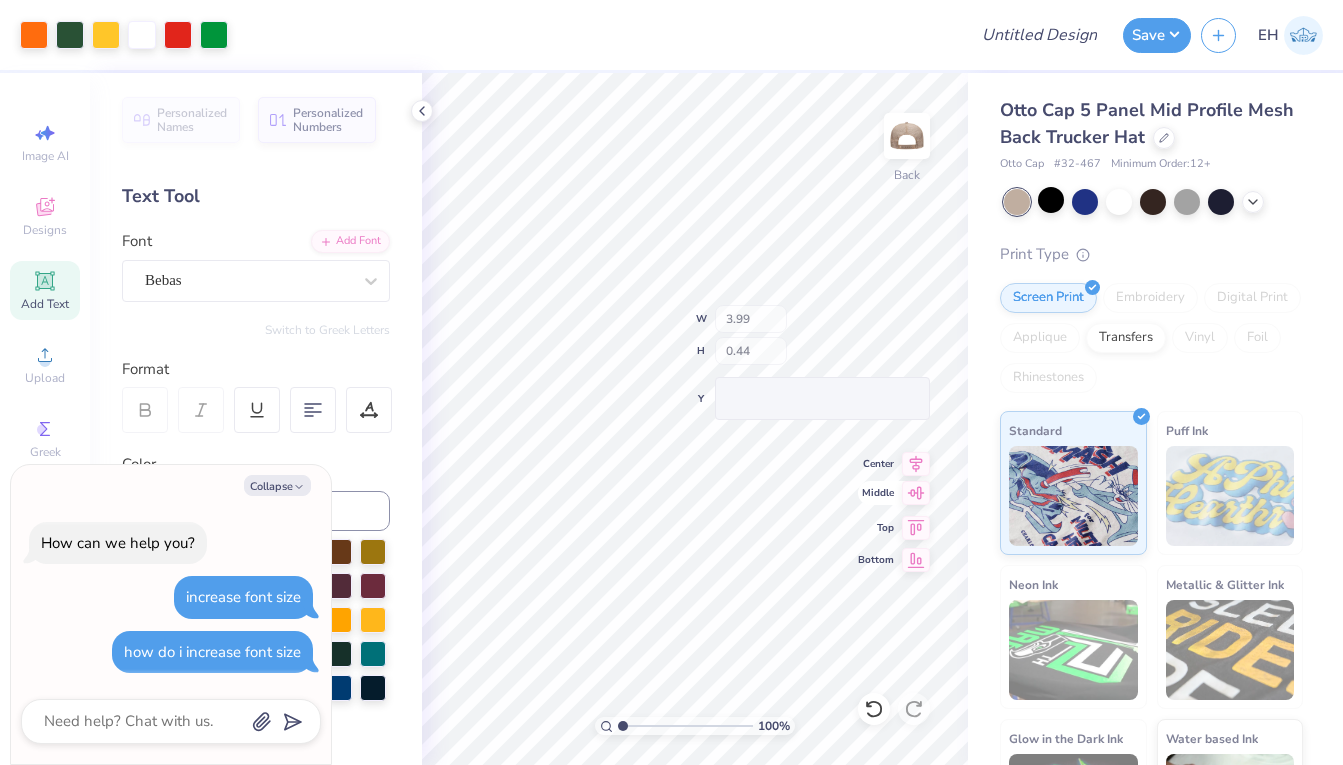 click on "100  % Back W 3.99 H 0.44 Y Center Middle Top Bottom" at bounding box center (695, 419) 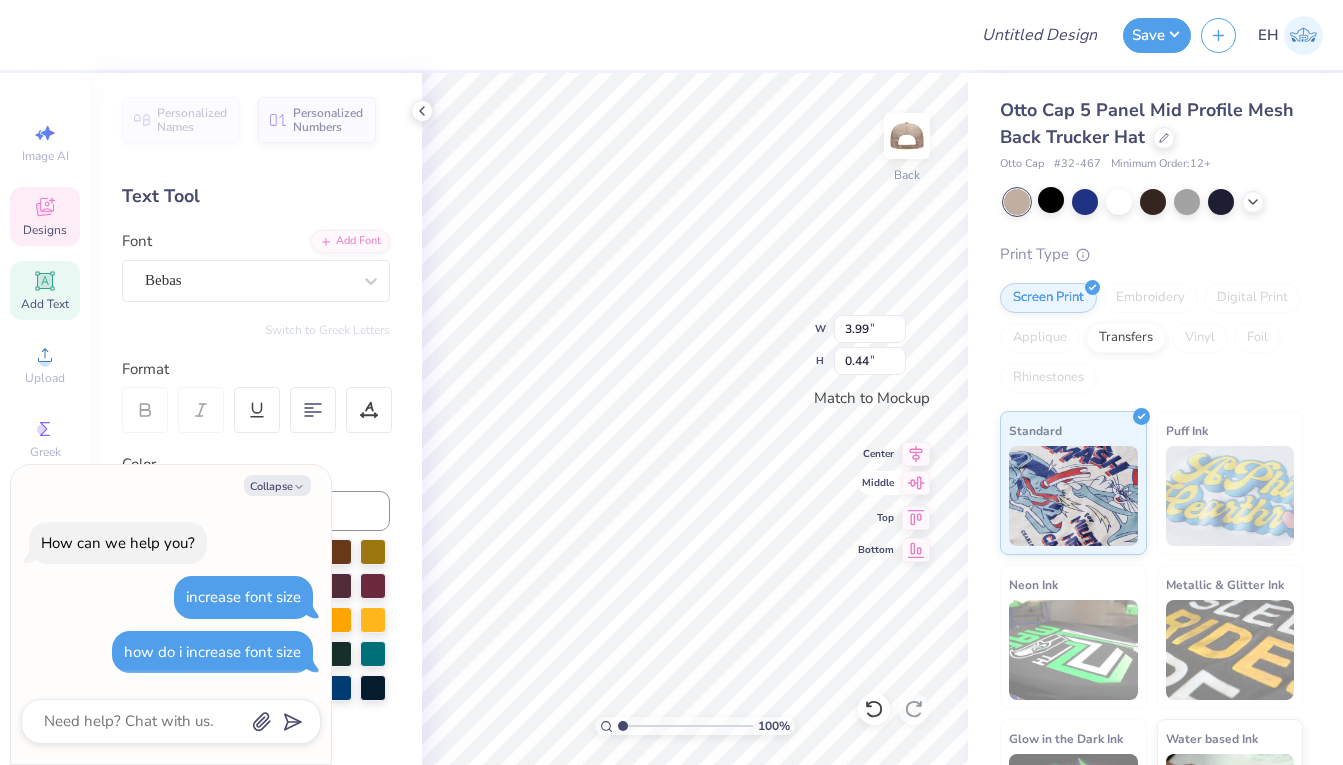 click 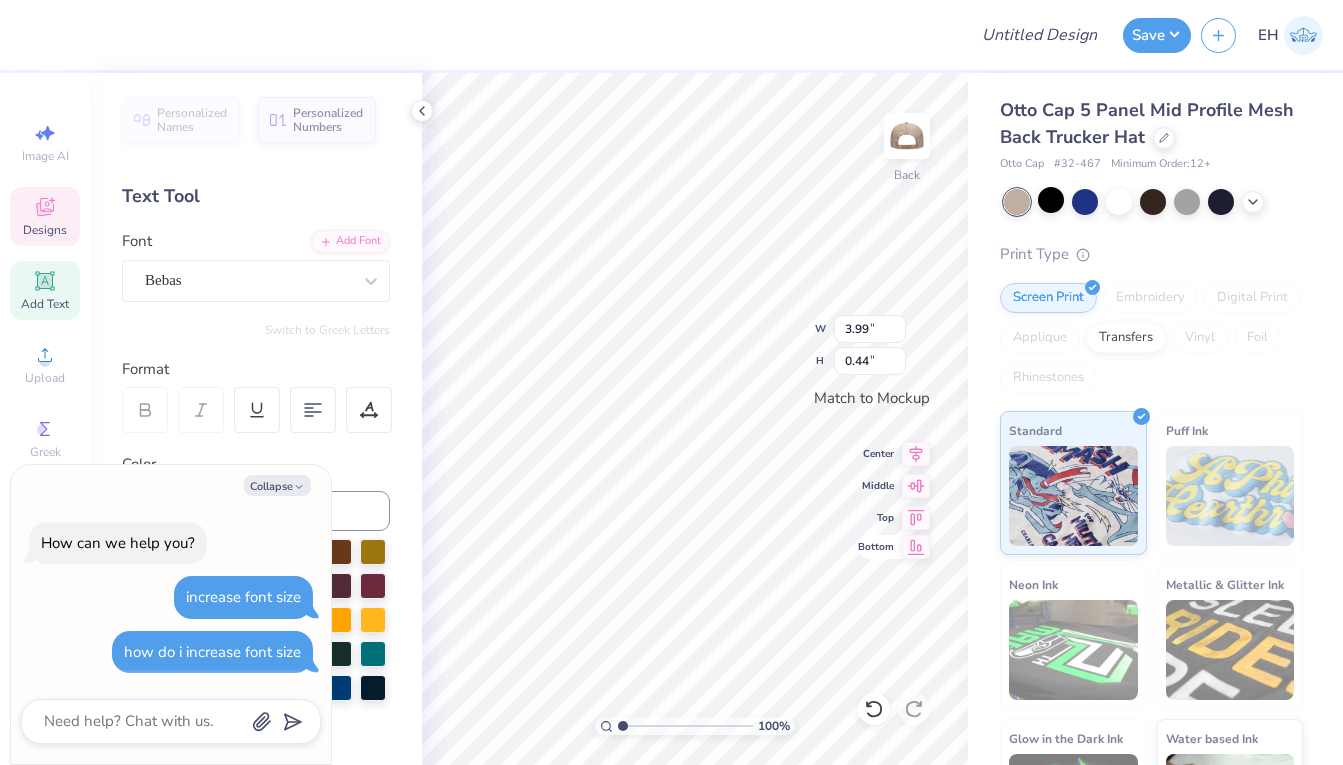 click 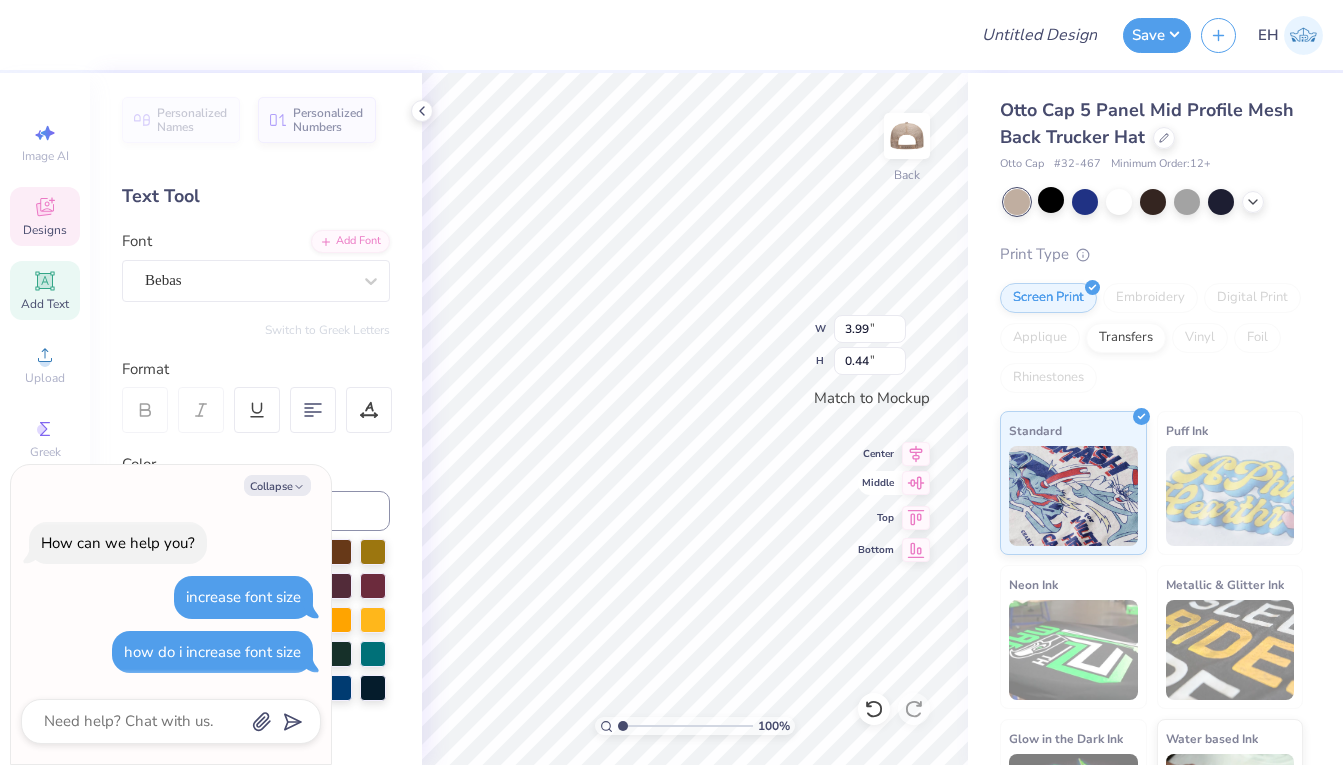 click 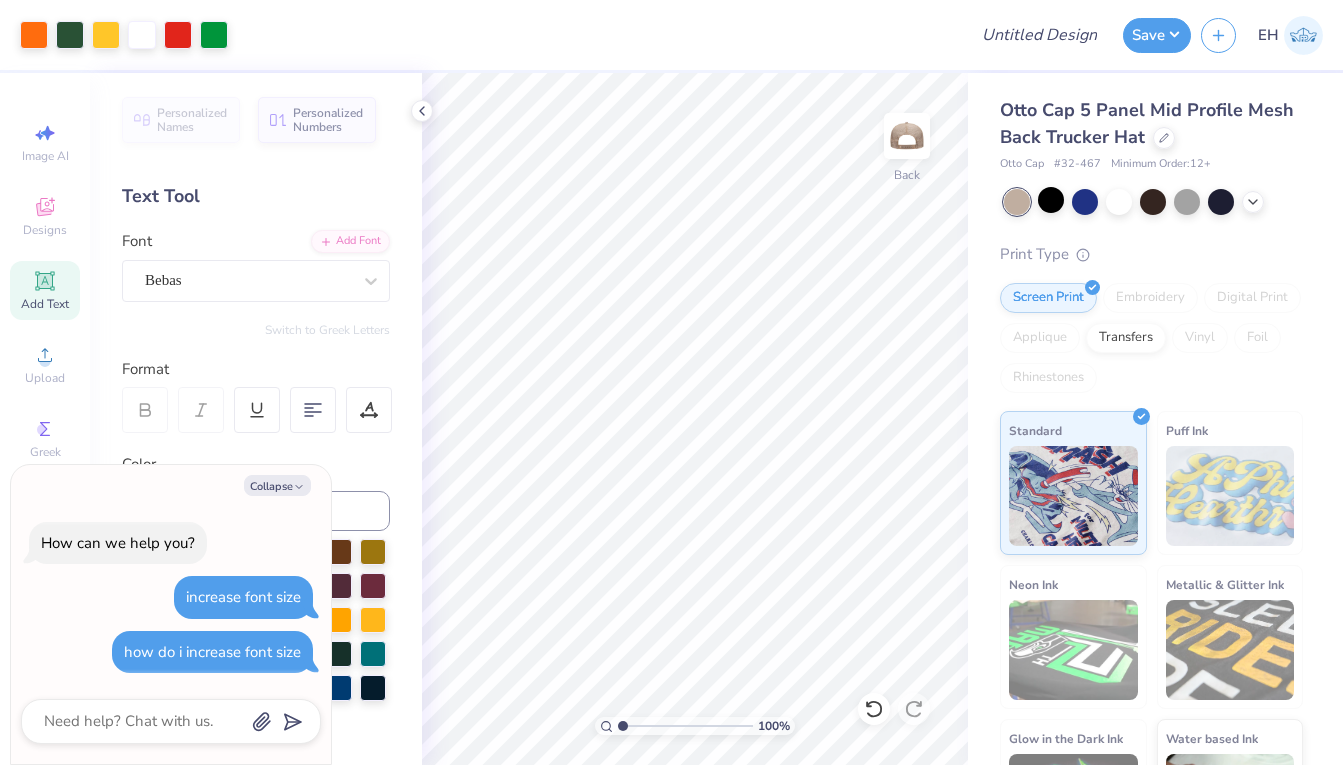 click on "How can we help you? increase font size how do i increase font size" at bounding box center [171, 598] 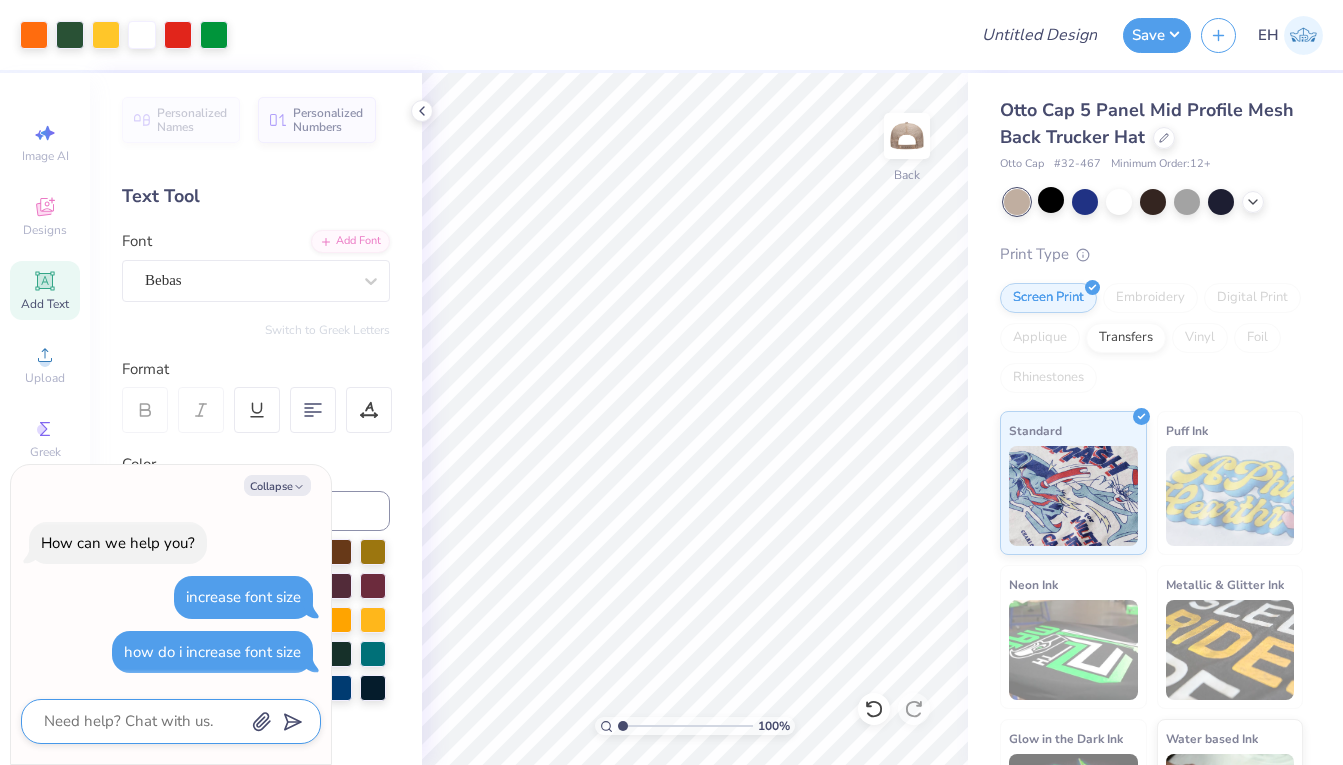click at bounding box center (143, 721) 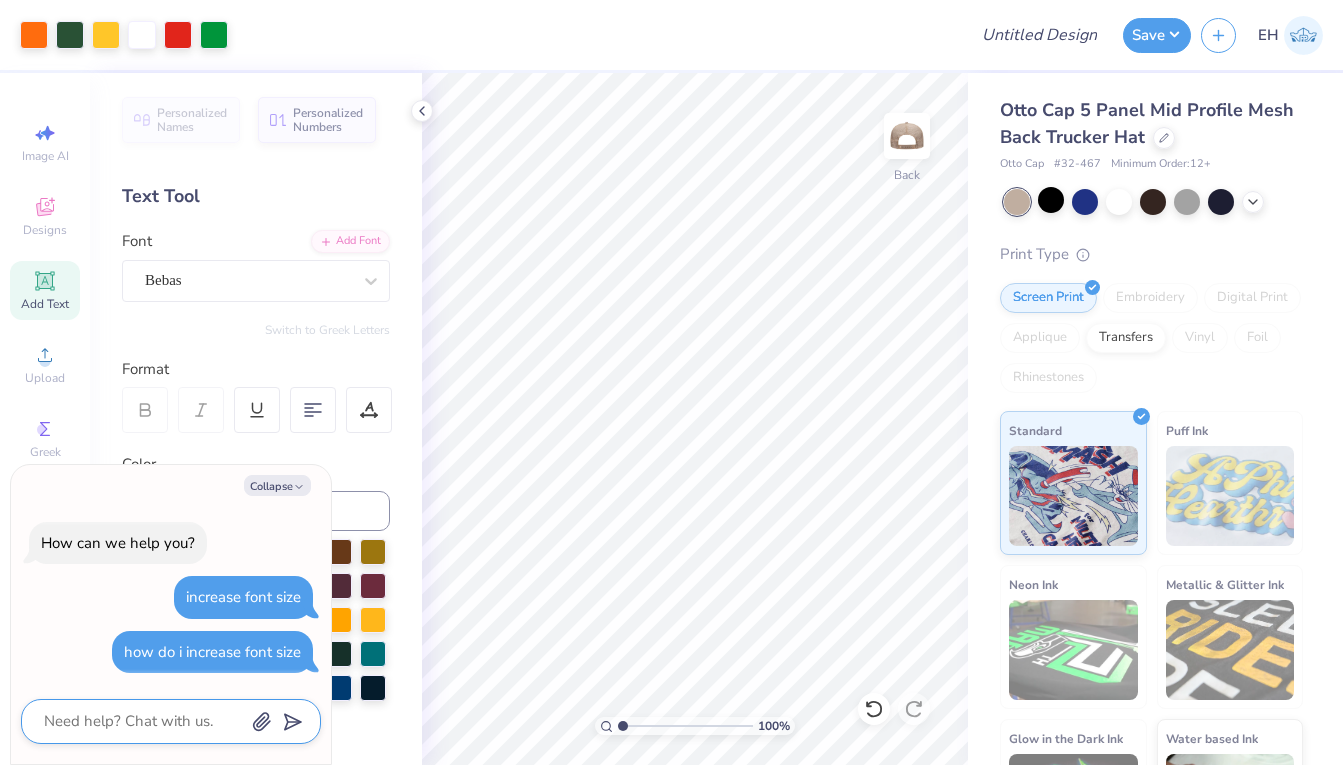 type on "x" 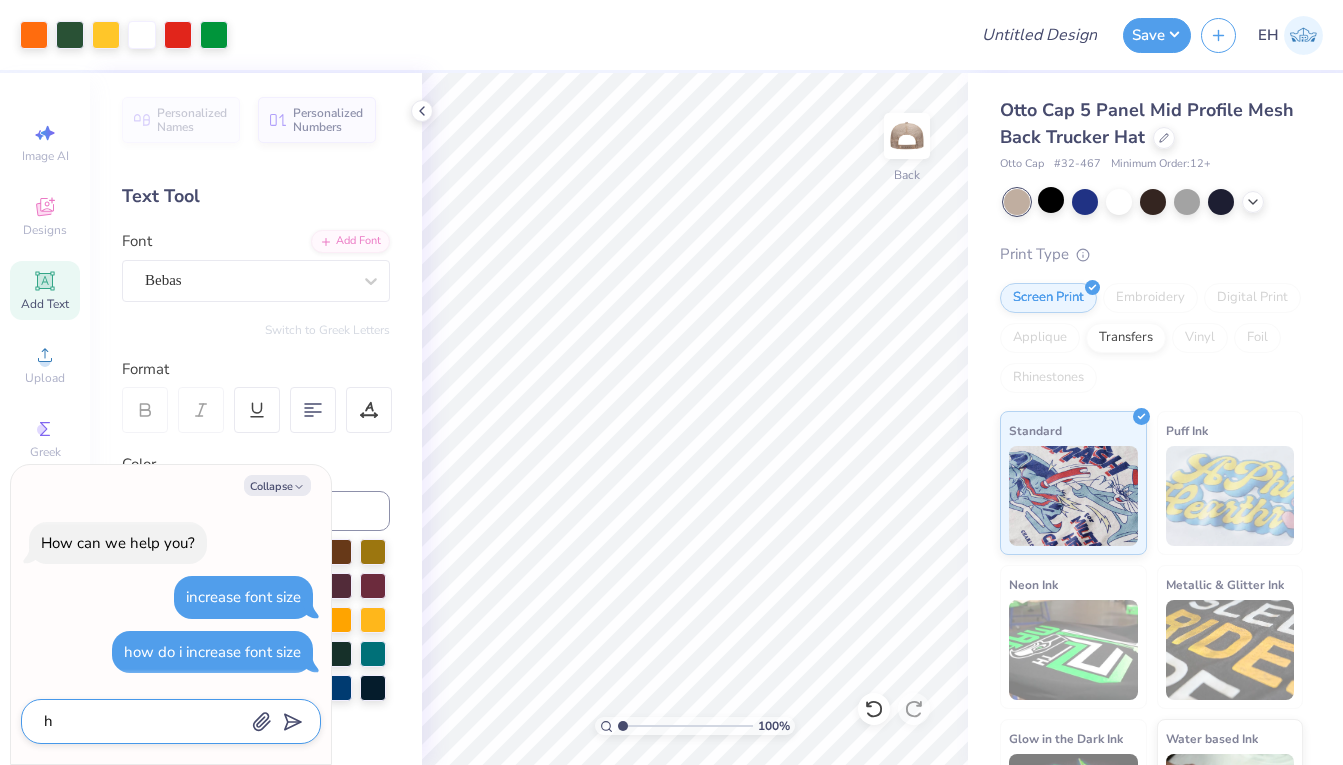 type on "x" 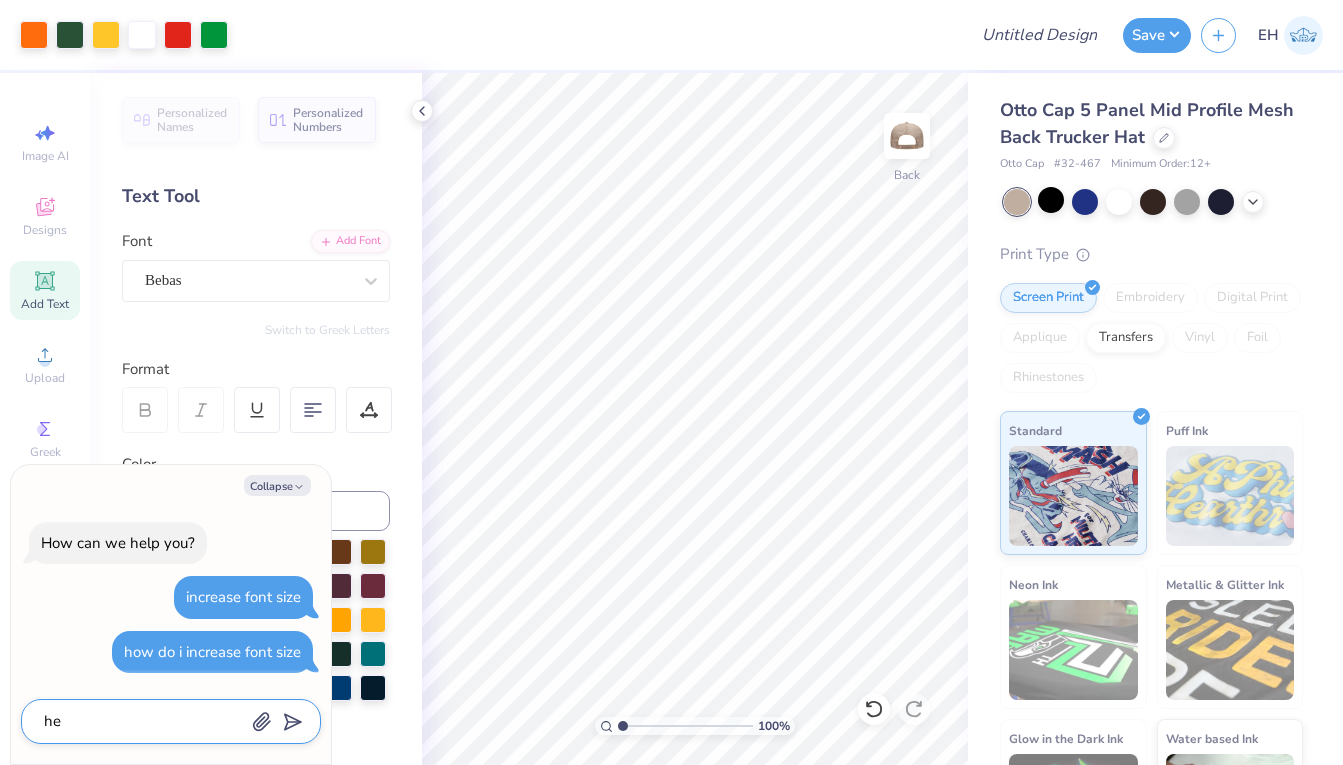 type on "x" 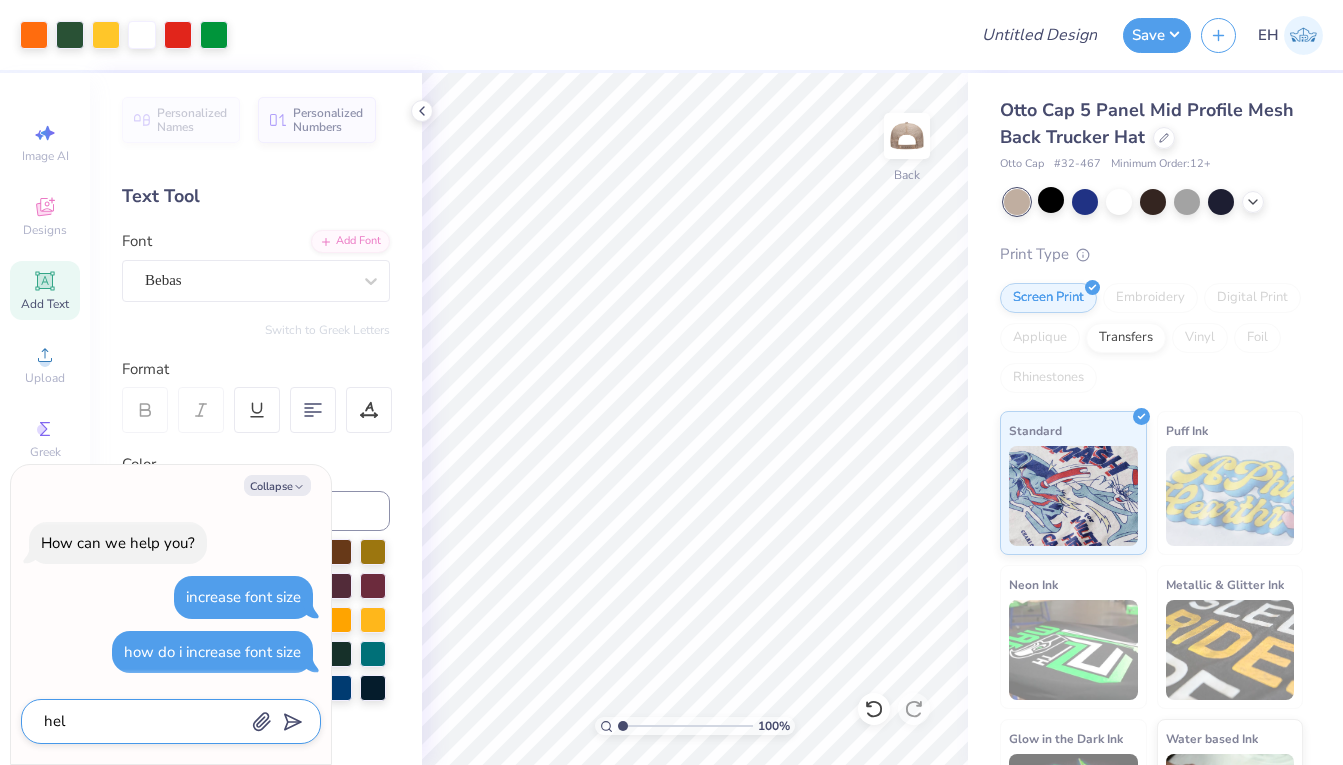 type on "x" 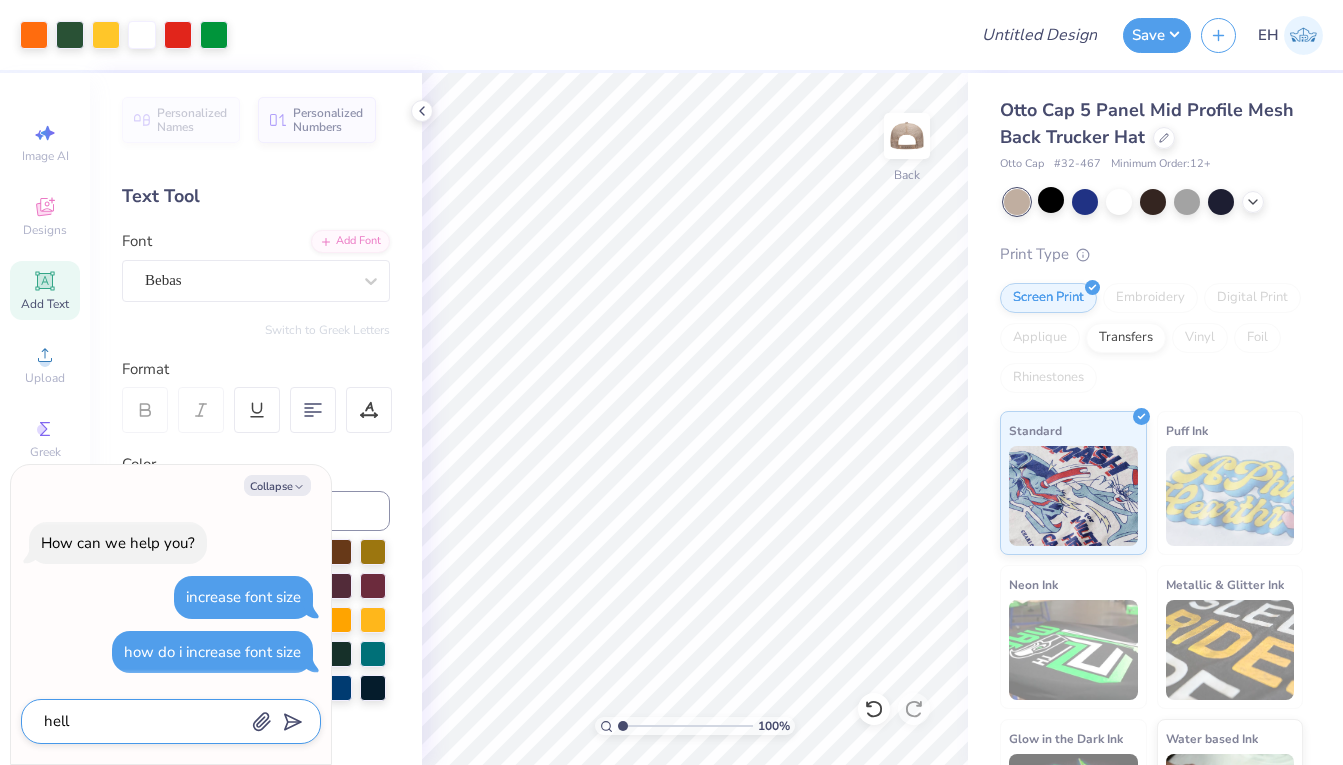 type on "x" 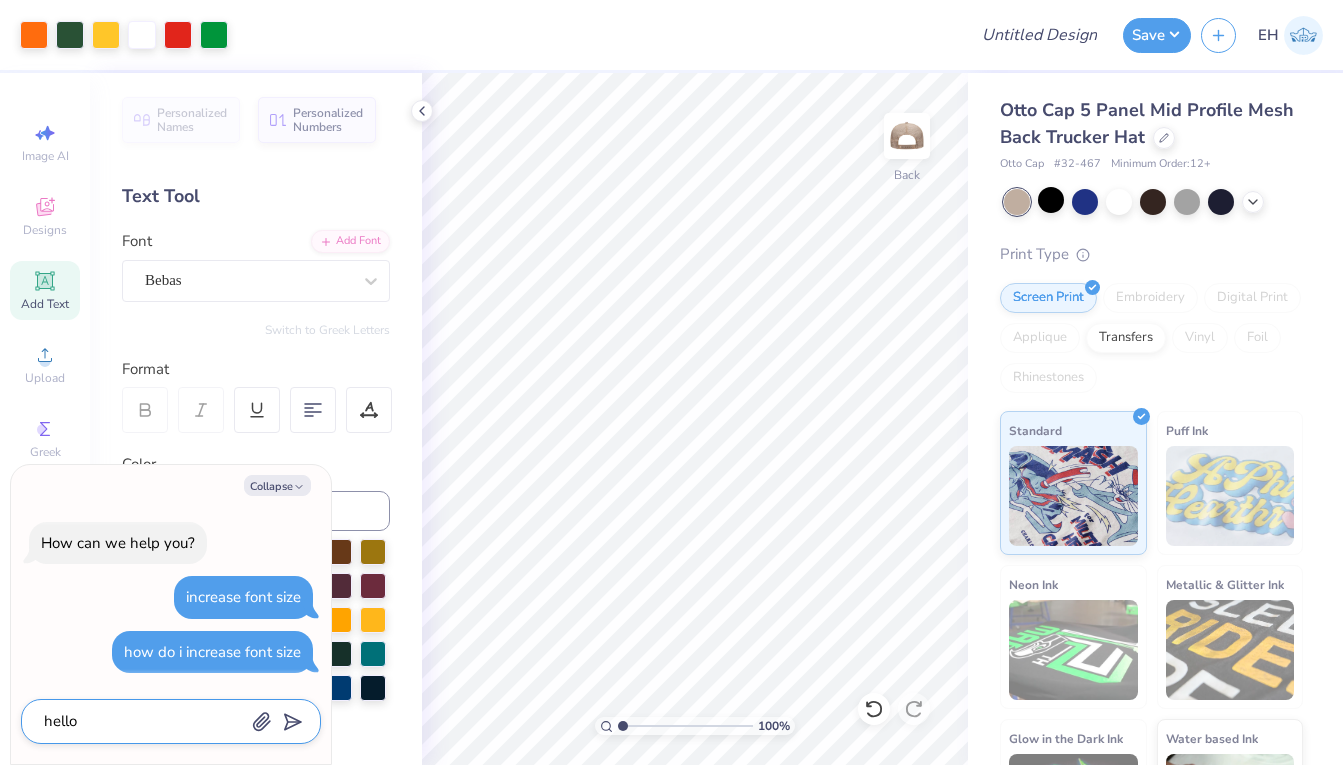 type on "hello" 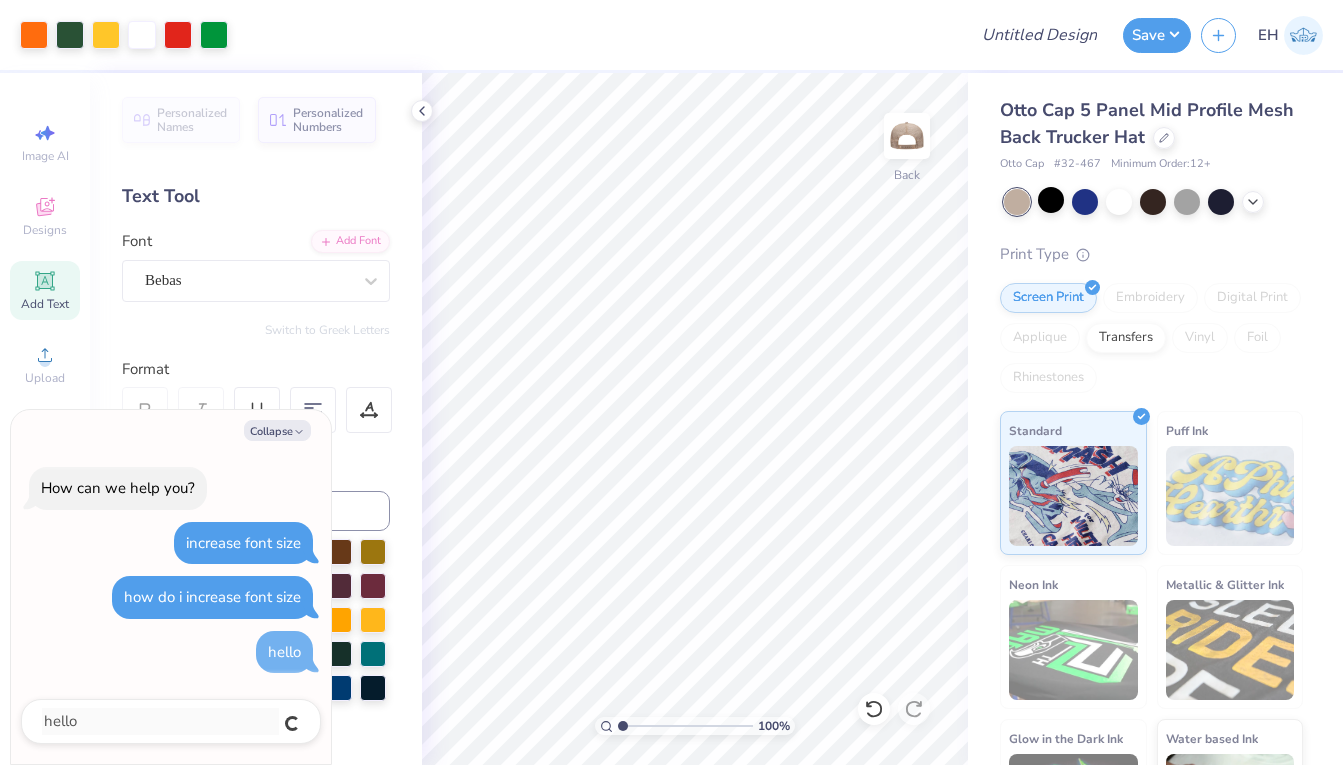 type on "x" 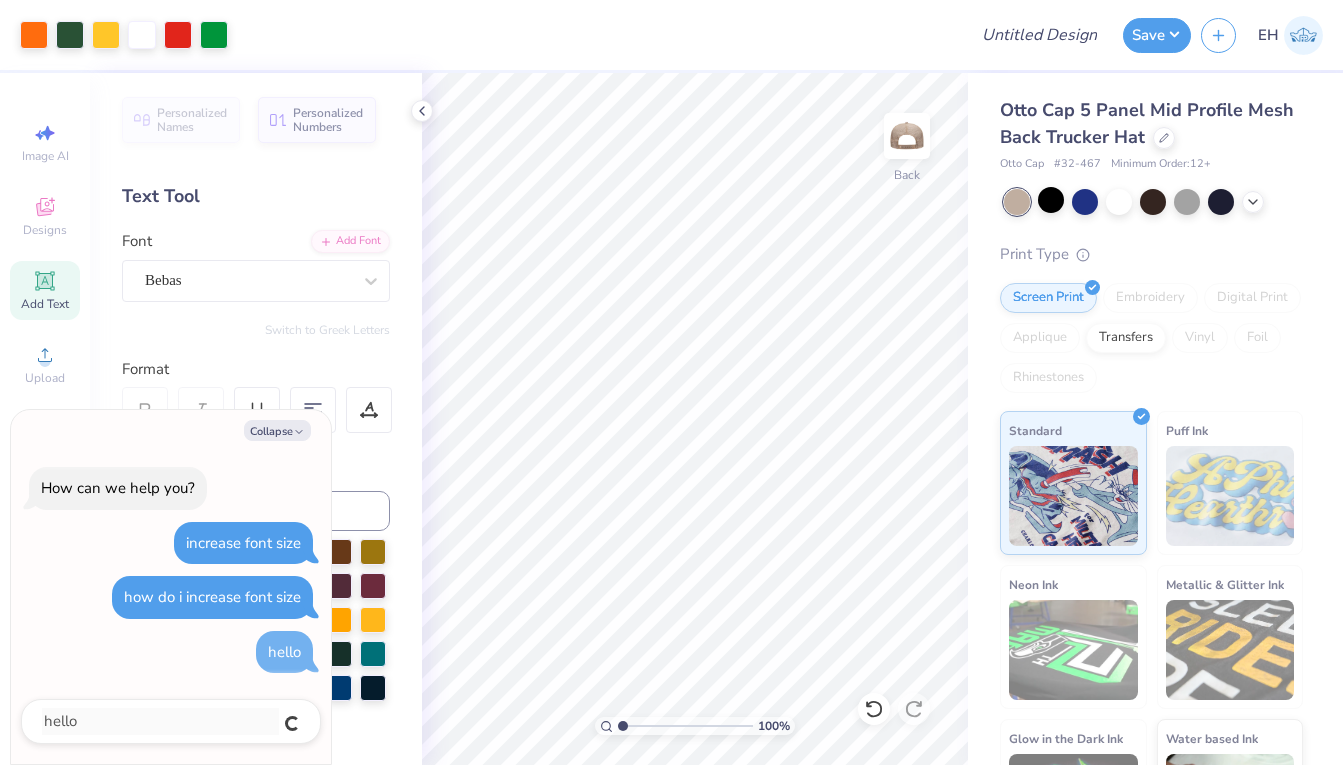 type 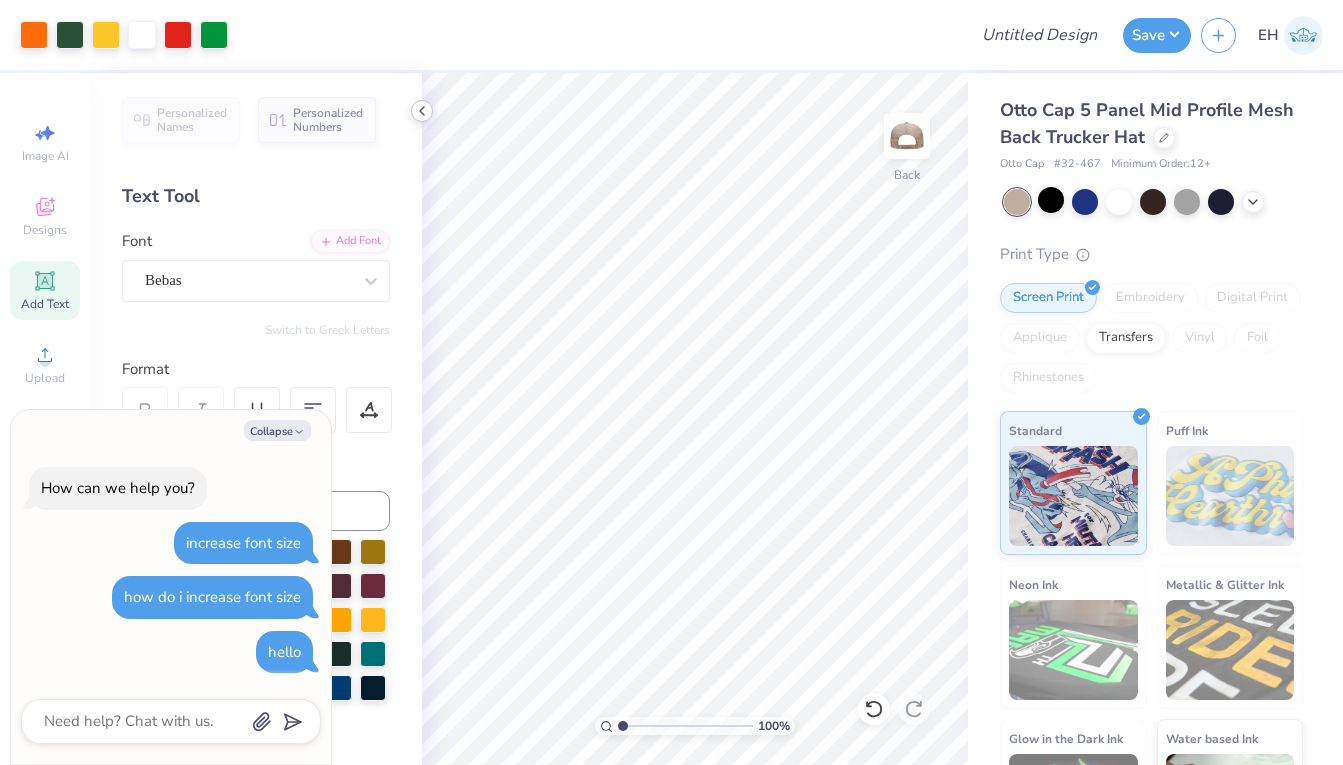 click 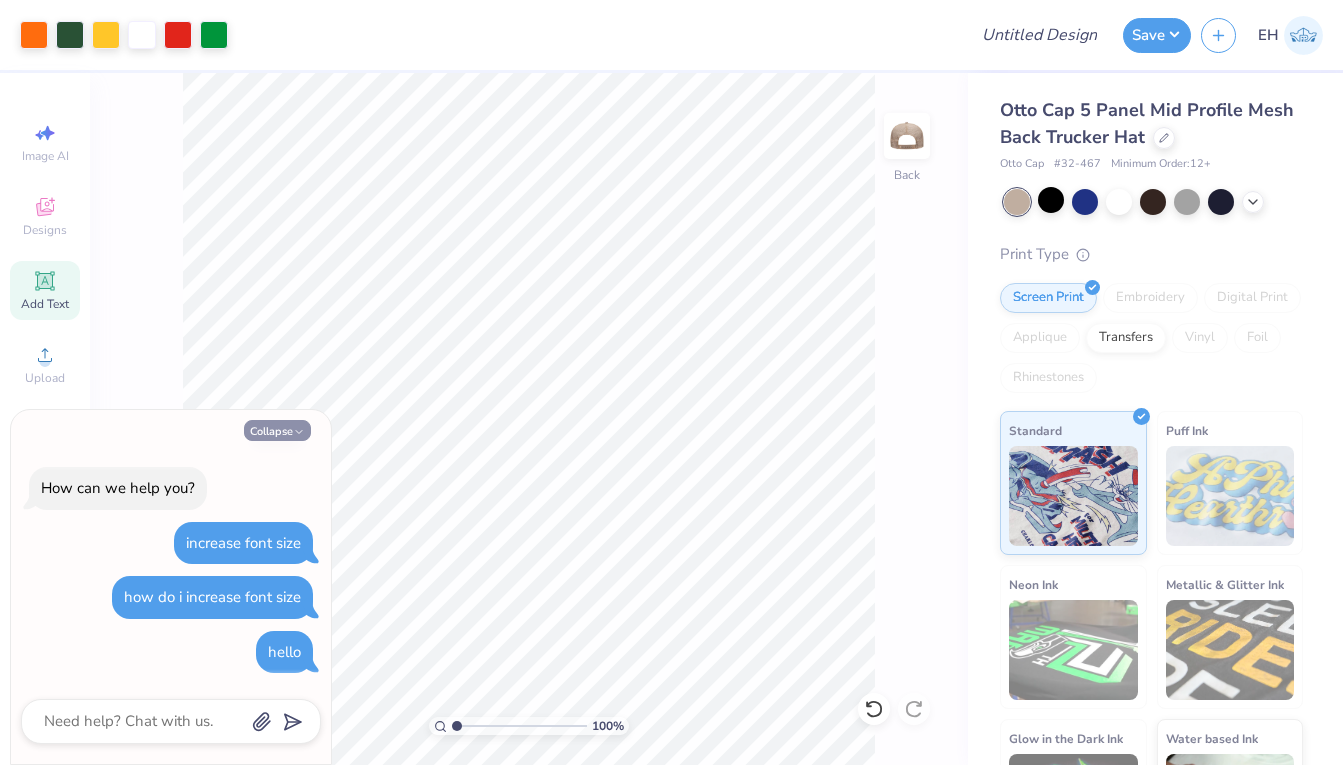 click on "Collapse" at bounding box center [277, 430] 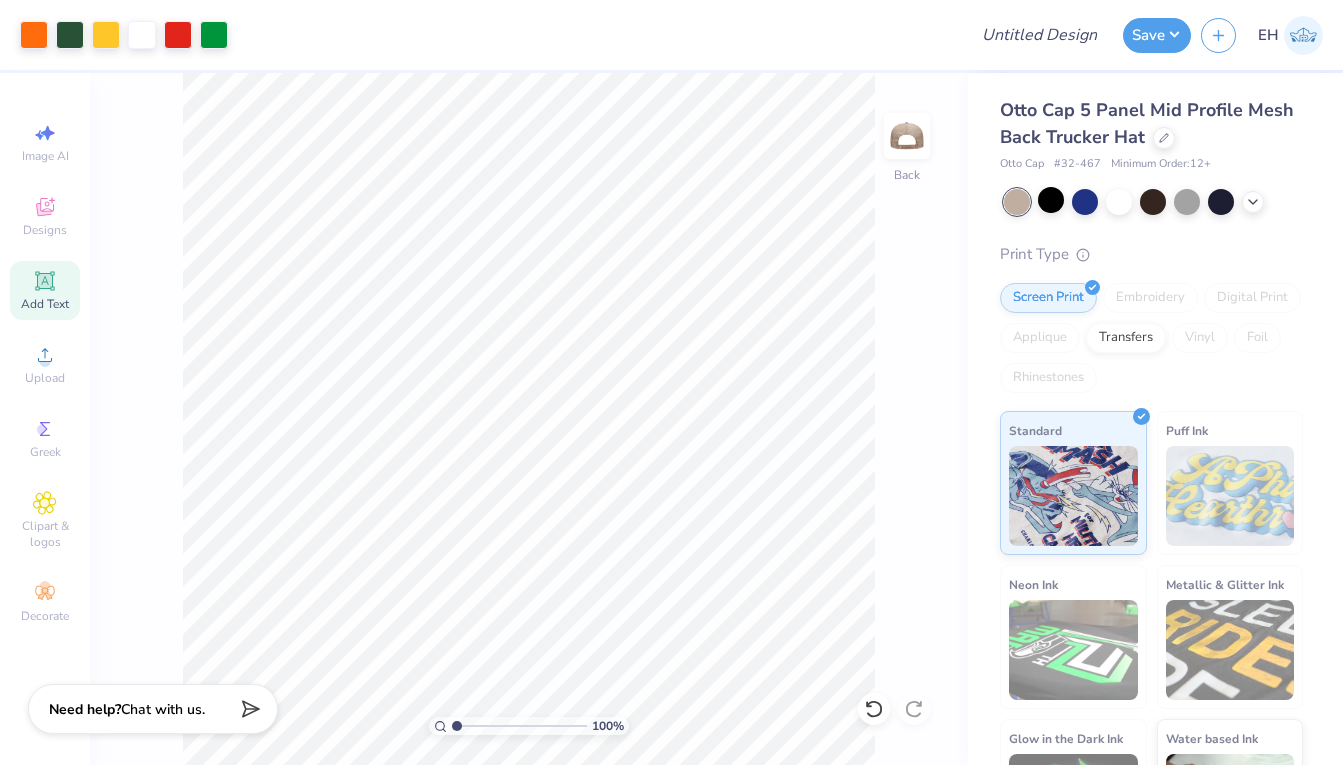 click on "Chat with us." at bounding box center [163, 709] 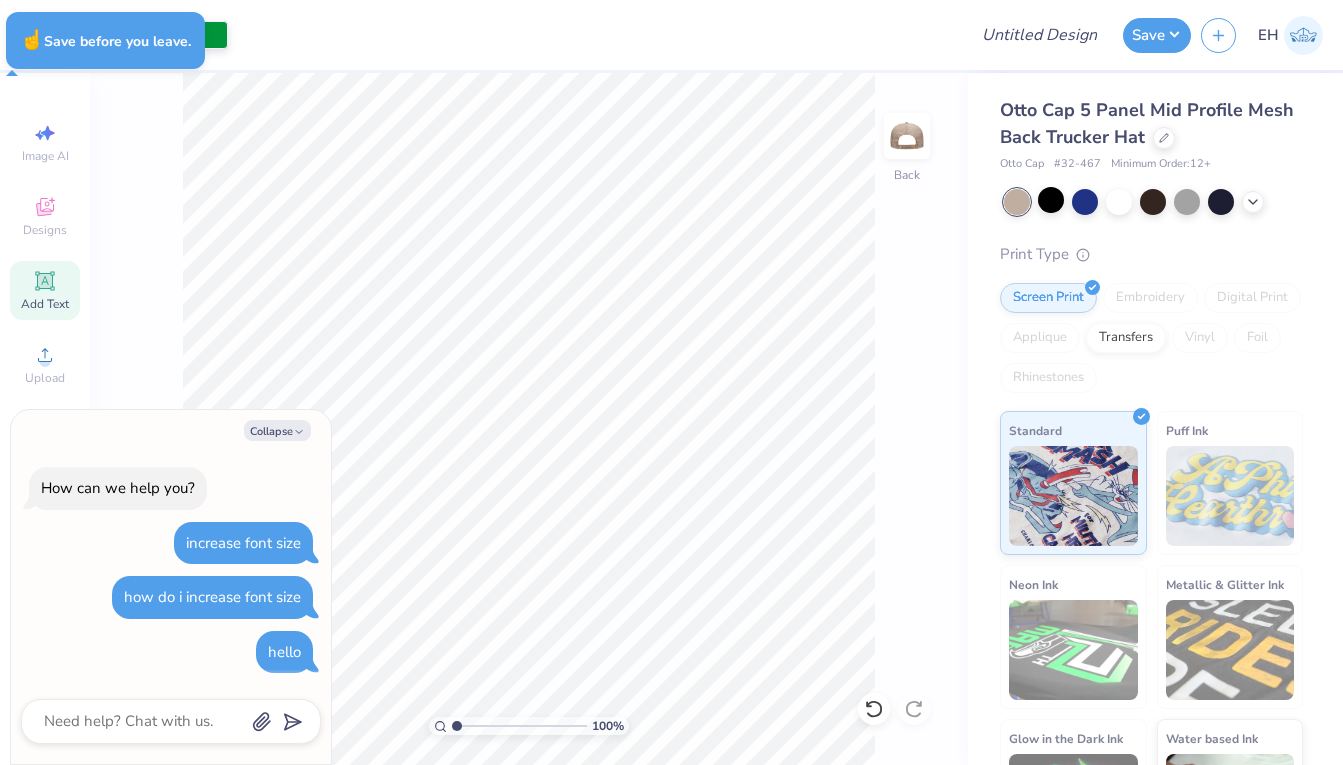 type on "x" 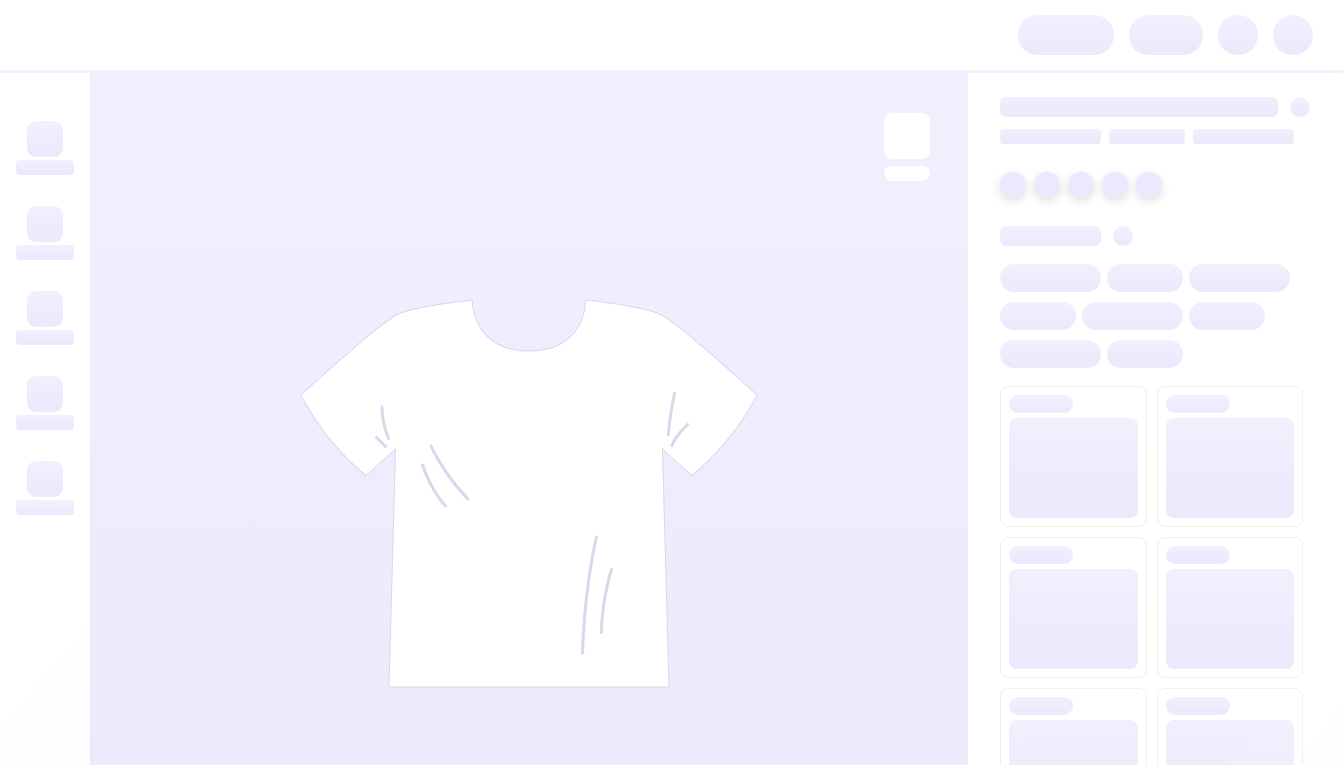 scroll, scrollTop: 0, scrollLeft: 0, axis: both 